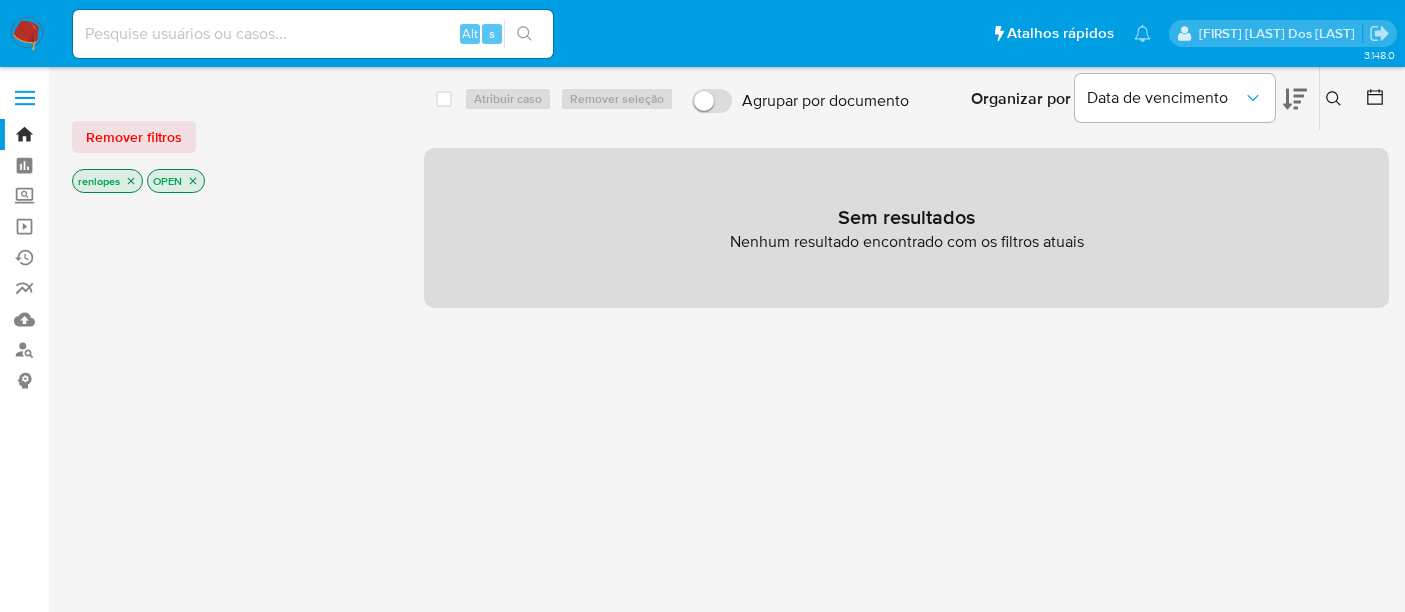 scroll, scrollTop: 0, scrollLeft: 0, axis: both 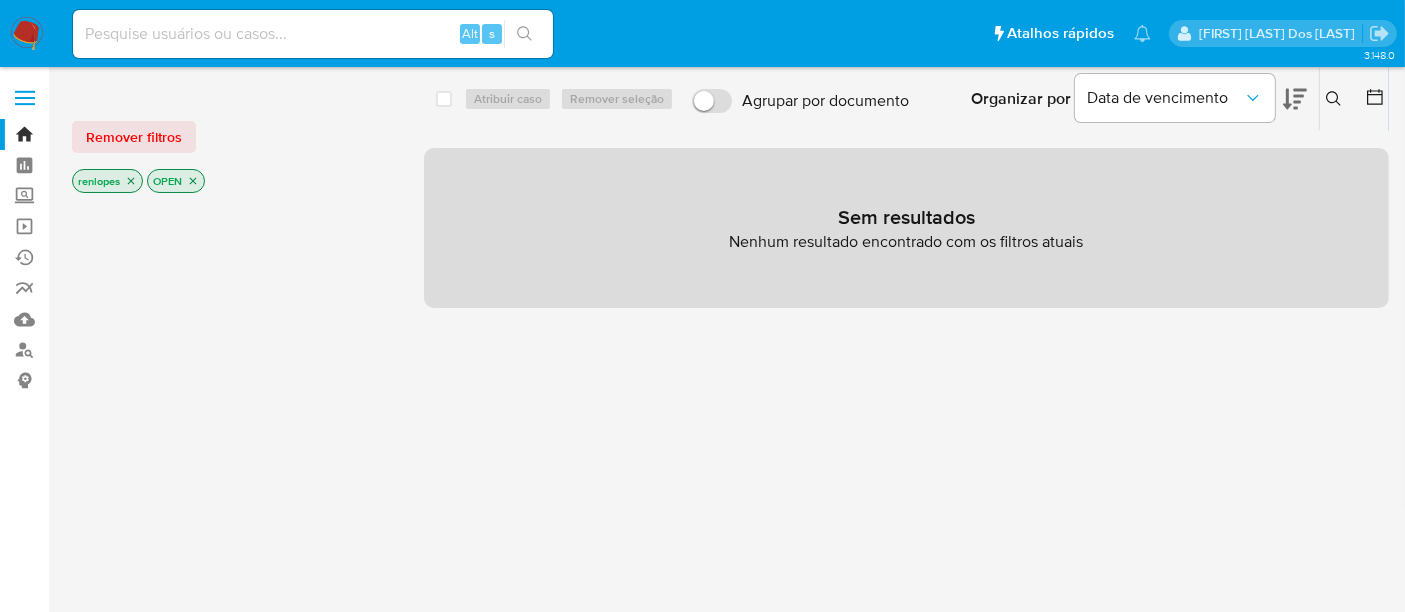 click at bounding box center [313, 34] 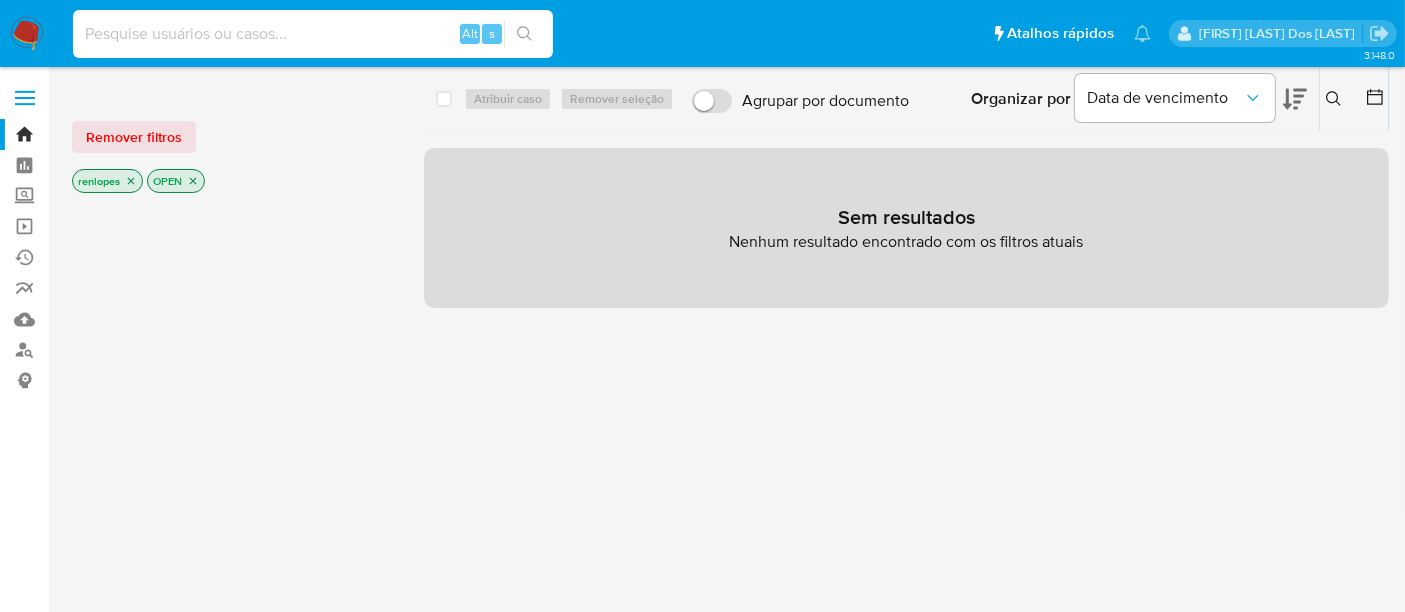 paste on "ne5Bty4zsFRkbLoZ61oVEmKV" 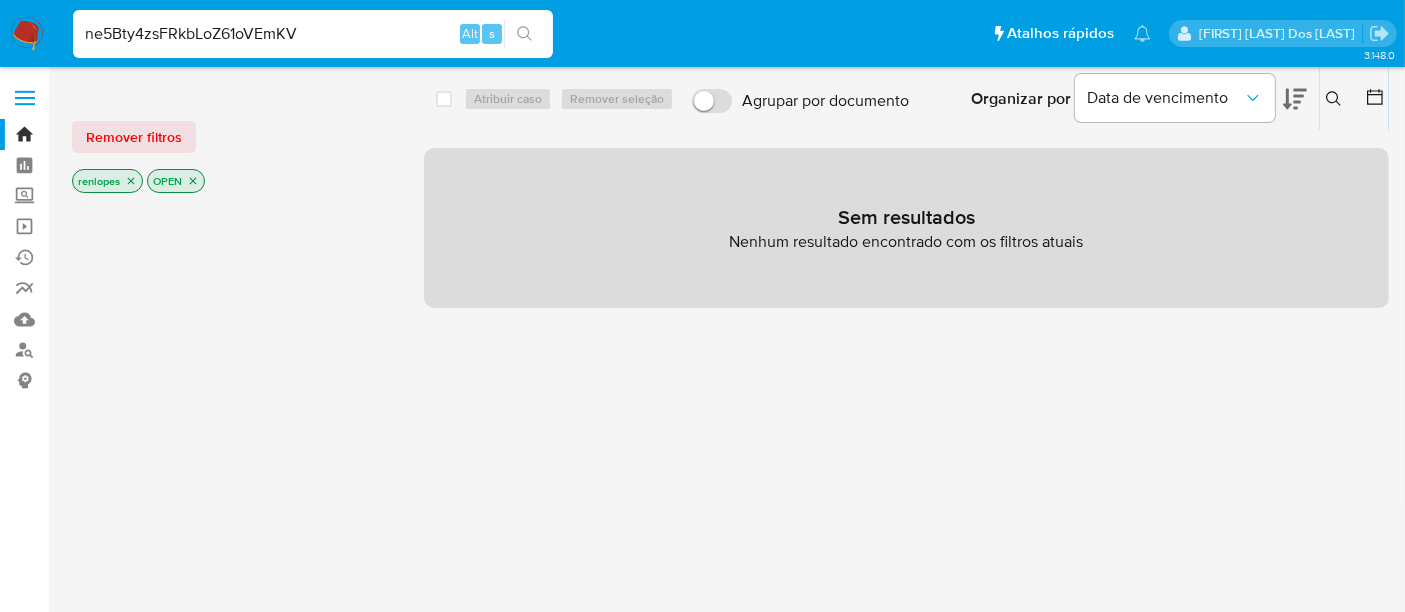 type on "ne5Bty4zsFRkbLoZ61oVEmKV" 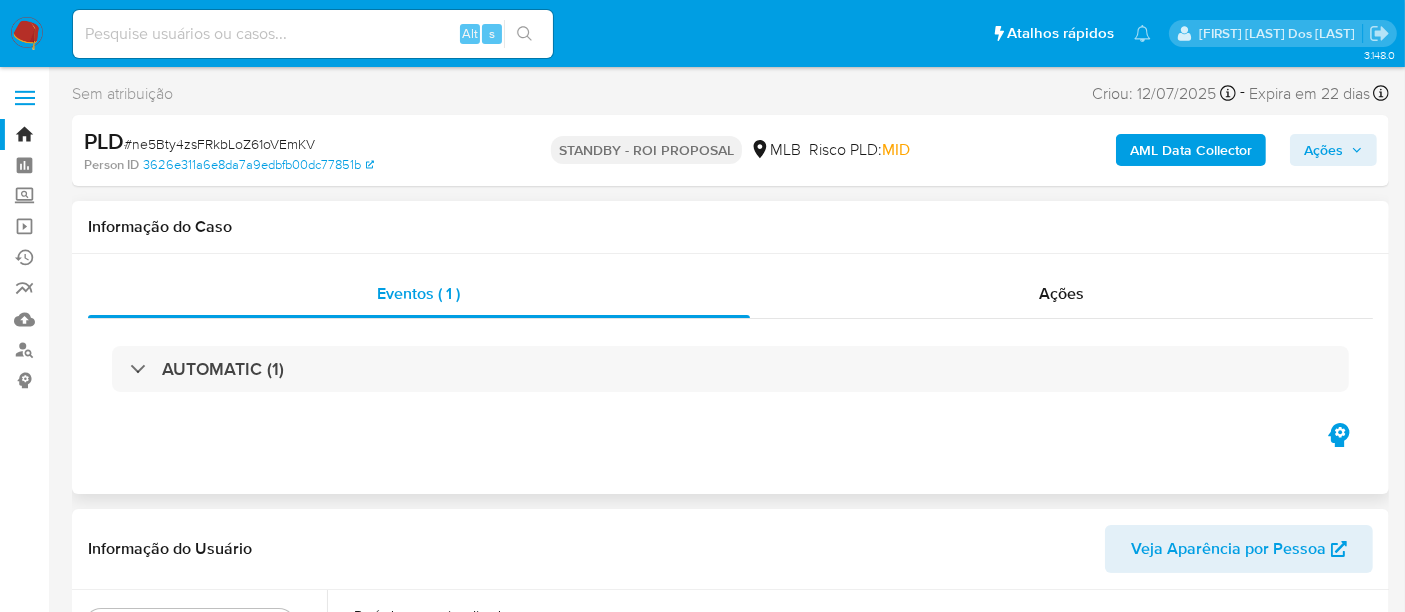 select on "10" 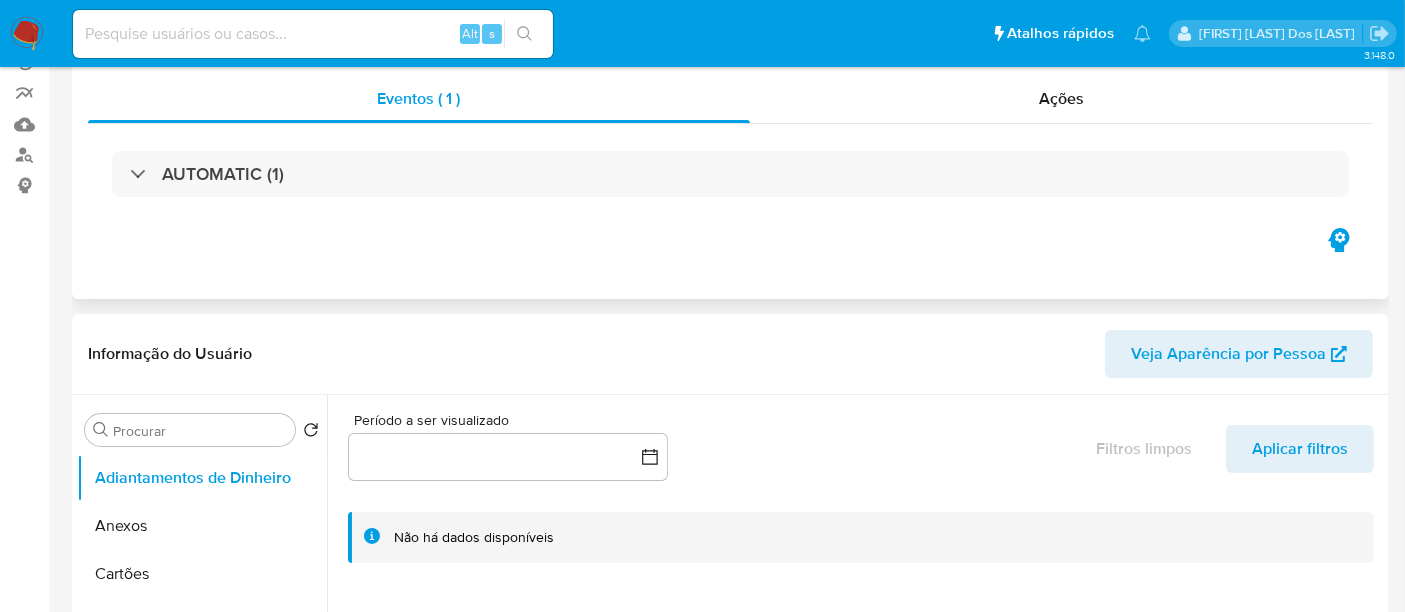 scroll, scrollTop: 333, scrollLeft: 0, axis: vertical 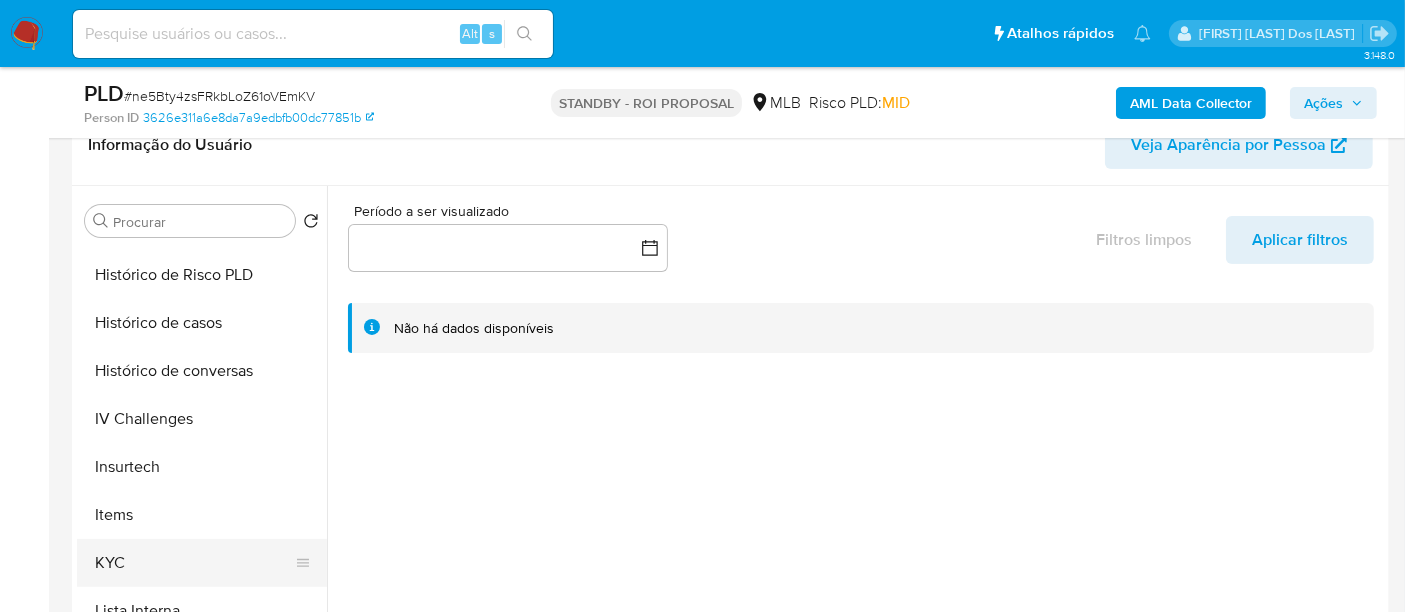 click on "KYC" at bounding box center [194, 563] 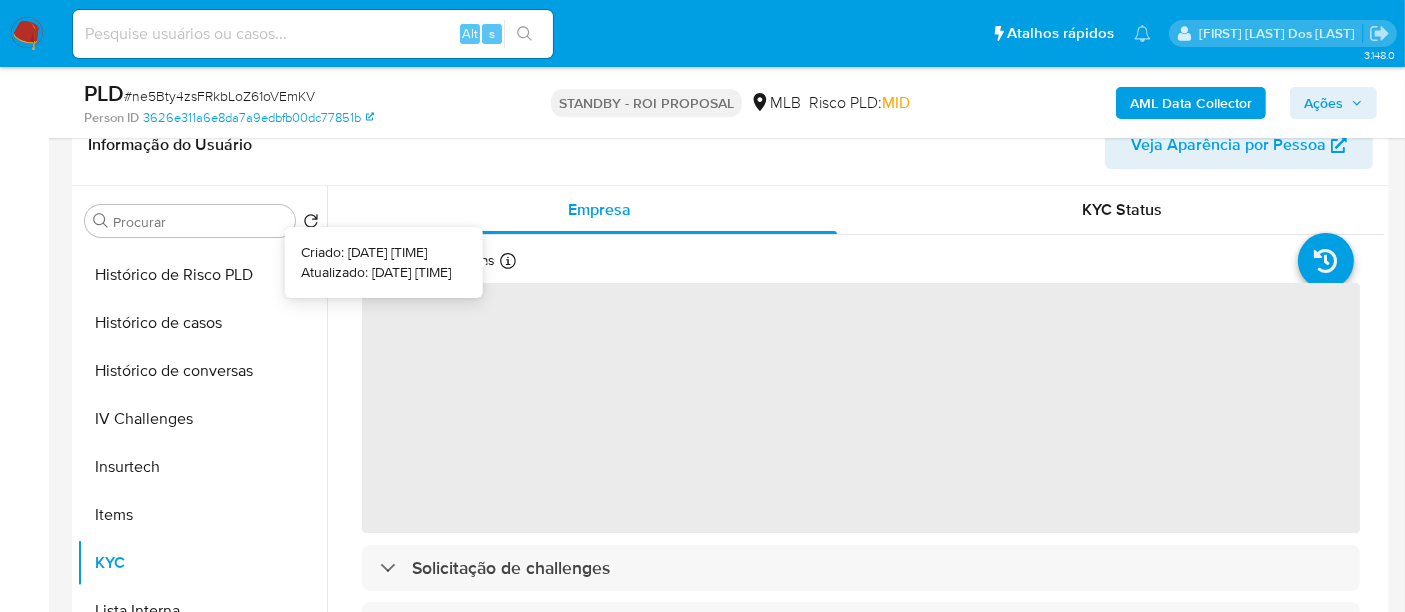 type 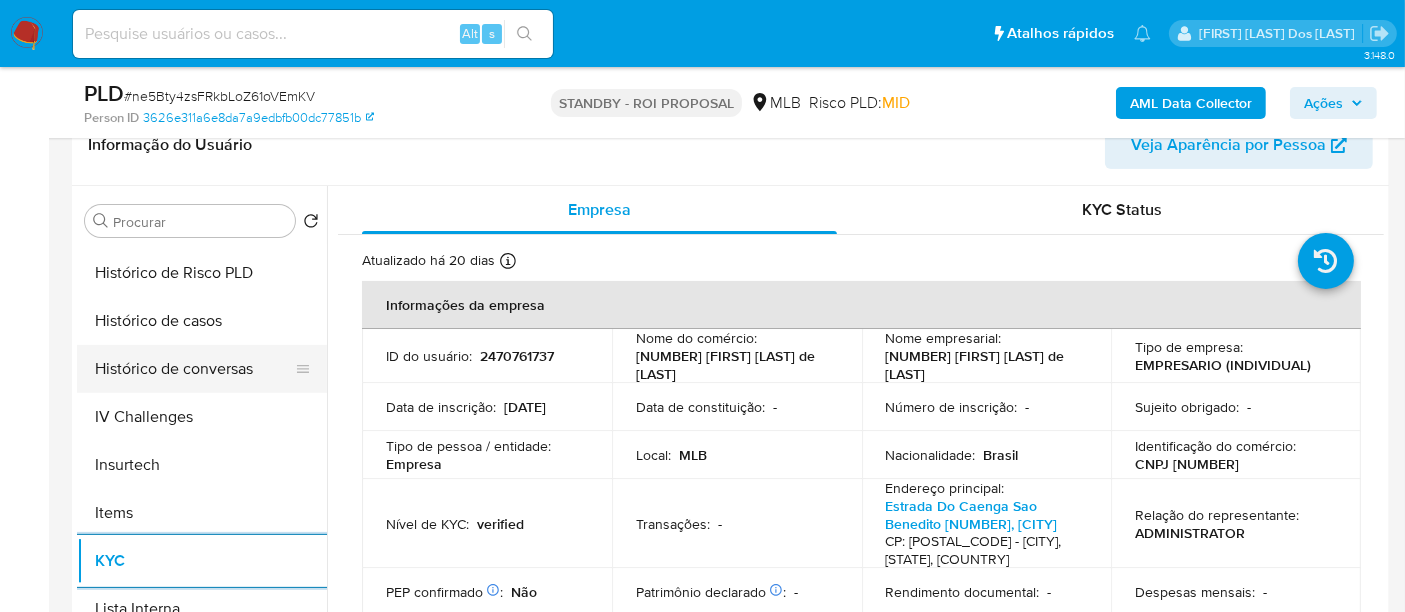 scroll, scrollTop: 622, scrollLeft: 0, axis: vertical 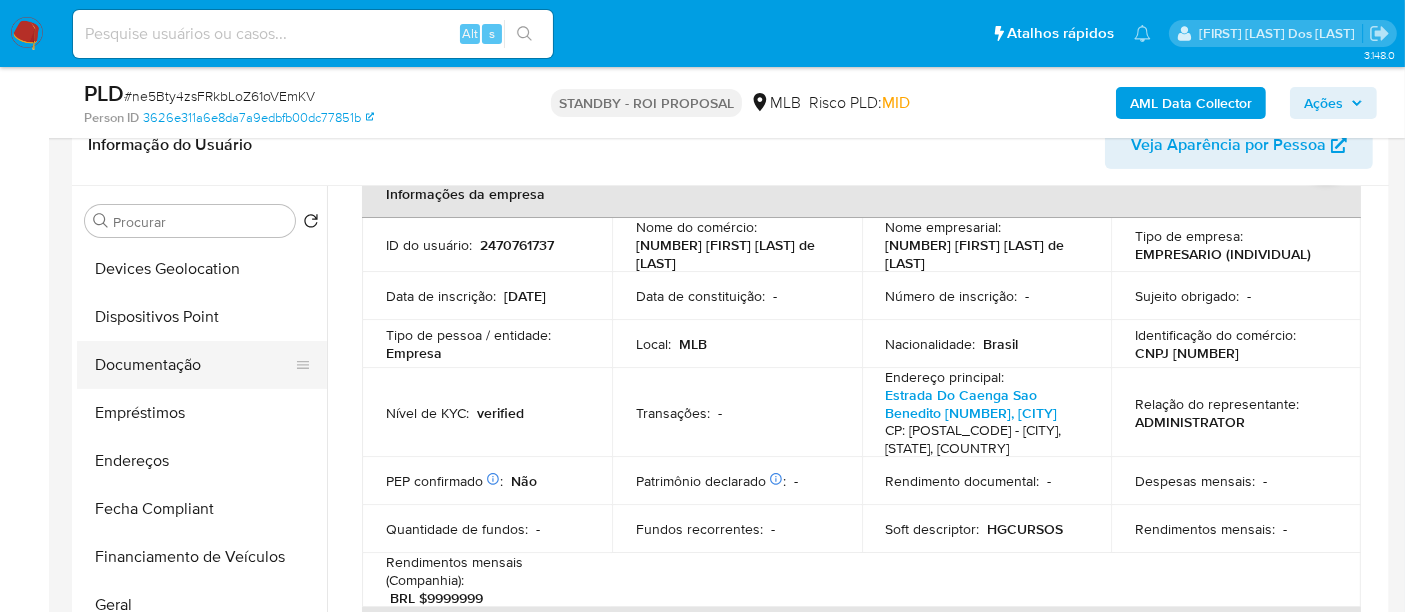 click on "Documentação" at bounding box center [194, 365] 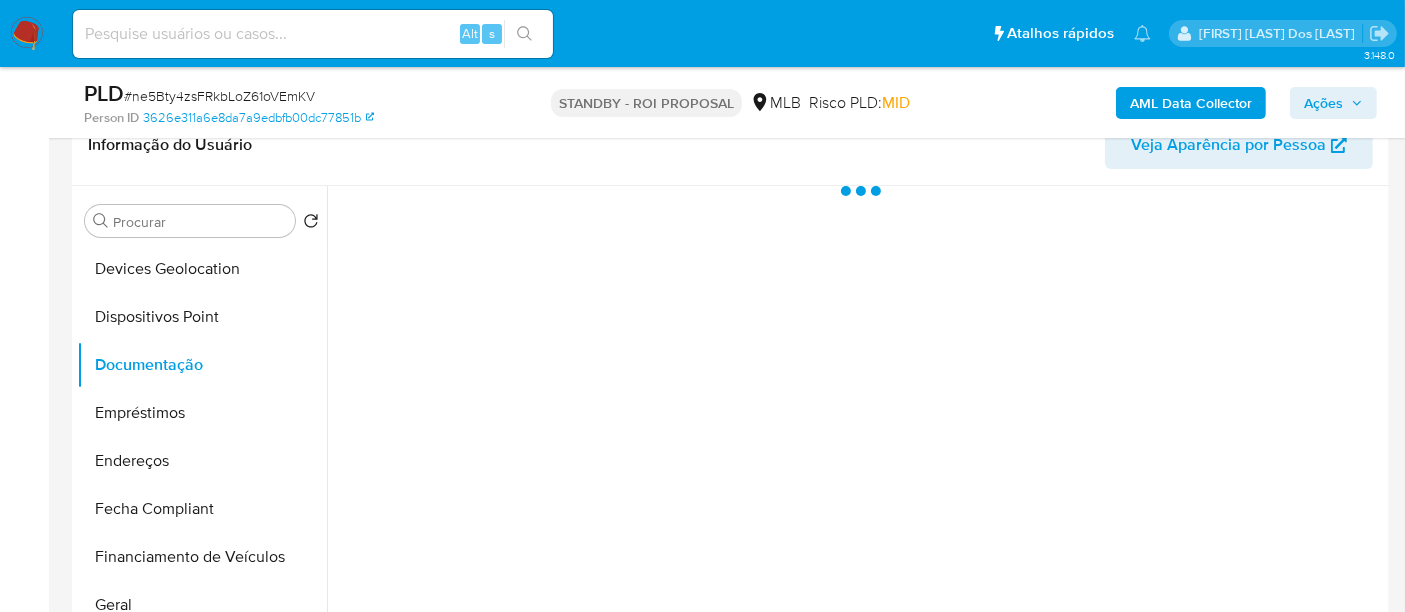 type 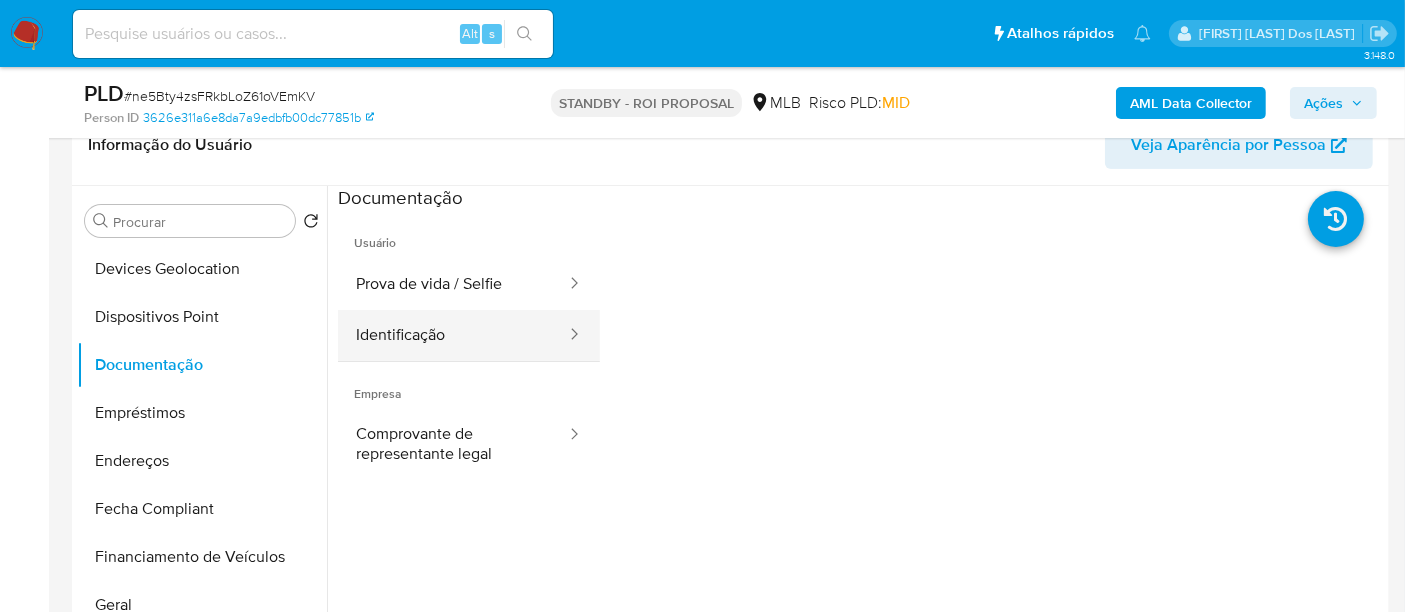 click on "Identificação" at bounding box center [453, 335] 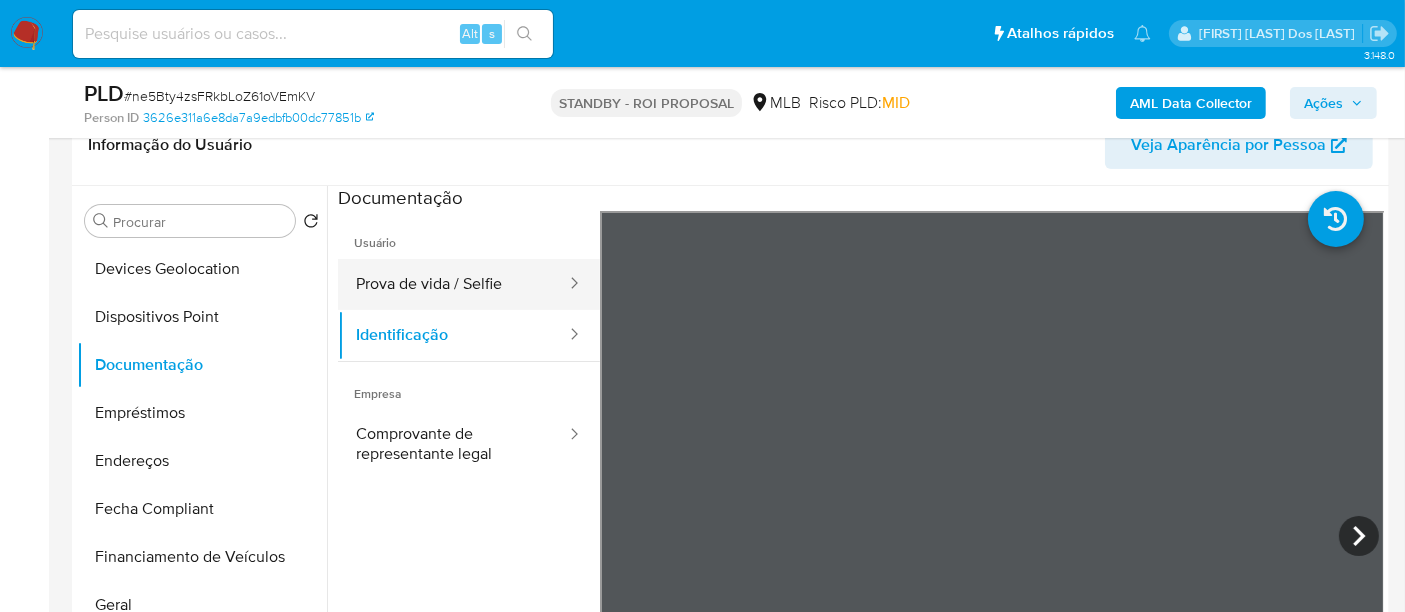 click on "Prova de vida / Selfie" at bounding box center [453, 284] 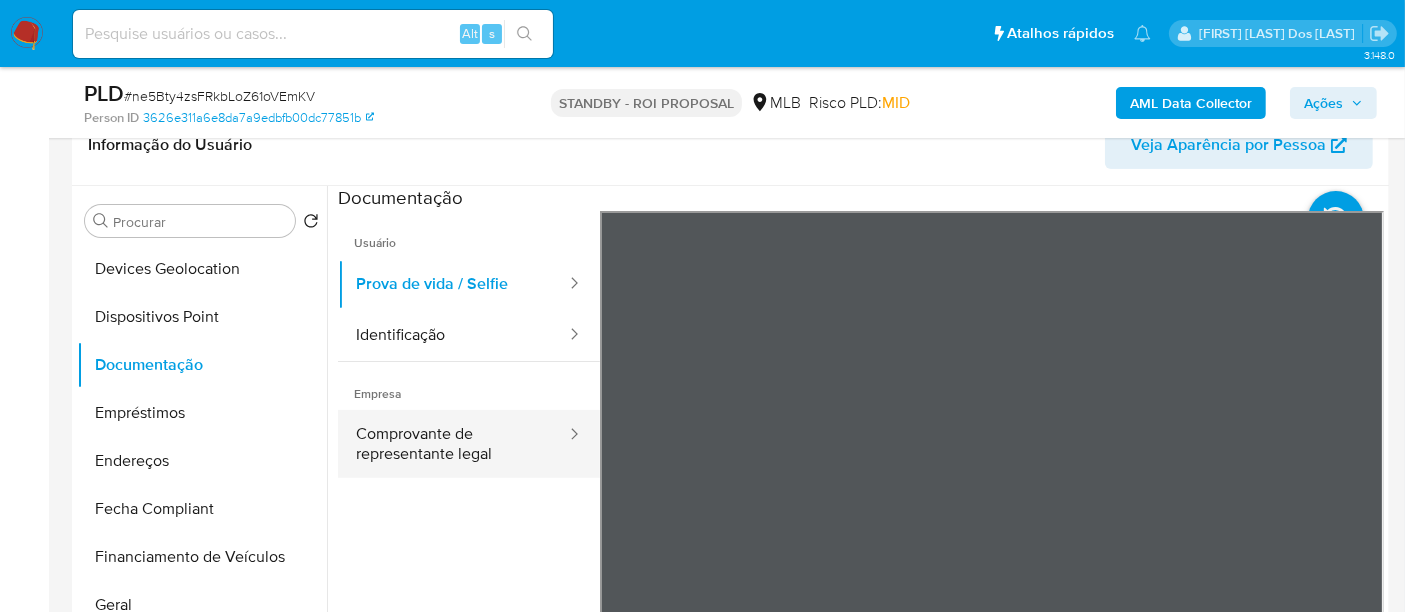 click on "Comprovante de representante legal" at bounding box center [453, 444] 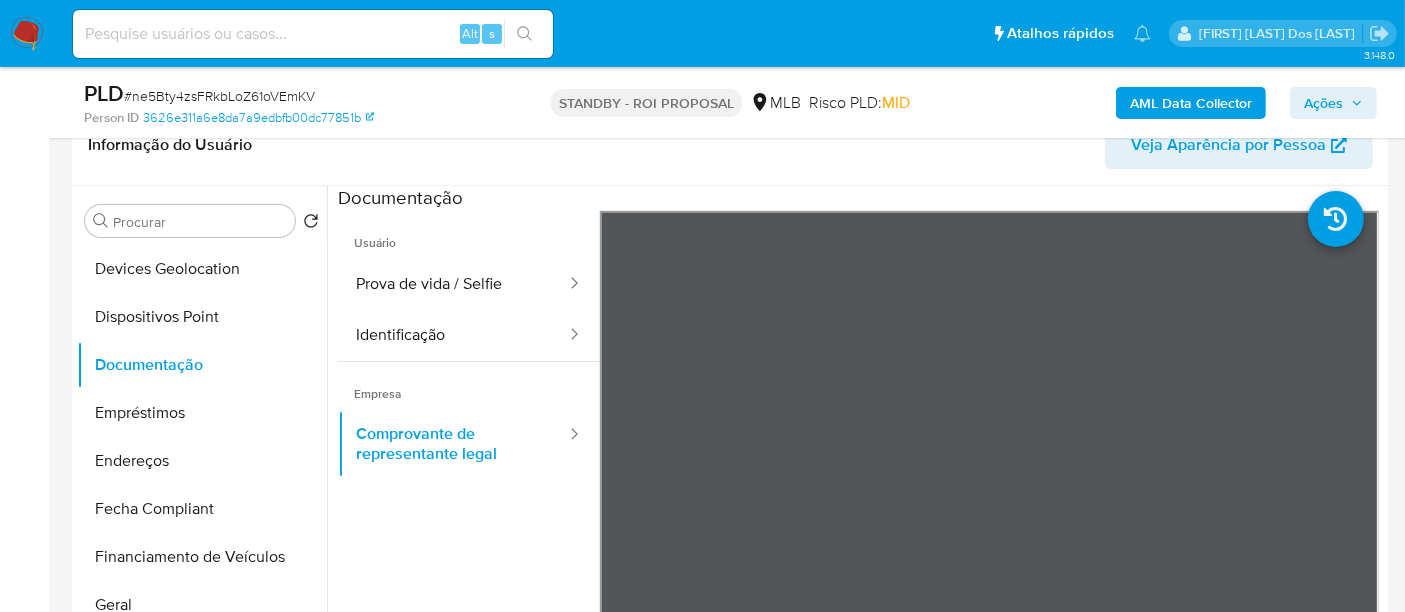 type 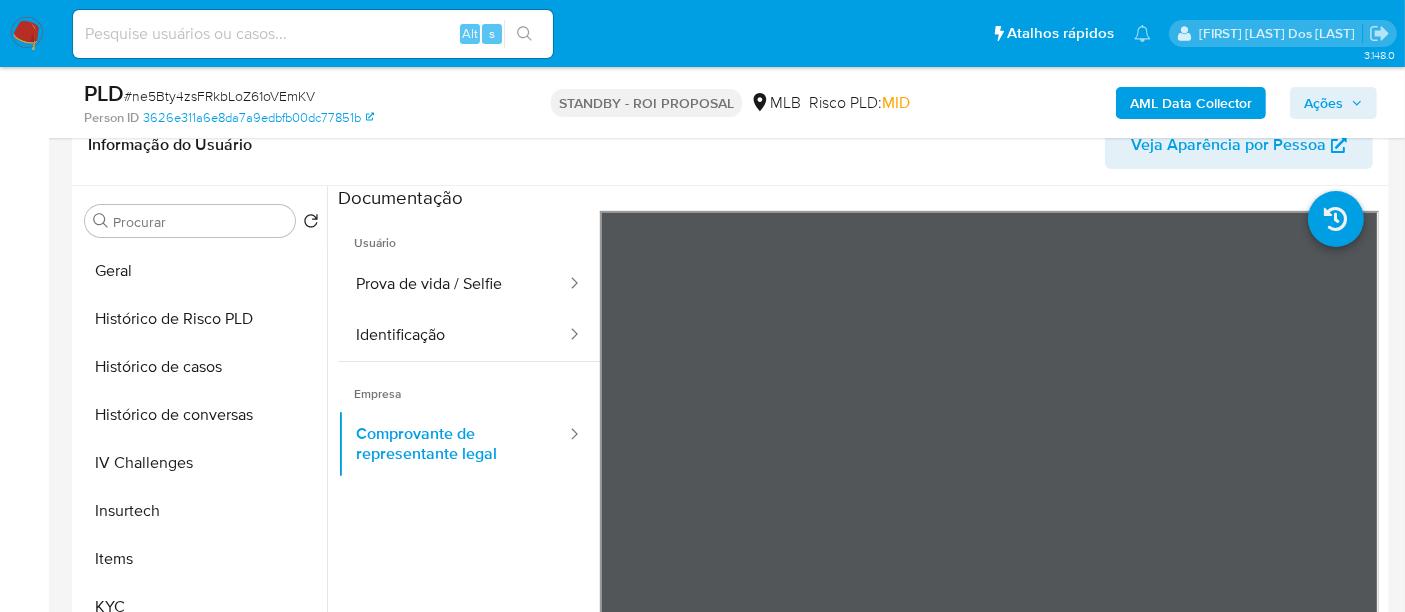 scroll, scrollTop: 844, scrollLeft: 0, axis: vertical 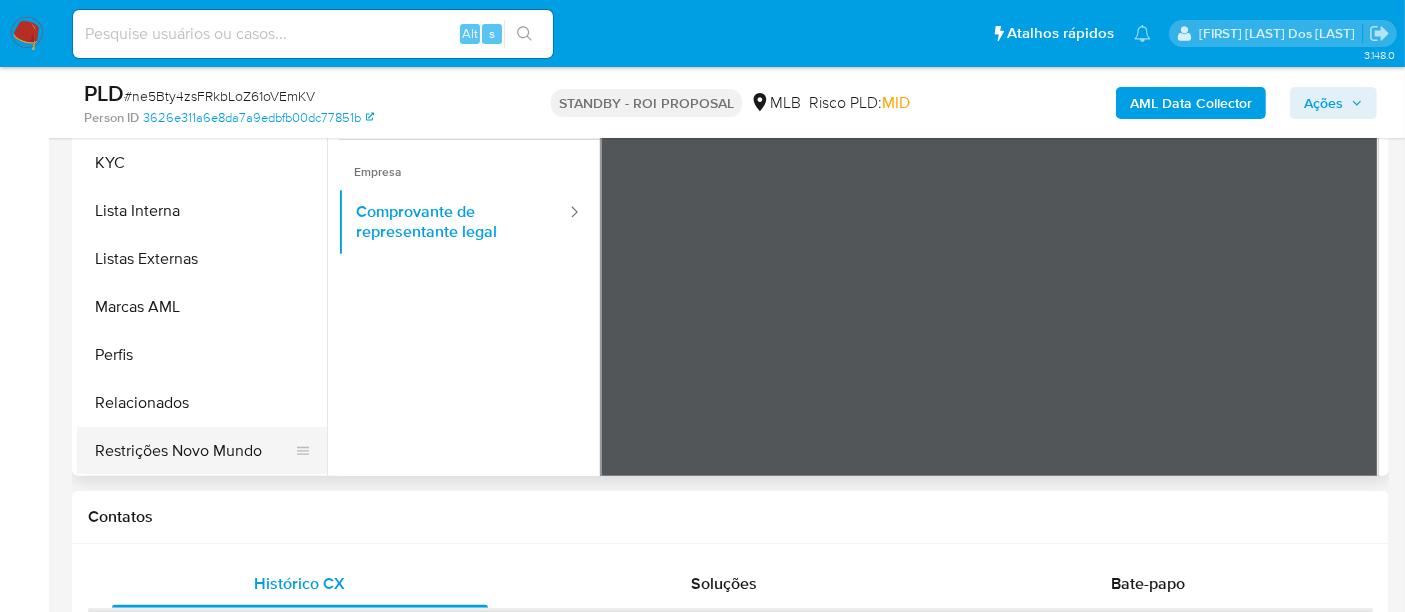 click on "Restrições Novo Mundo" at bounding box center (194, 451) 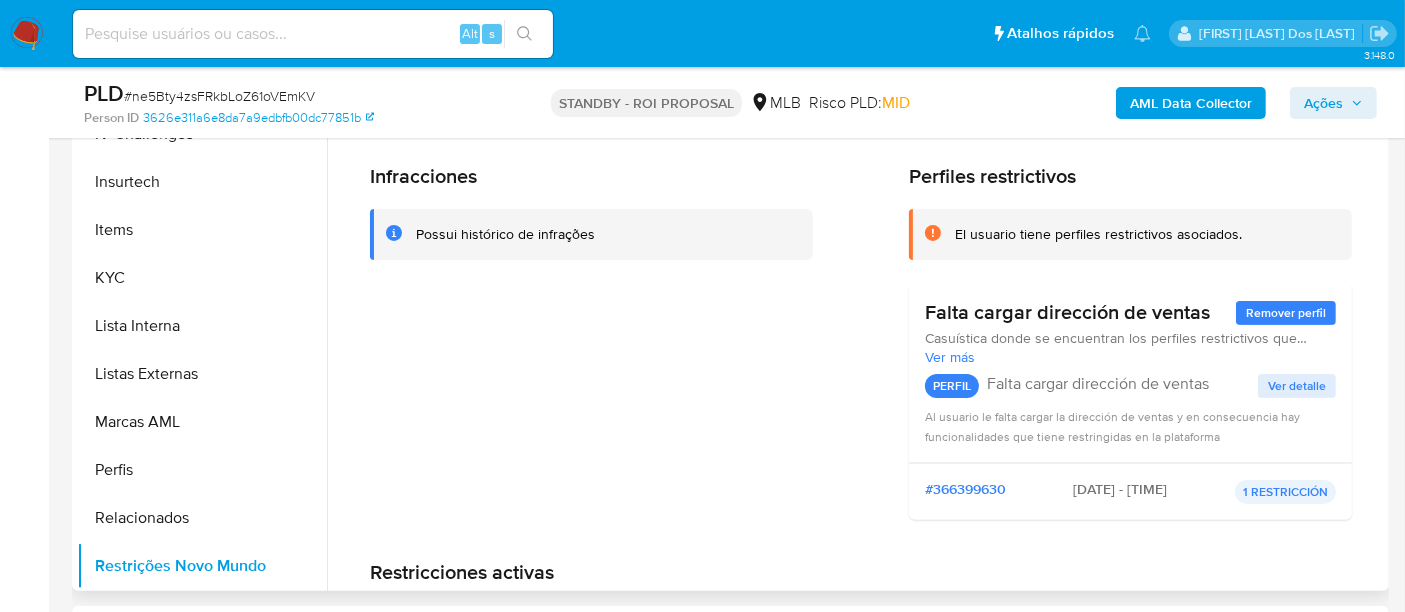 scroll, scrollTop: 333, scrollLeft: 0, axis: vertical 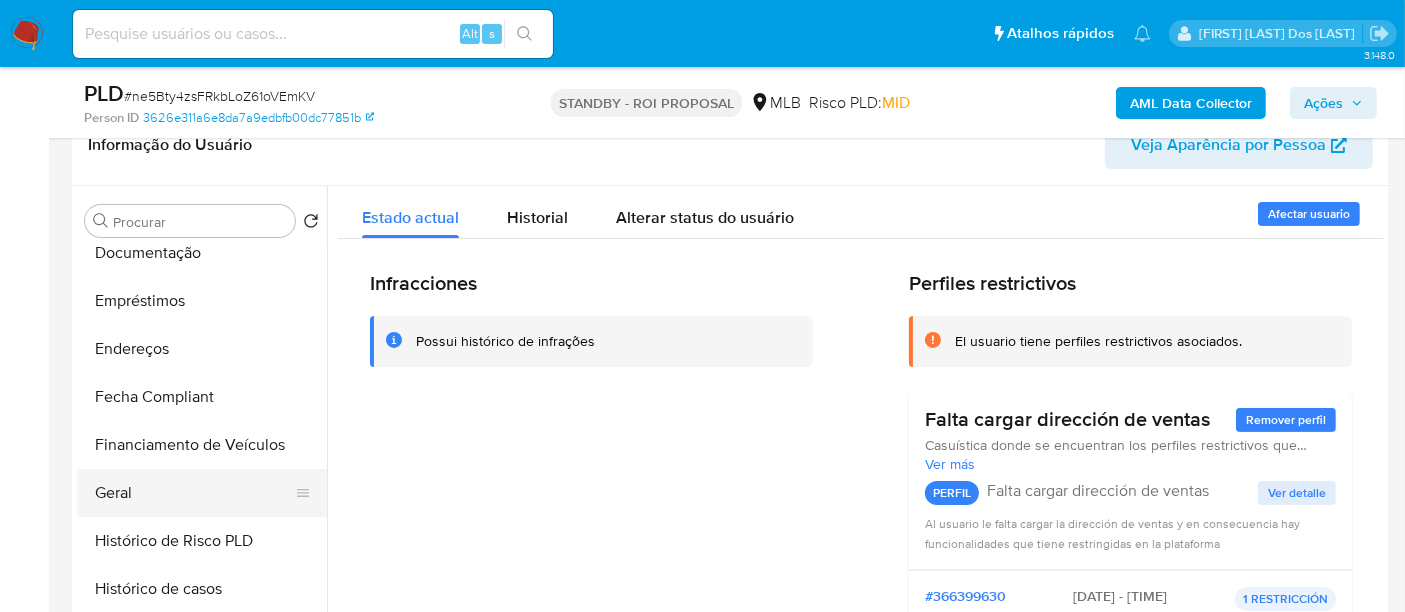 click on "Geral" at bounding box center [194, 493] 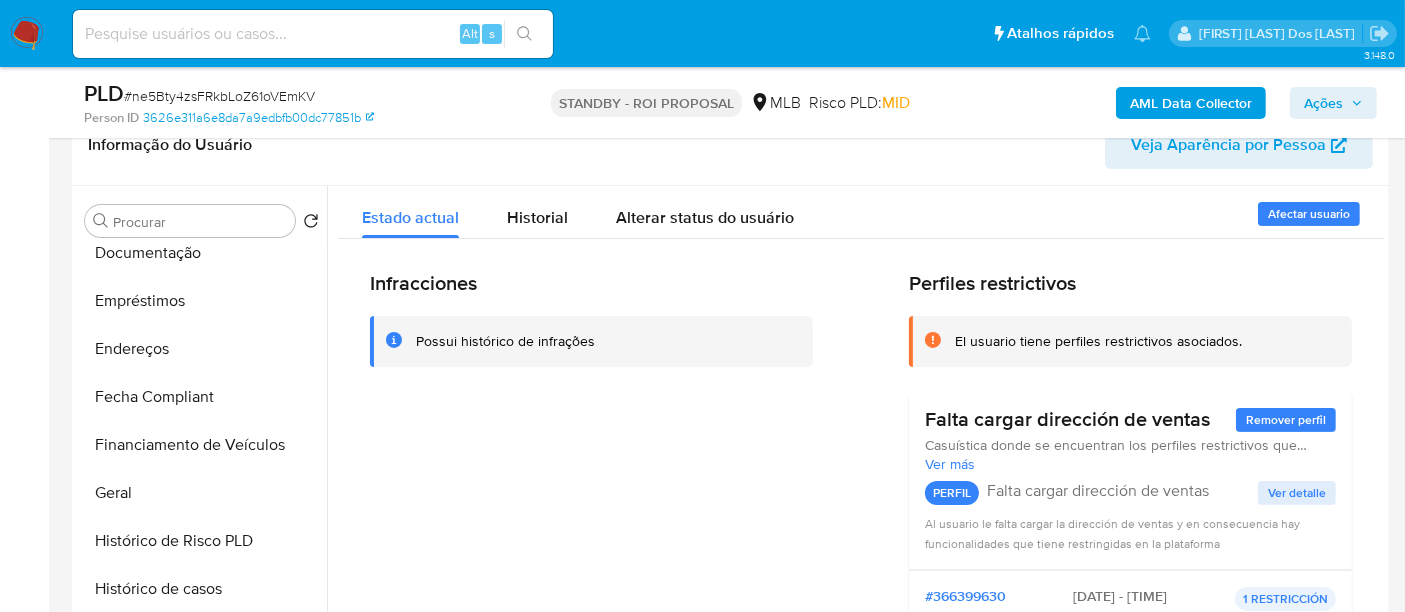 type 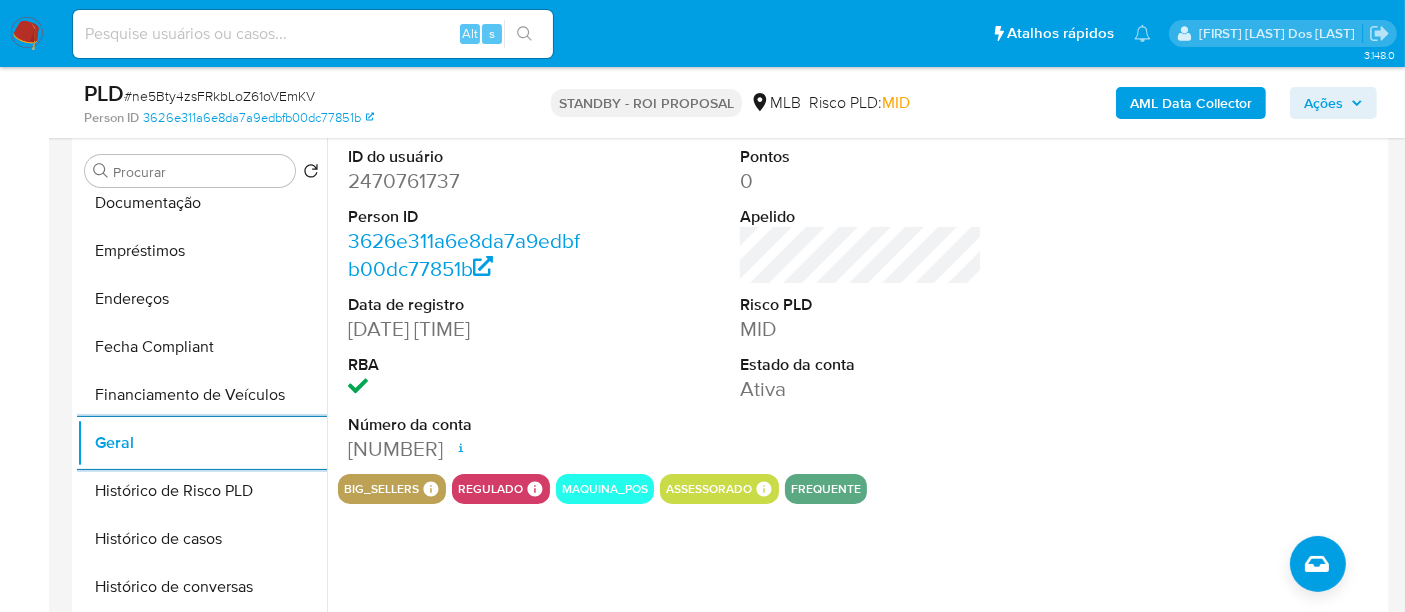 scroll, scrollTop: 333, scrollLeft: 0, axis: vertical 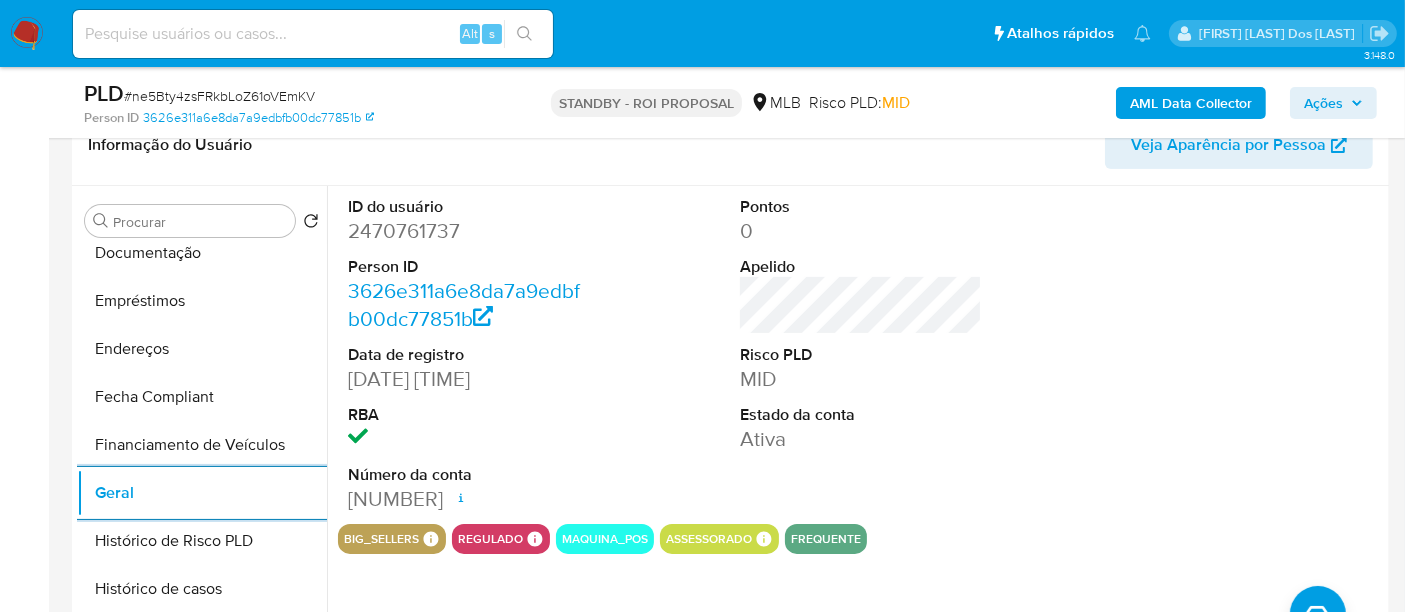 click on "[NUMBER]" at bounding box center [469, 231] 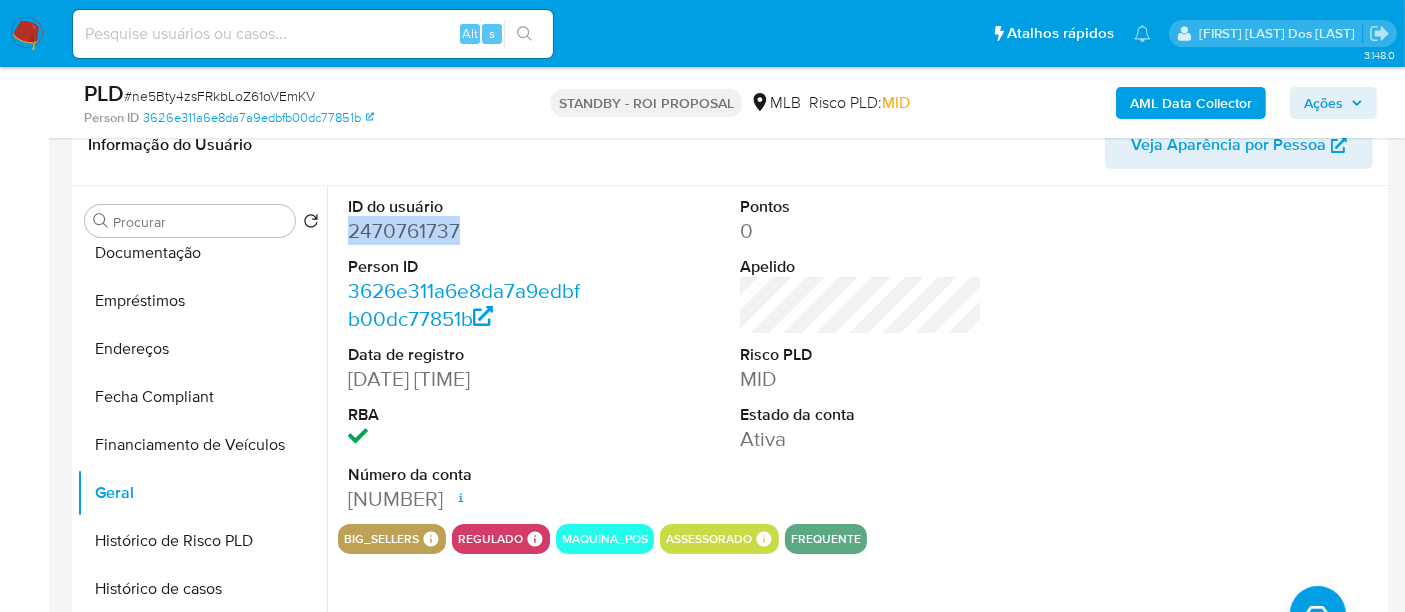click on "[NUMBER]" at bounding box center (469, 231) 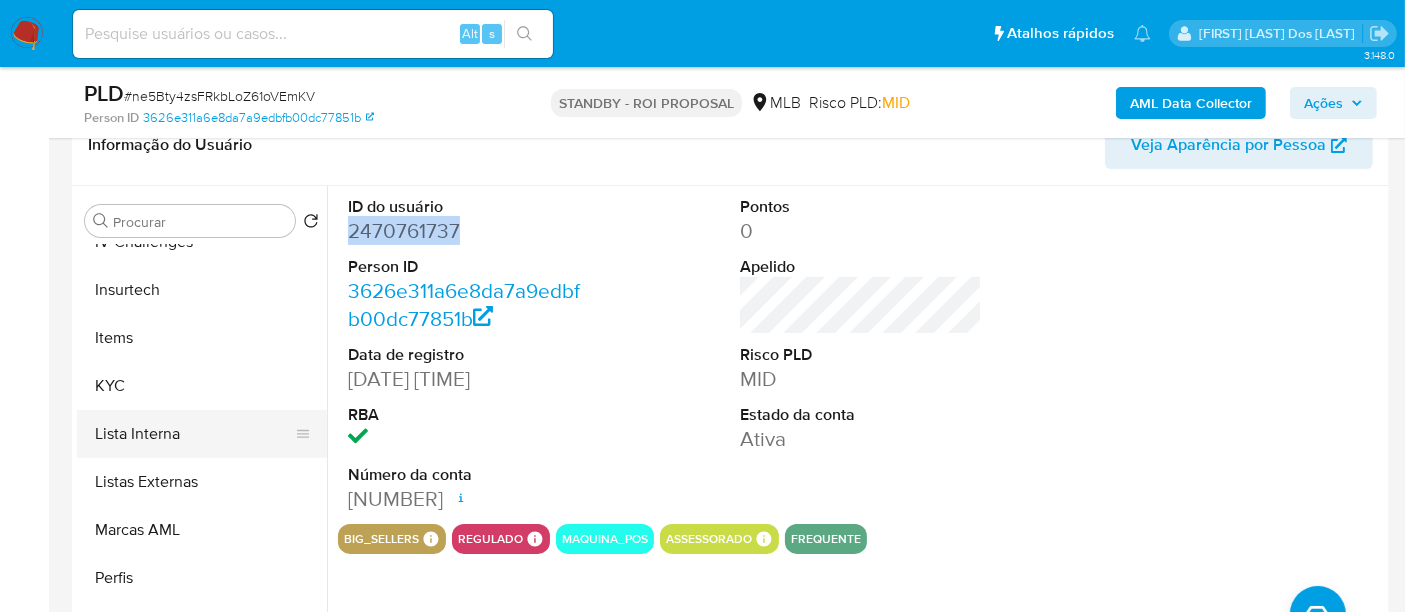 scroll, scrollTop: 844, scrollLeft: 0, axis: vertical 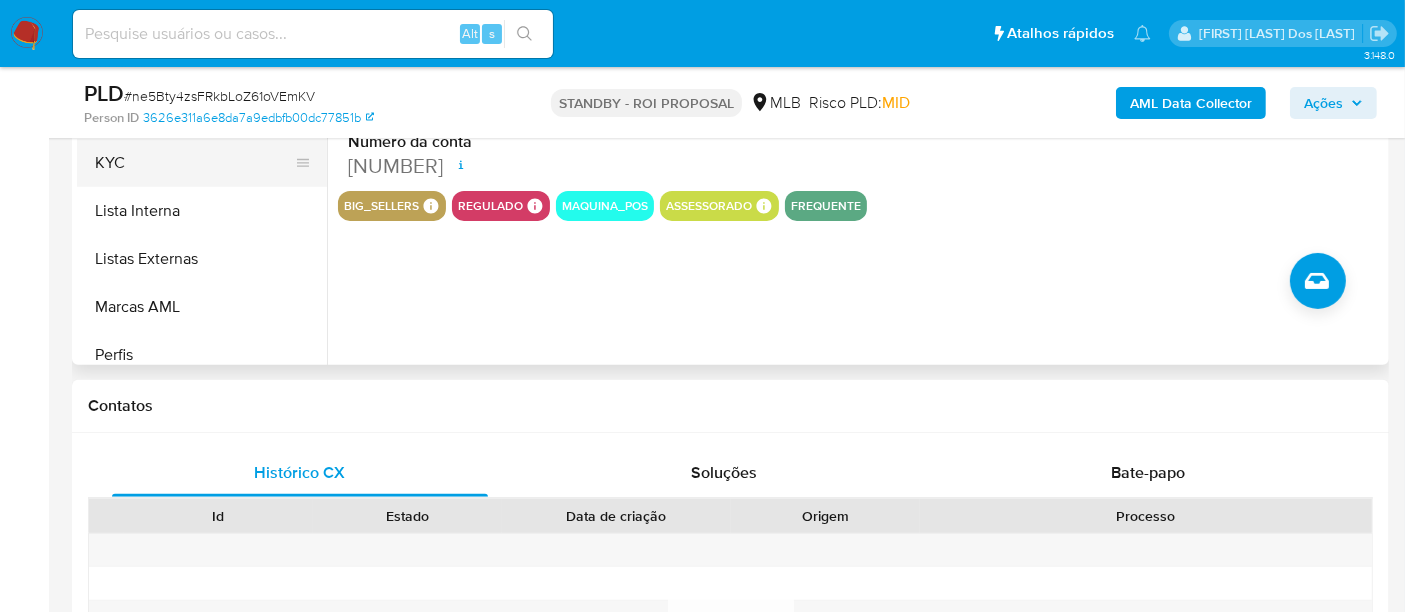 click on "KYC" at bounding box center (194, 163) 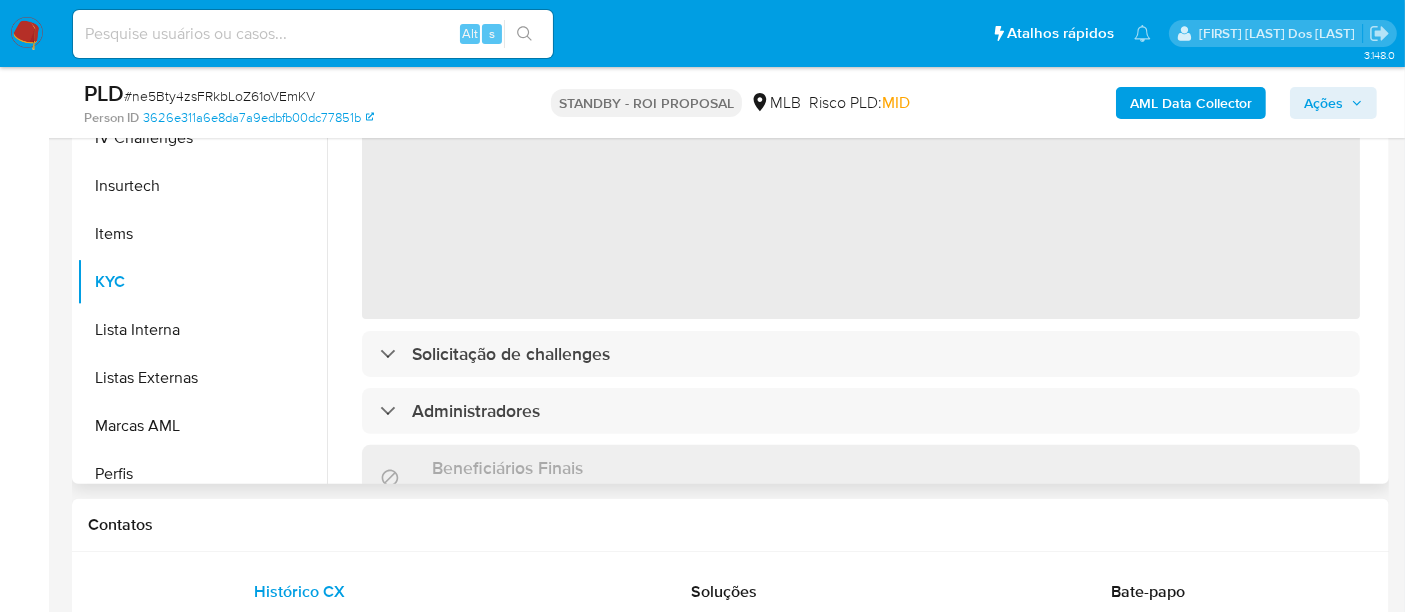 scroll, scrollTop: 444, scrollLeft: 0, axis: vertical 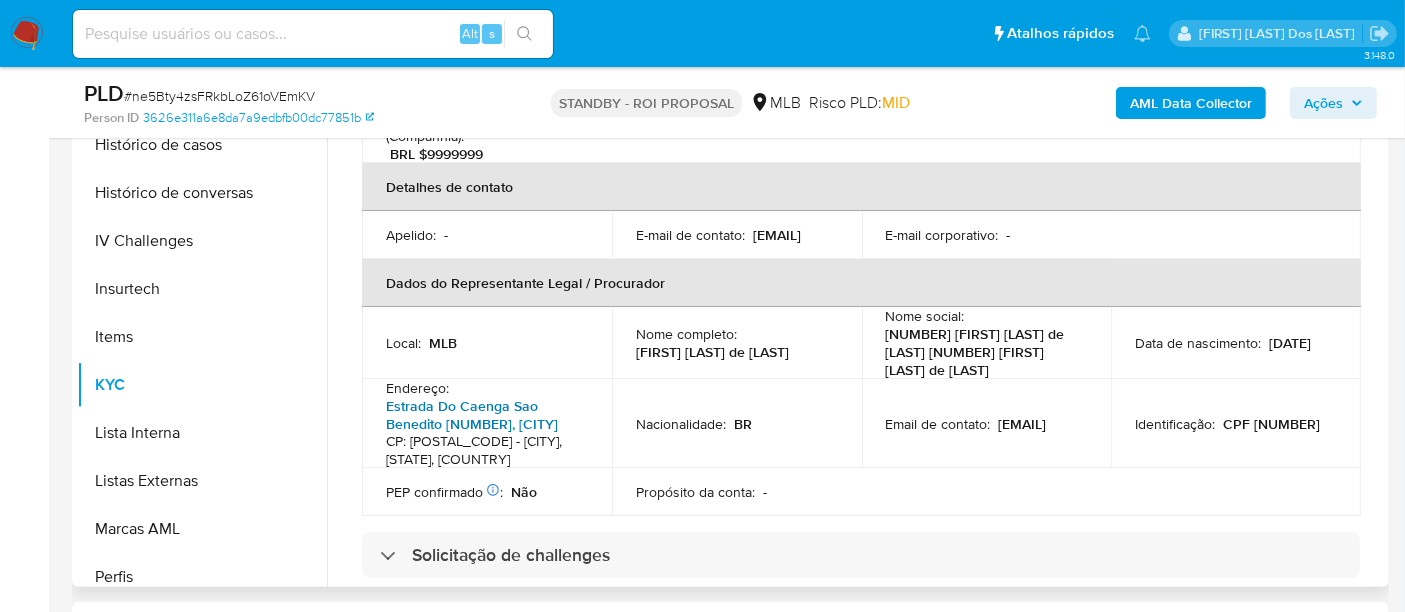 click on "[STREET] [NUMBER], [CITY]" at bounding box center [472, 415] 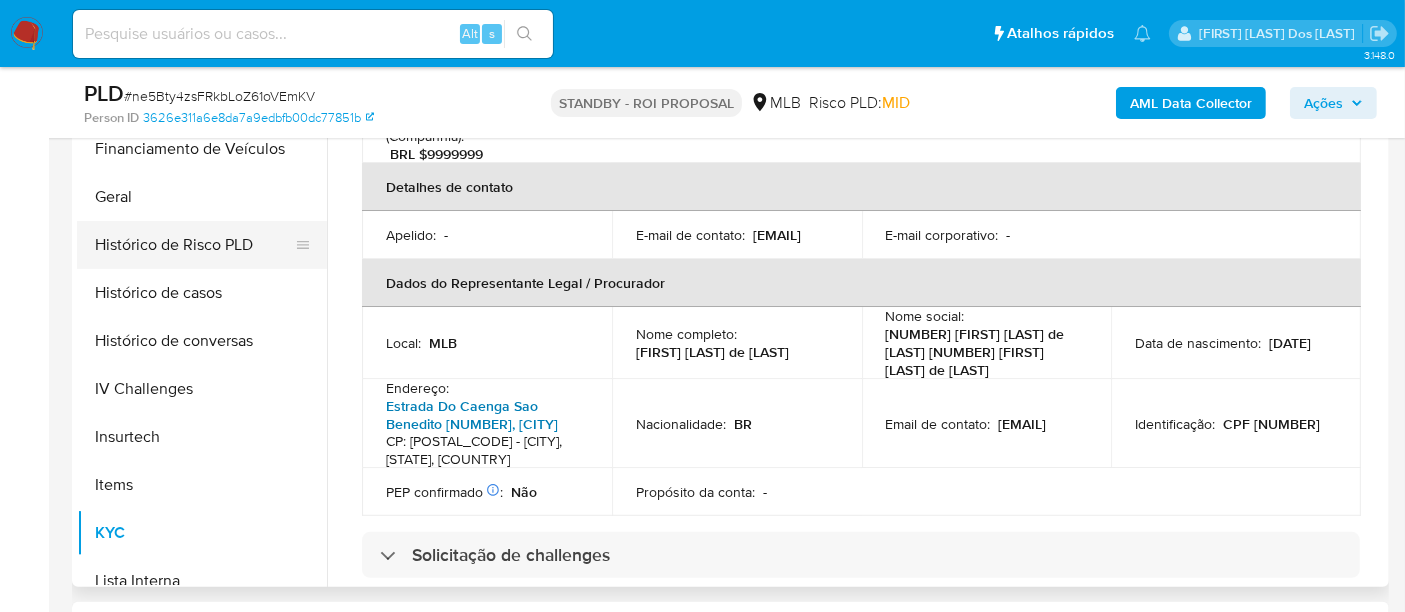scroll, scrollTop: 400, scrollLeft: 0, axis: vertical 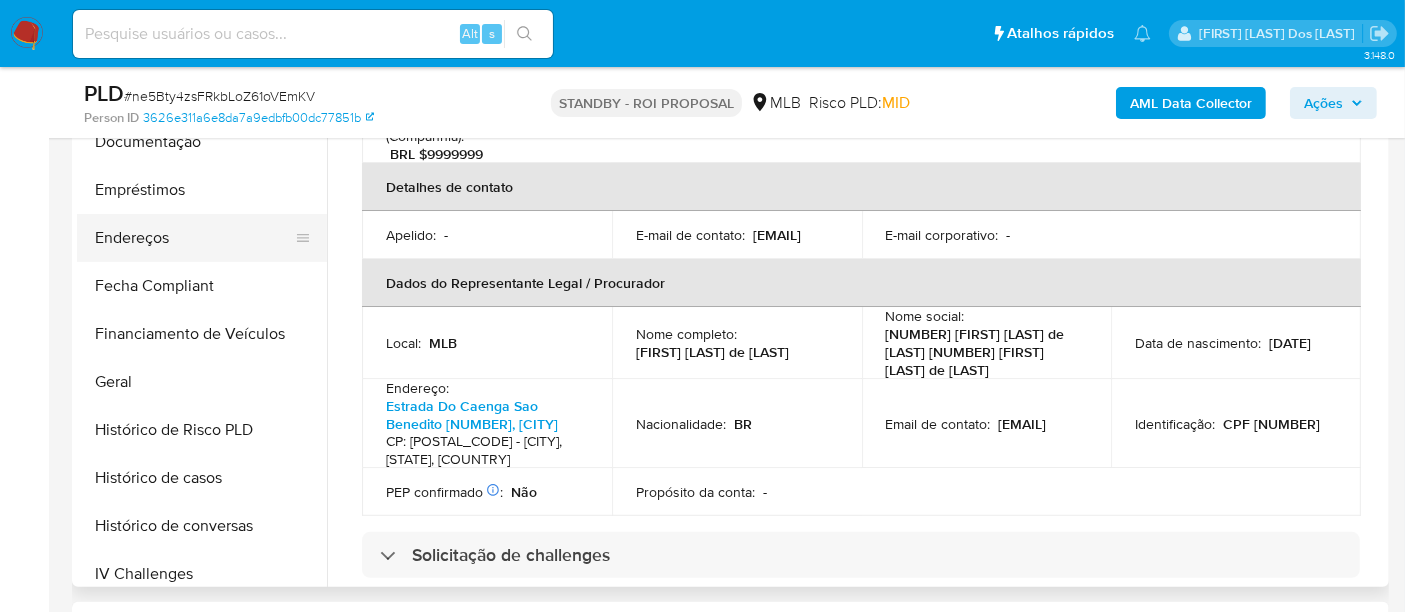 click on "Endereços" at bounding box center [194, 238] 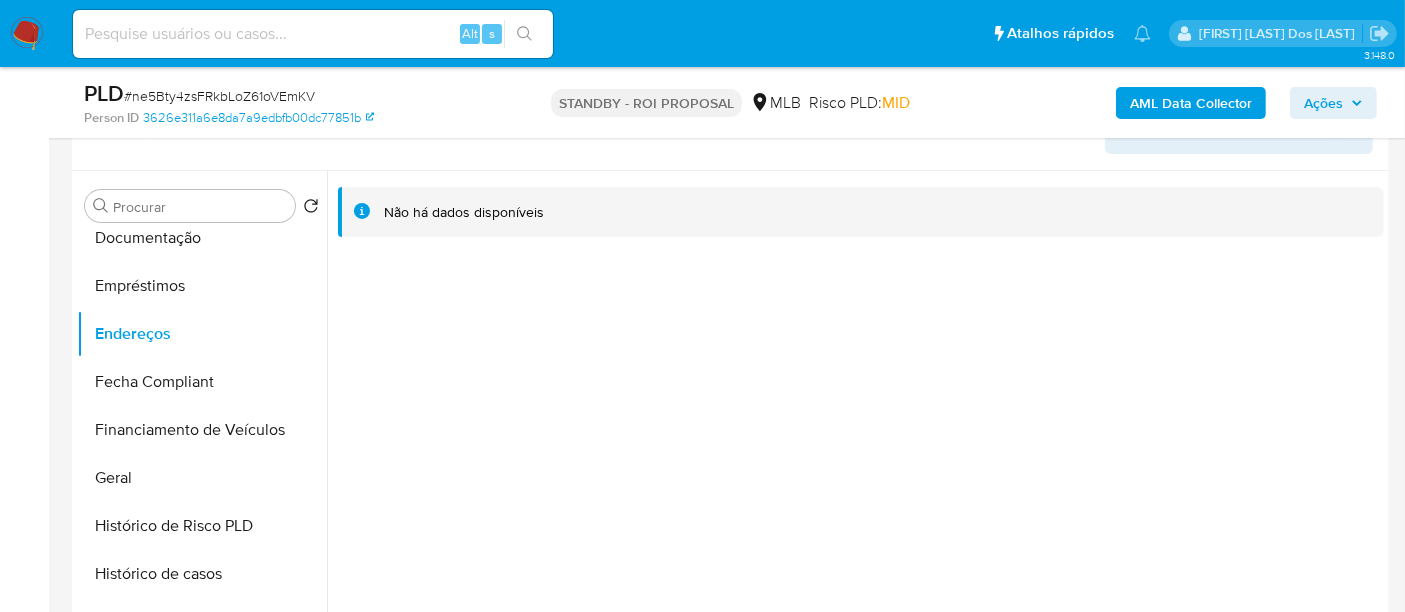 scroll, scrollTop: 444, scrollLeft: 0, axis: vertical 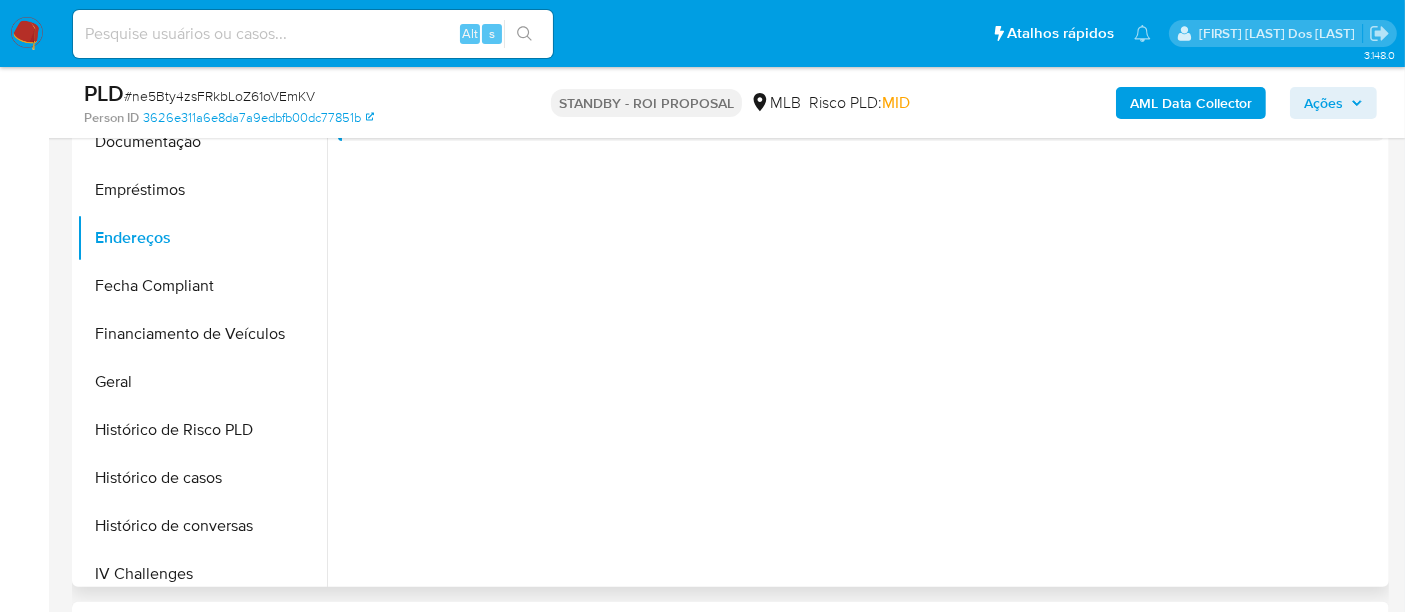 type 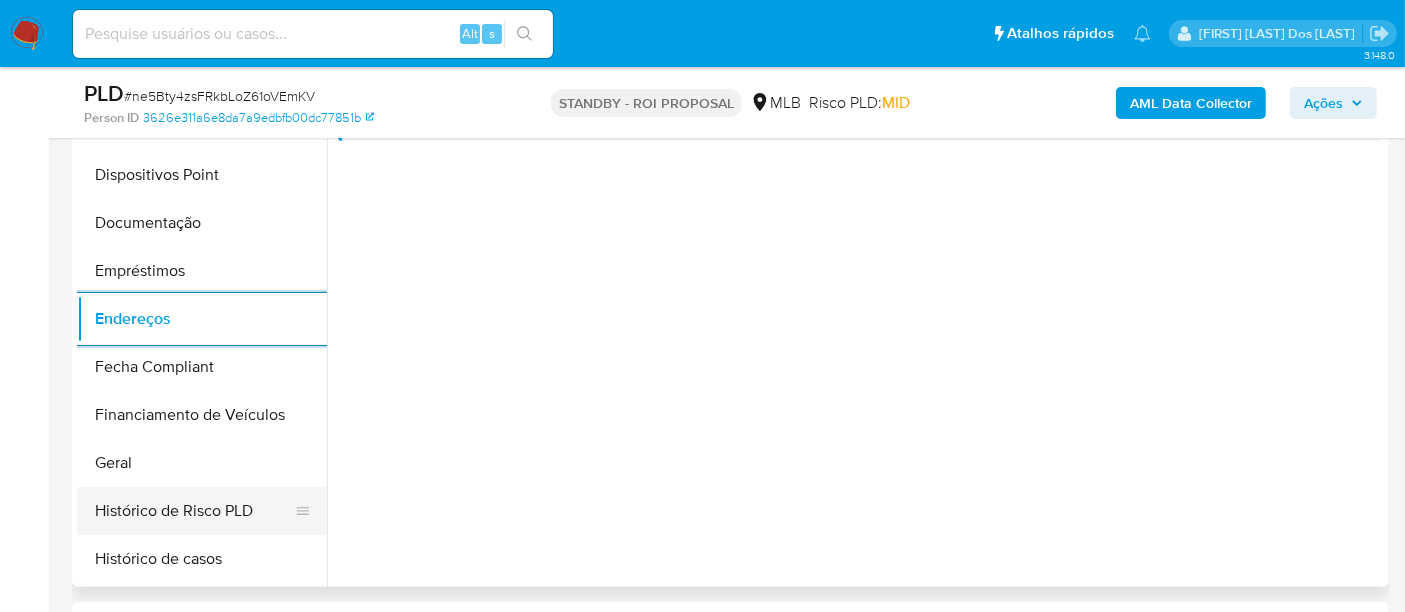 scroll, scrollTop: 177, scrollLeft: 0, axis: vertical 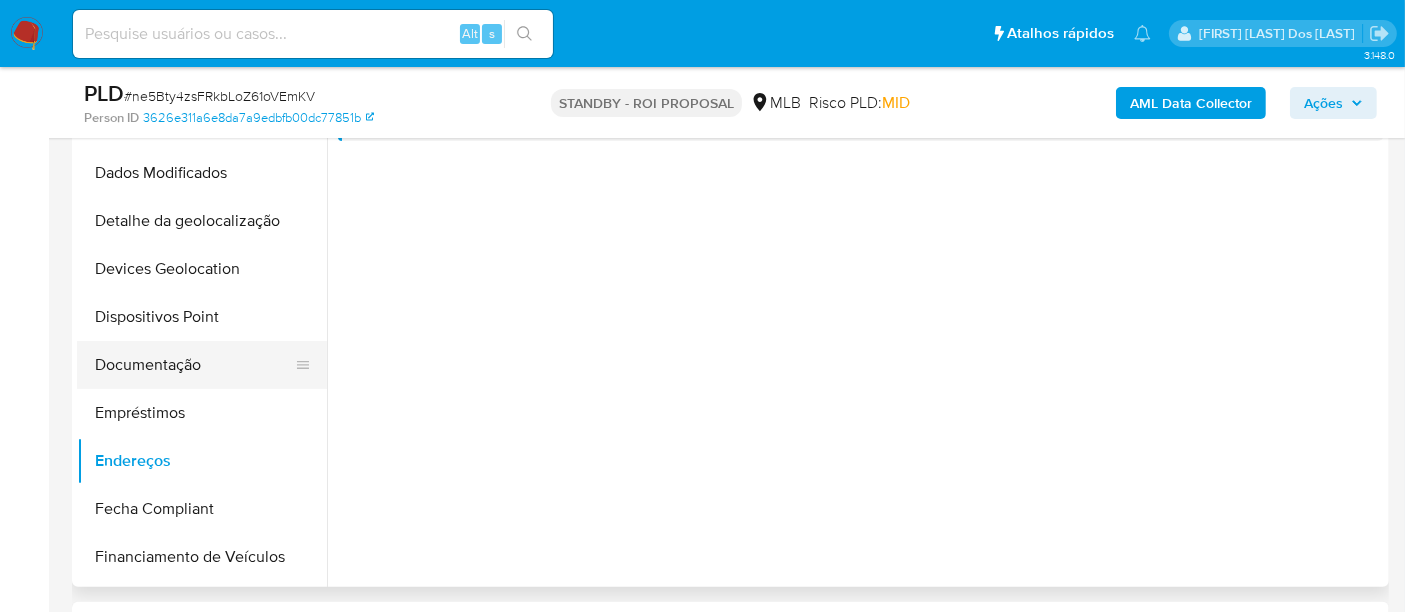 click on "Documentação" at bounding box center [194, 365] 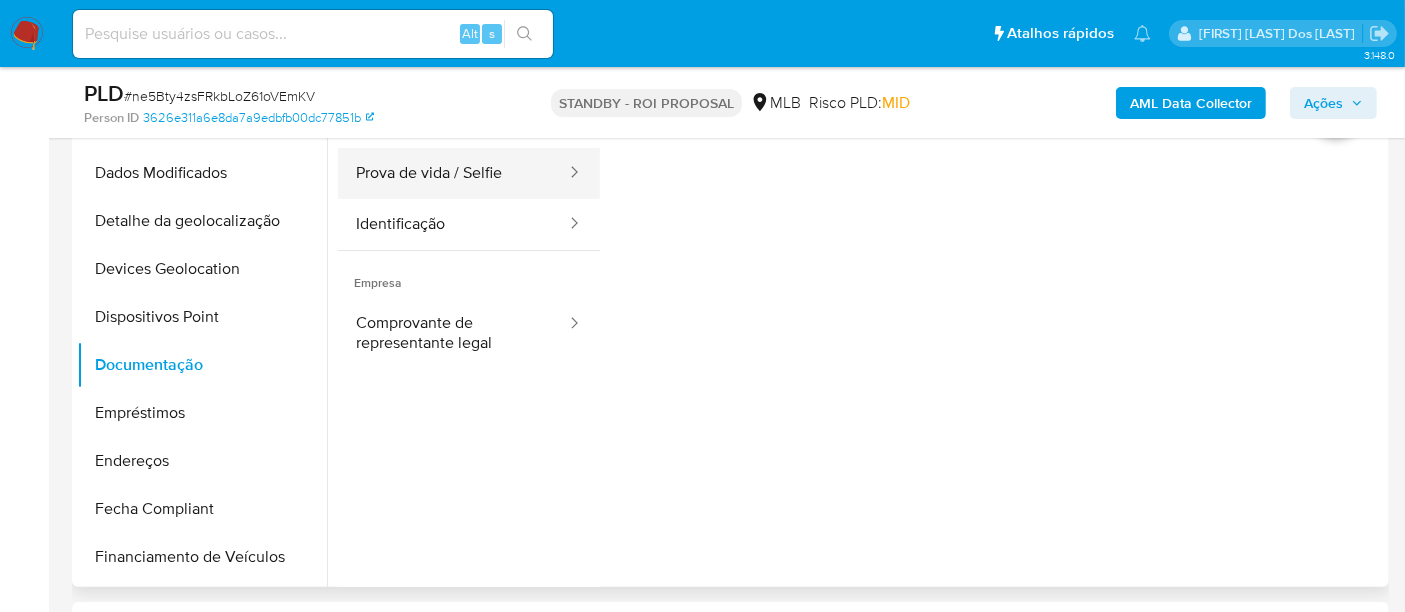 click on "Prova de vida / Selfie" at bounding box center [453, 173] 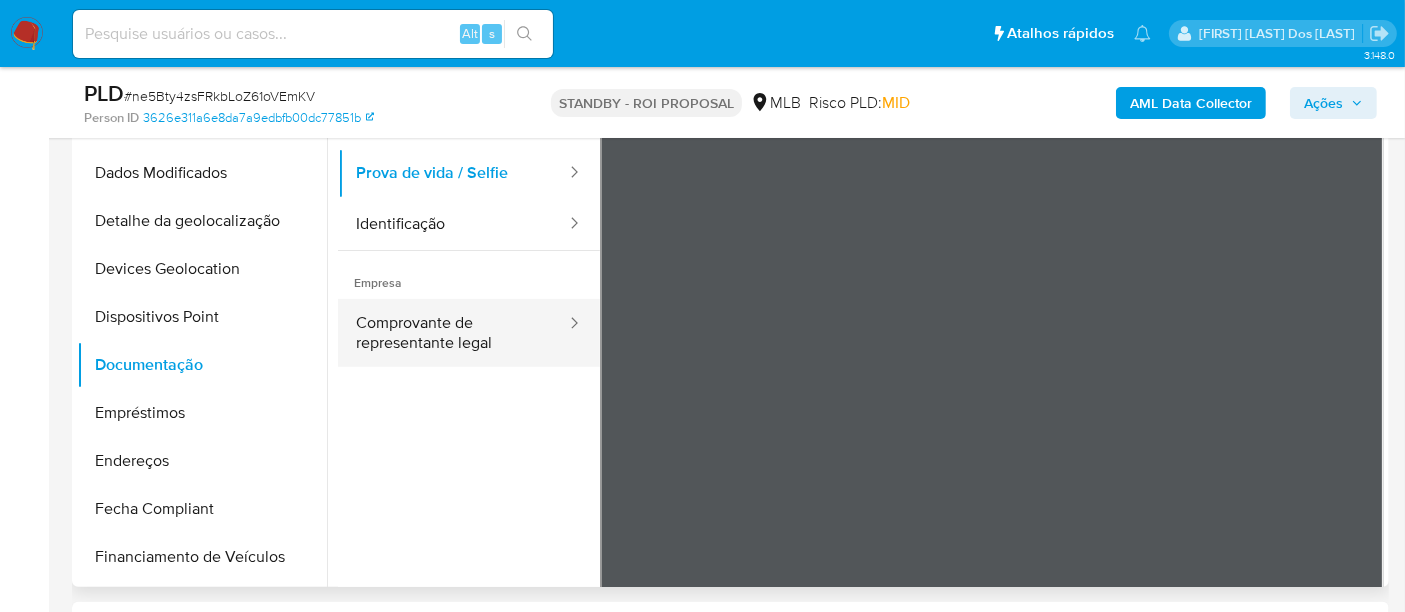 type 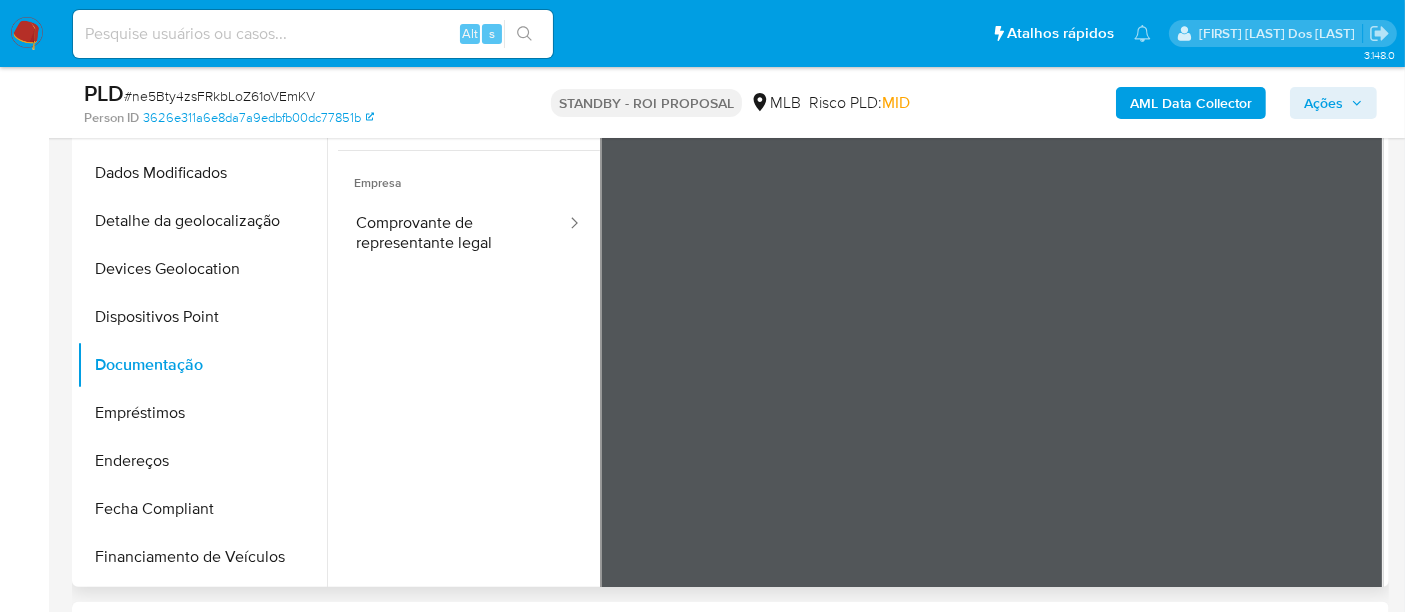 scroll, scrollTop: 168, scrollLeft: 0, axis: vertical 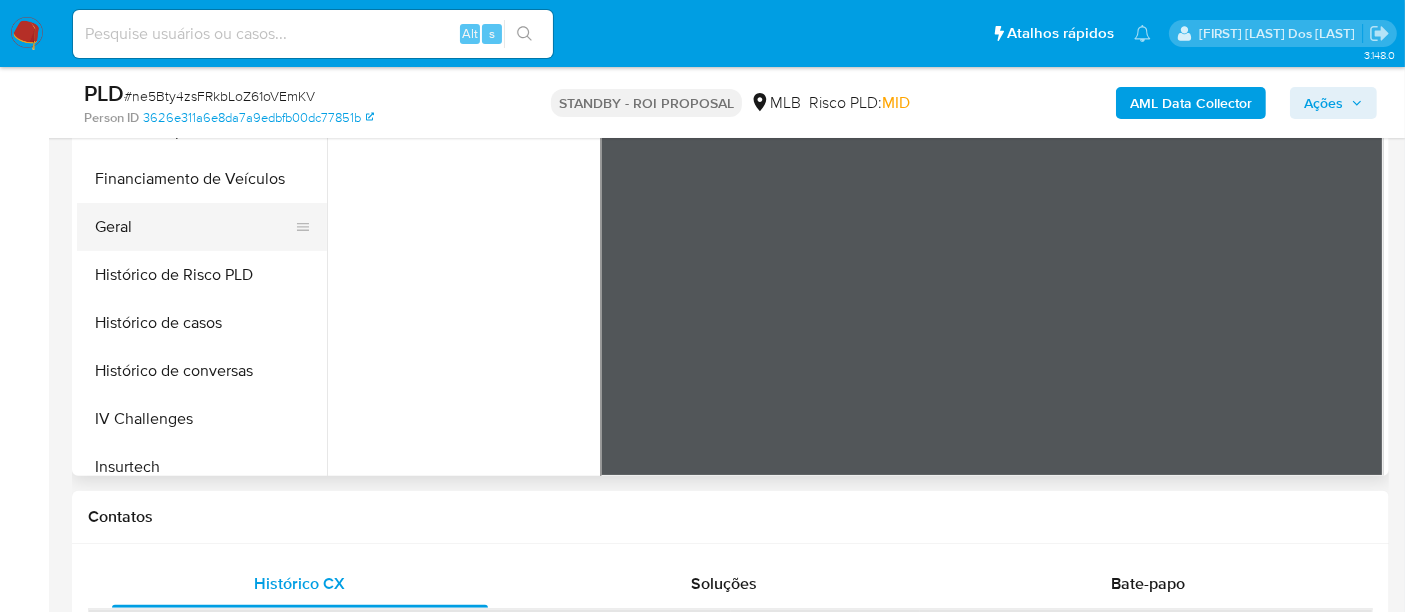 click on "Geral" at bounding box center (194, 227) 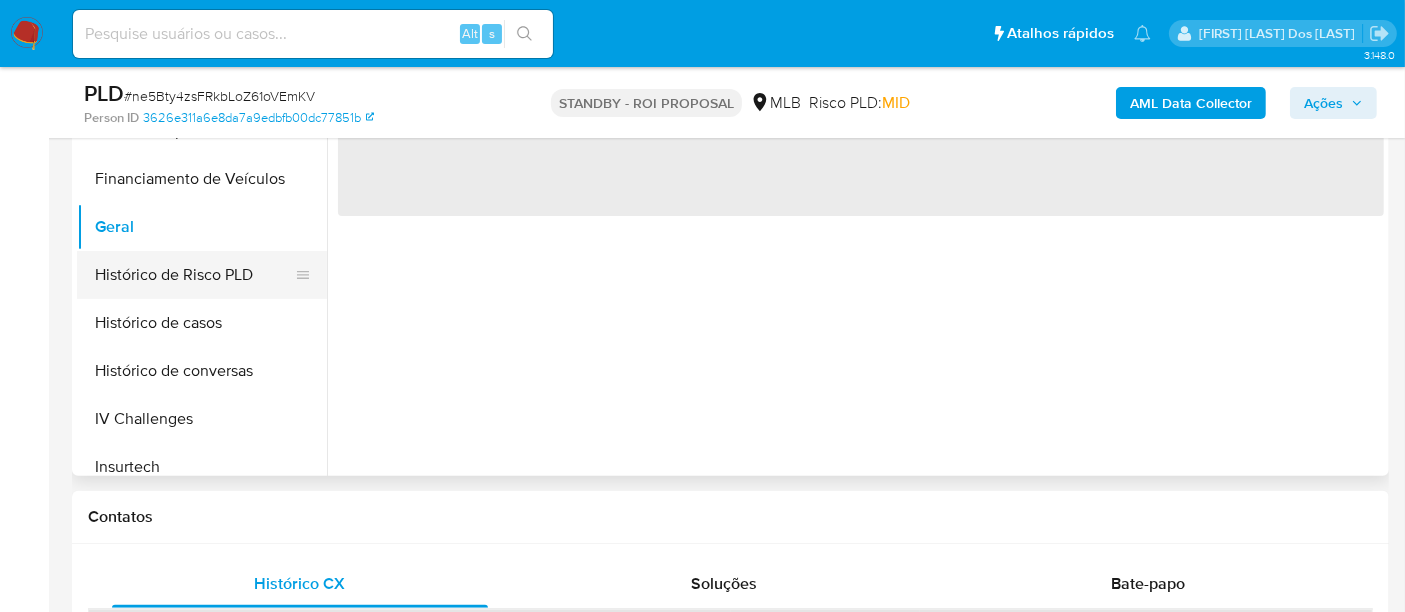 scroll, scrollTop: 0, scrollLeft: 0, axis: both 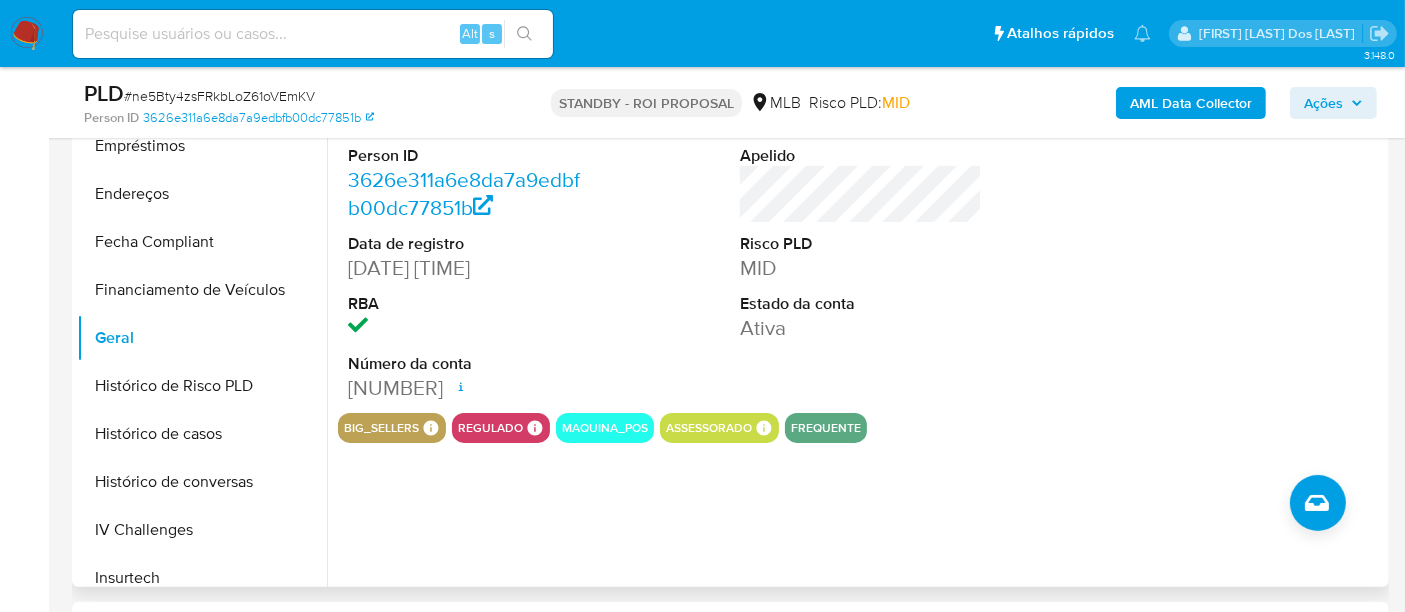 type 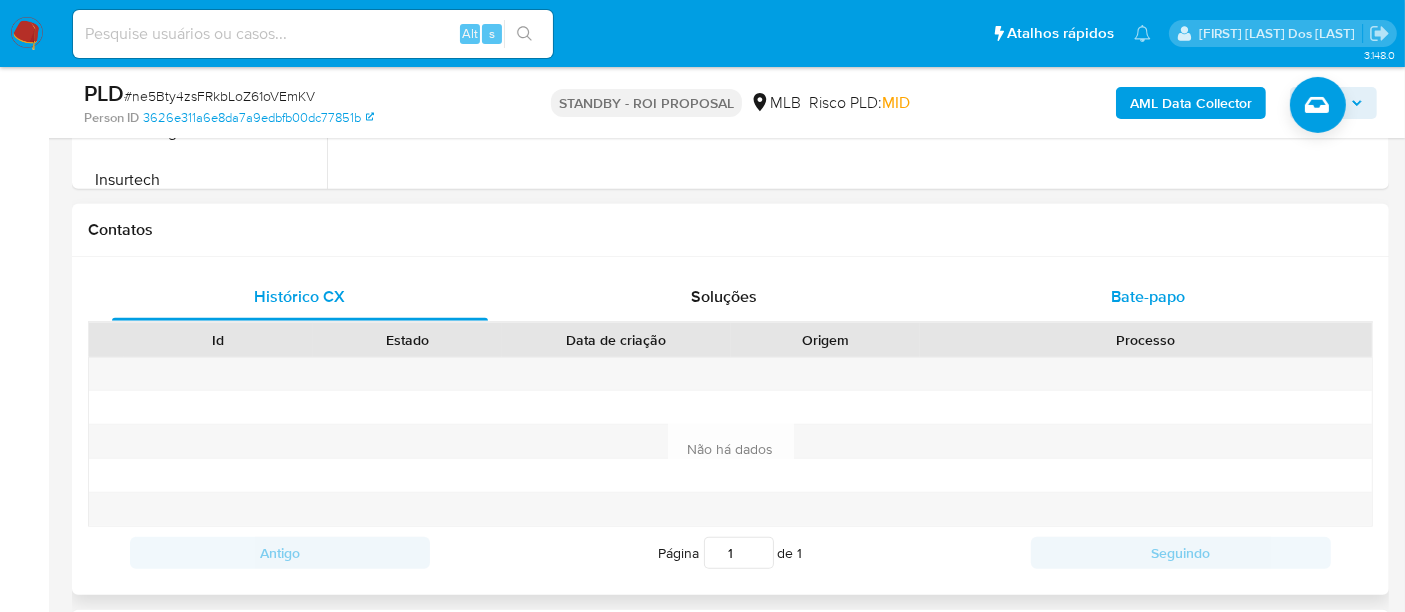 scroll, scrollTop: 777, scrollLeft: 0, axis: vertical 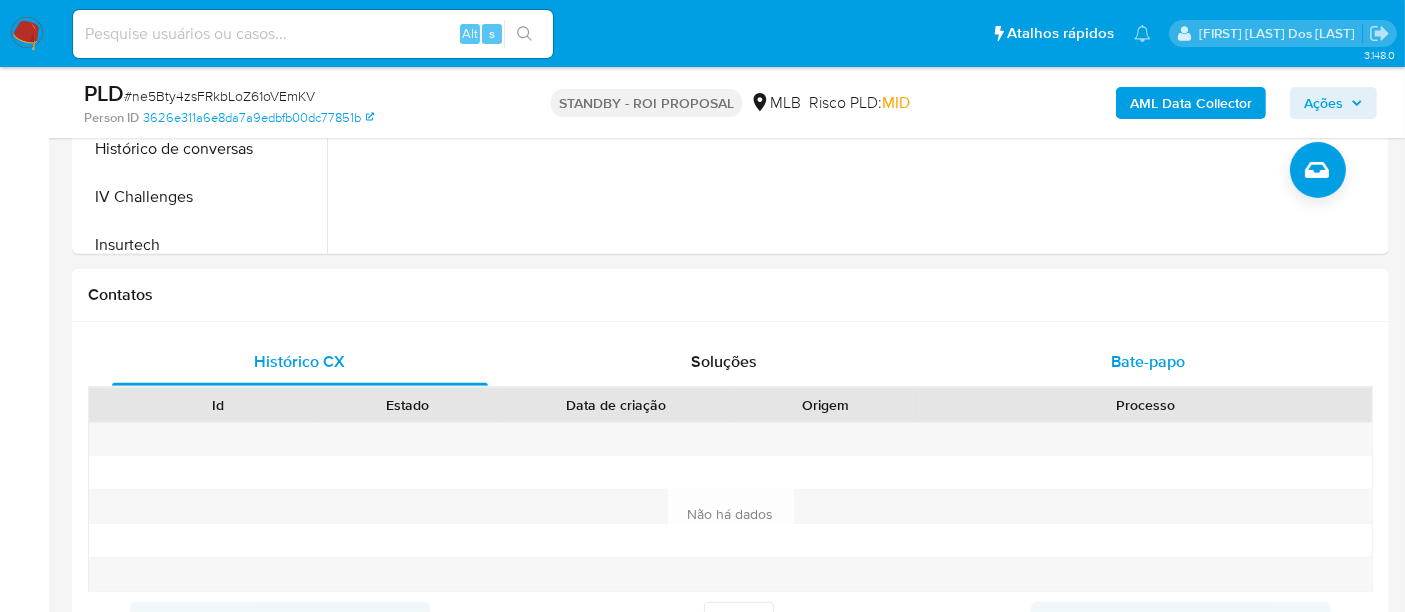 click on "Bate-papo" at bounding box center [1148, 361] 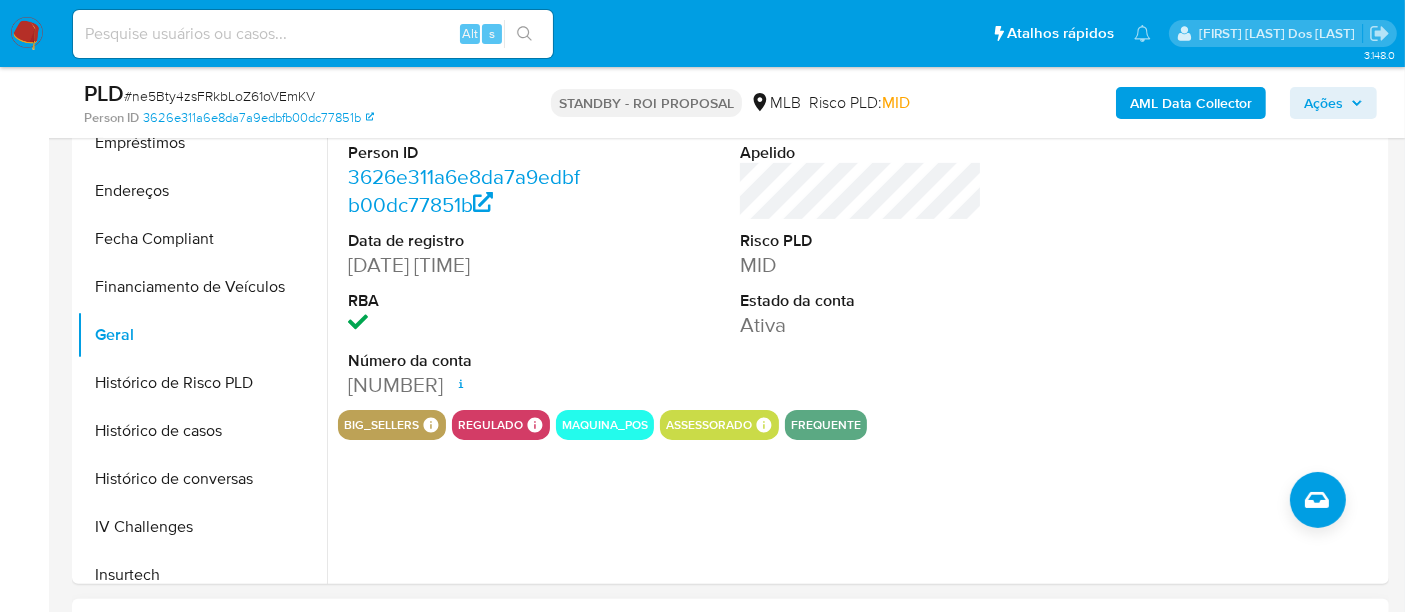 scroll, scrollTop: 444, scrollLeft: 0, axis: vertical 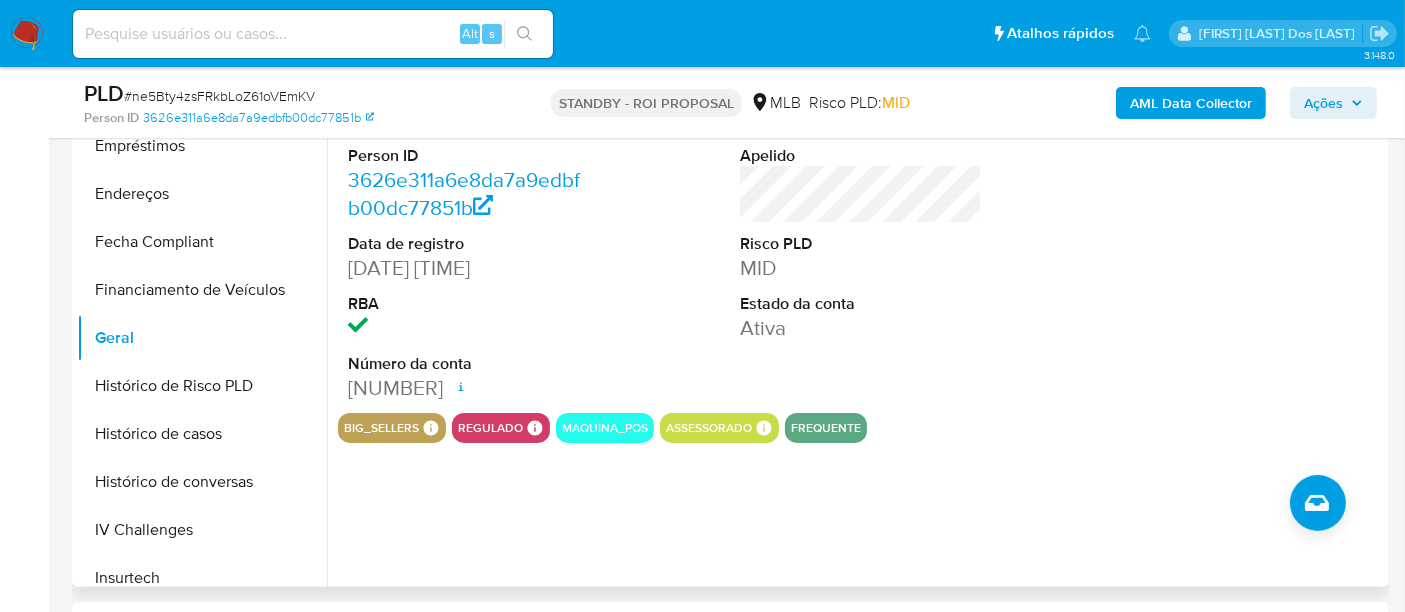type 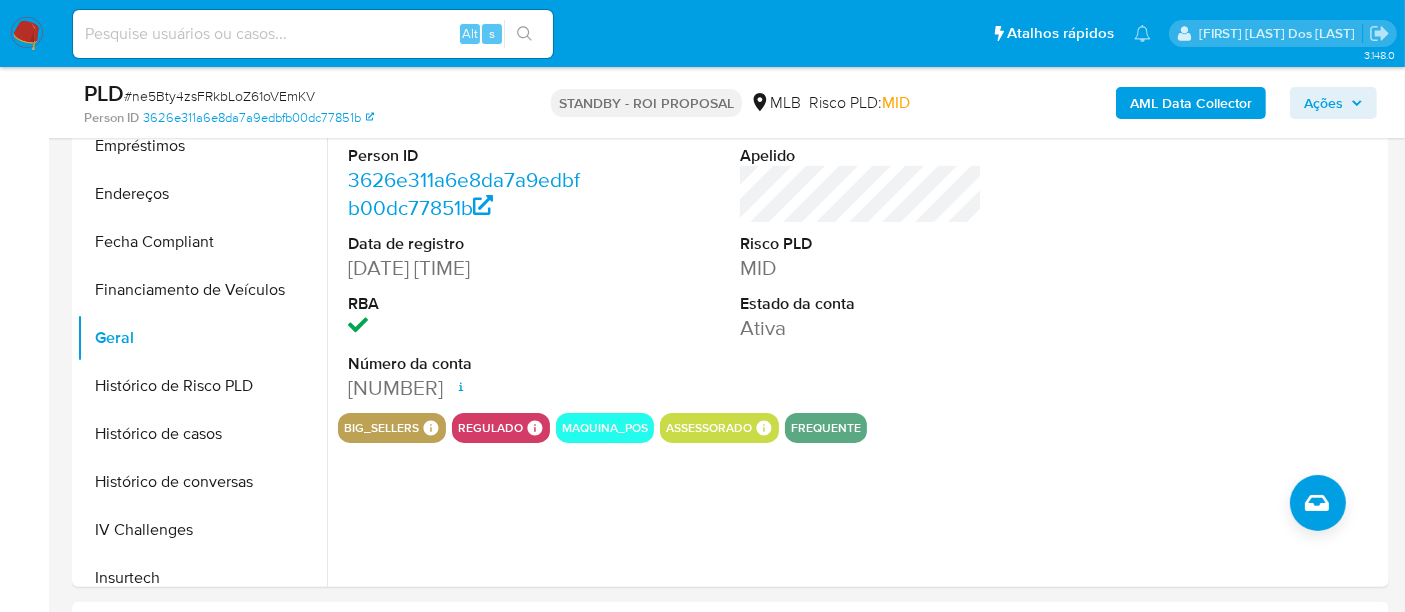 click at bounding box center (27, 34) 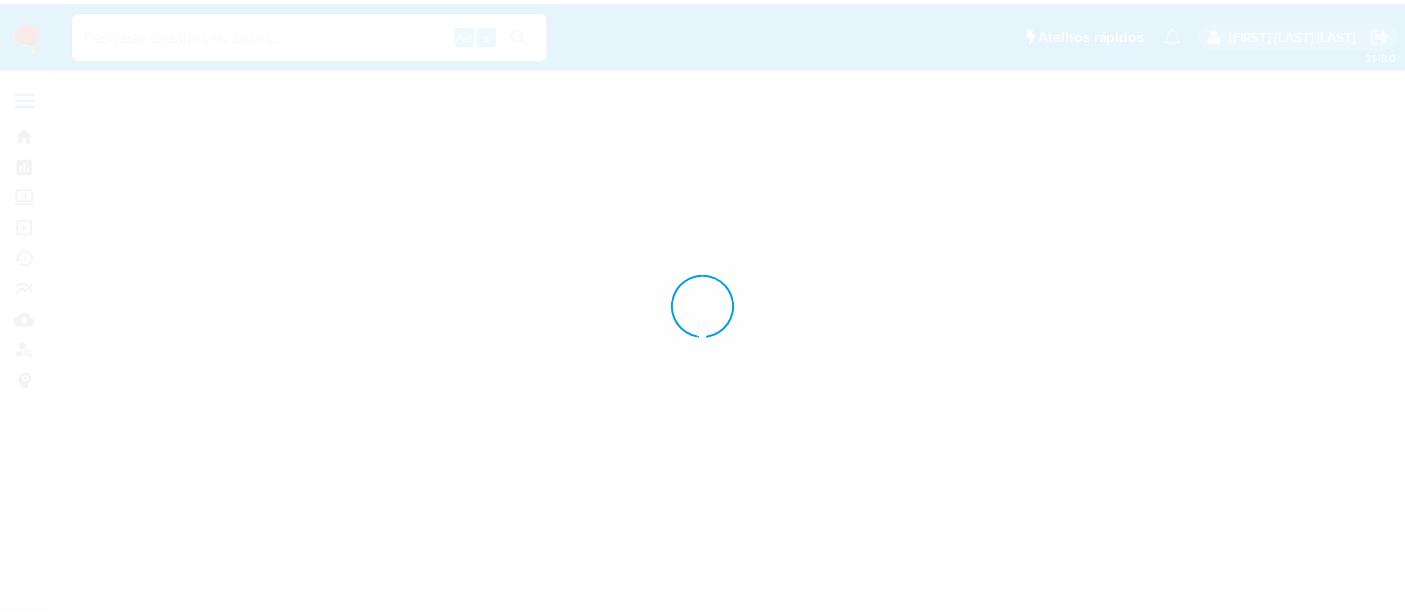 scroll, scrollTop: 0, scrollLeft: 0, axis: both 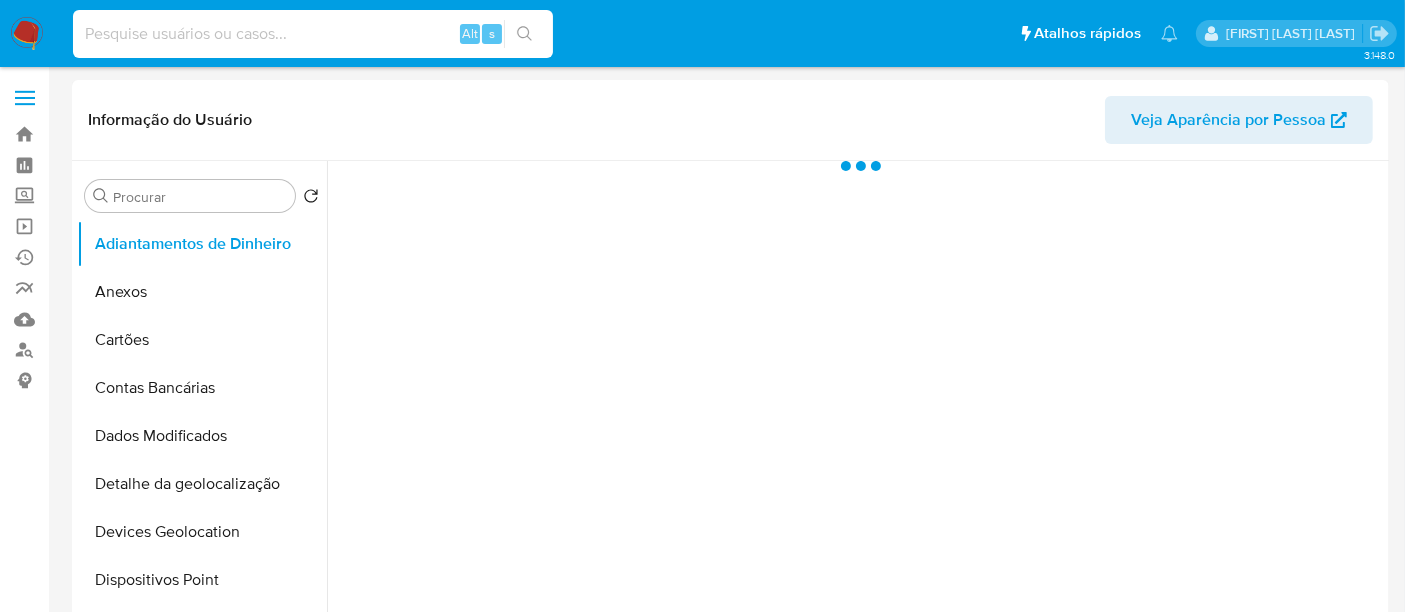 click at bounding box center [313, 34] 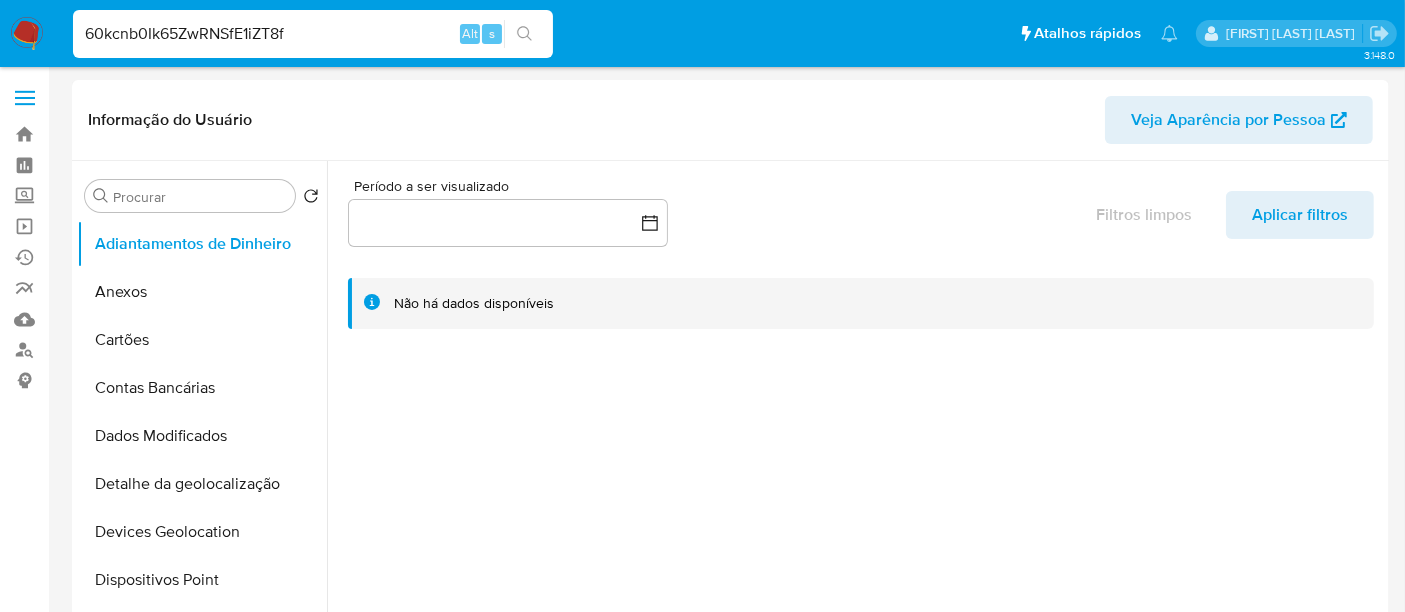 type on "60kcnb0Ik65ZwRNSfE1iZT8f" 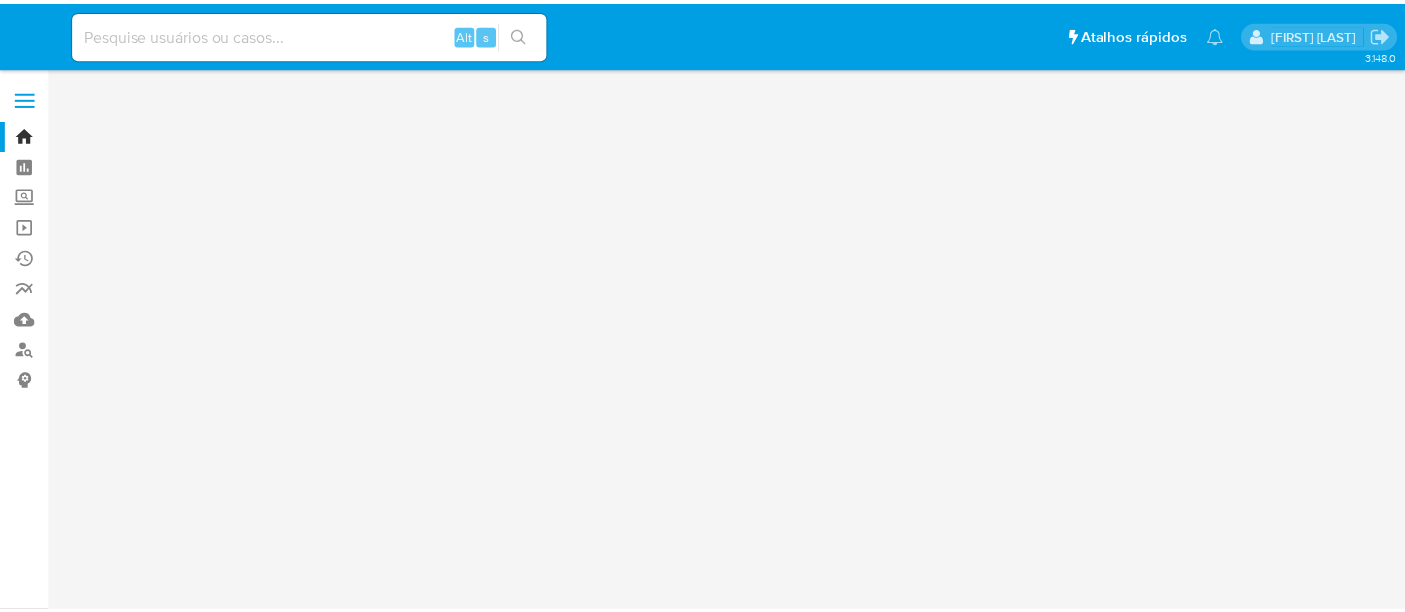 scroll, scrollTop: 0, scrollLeft: 0, axis: both 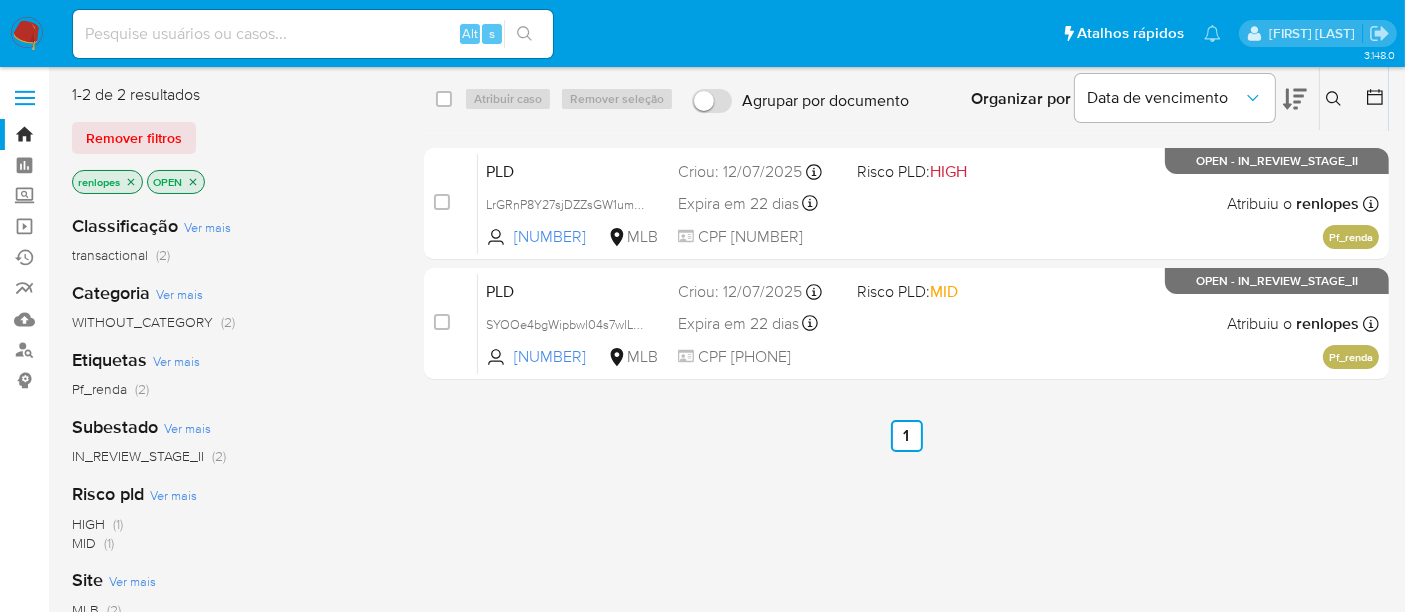 drag, startPoint x: 168, startPoint y: 144, endPoint x: 748, endPoint y: 70, distance: 584.70166 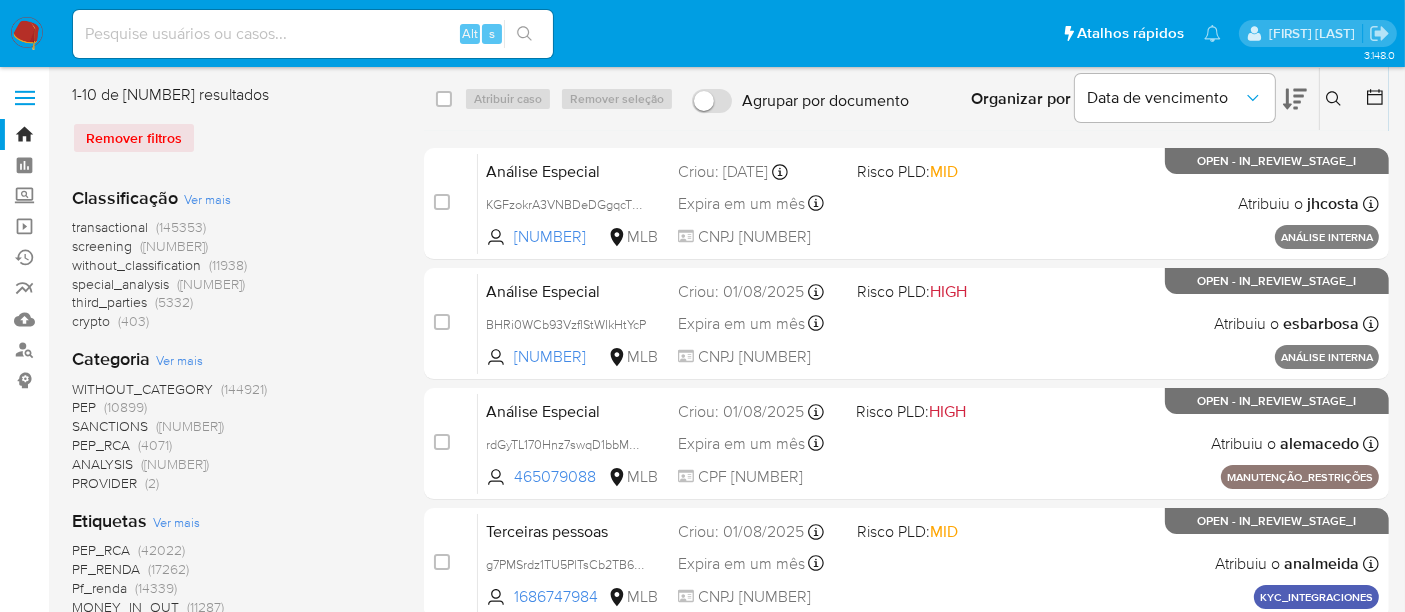 click 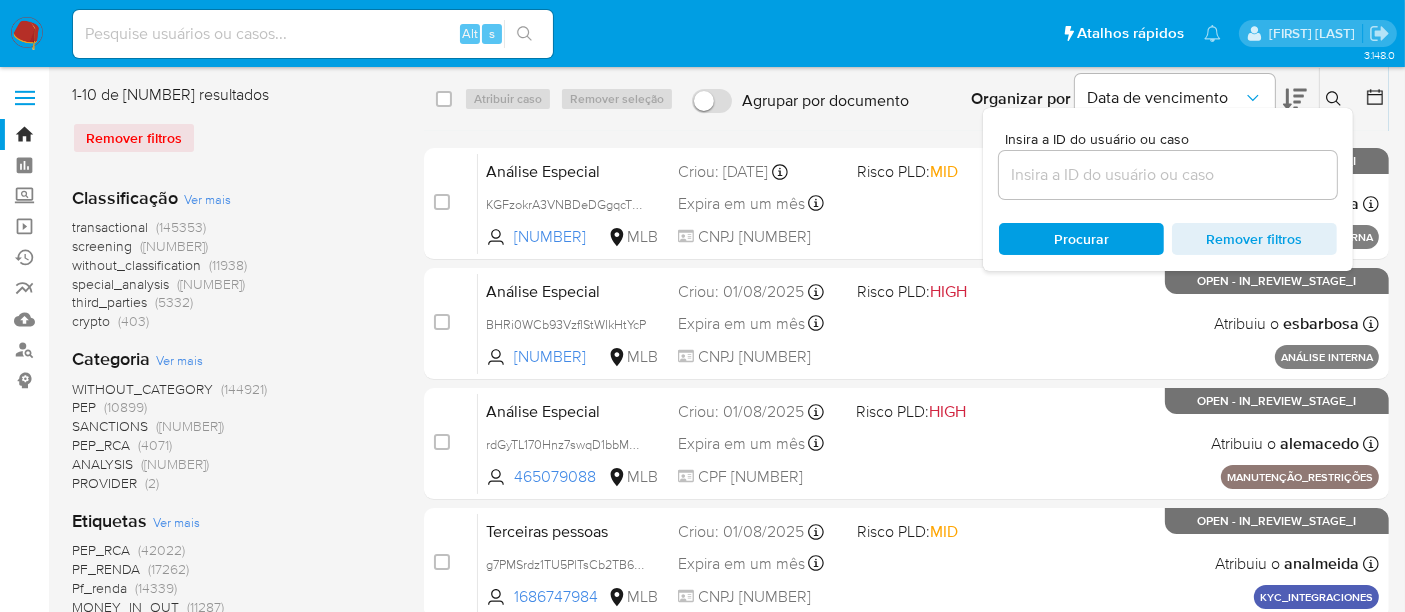 click at bounding box center (1168, 175) 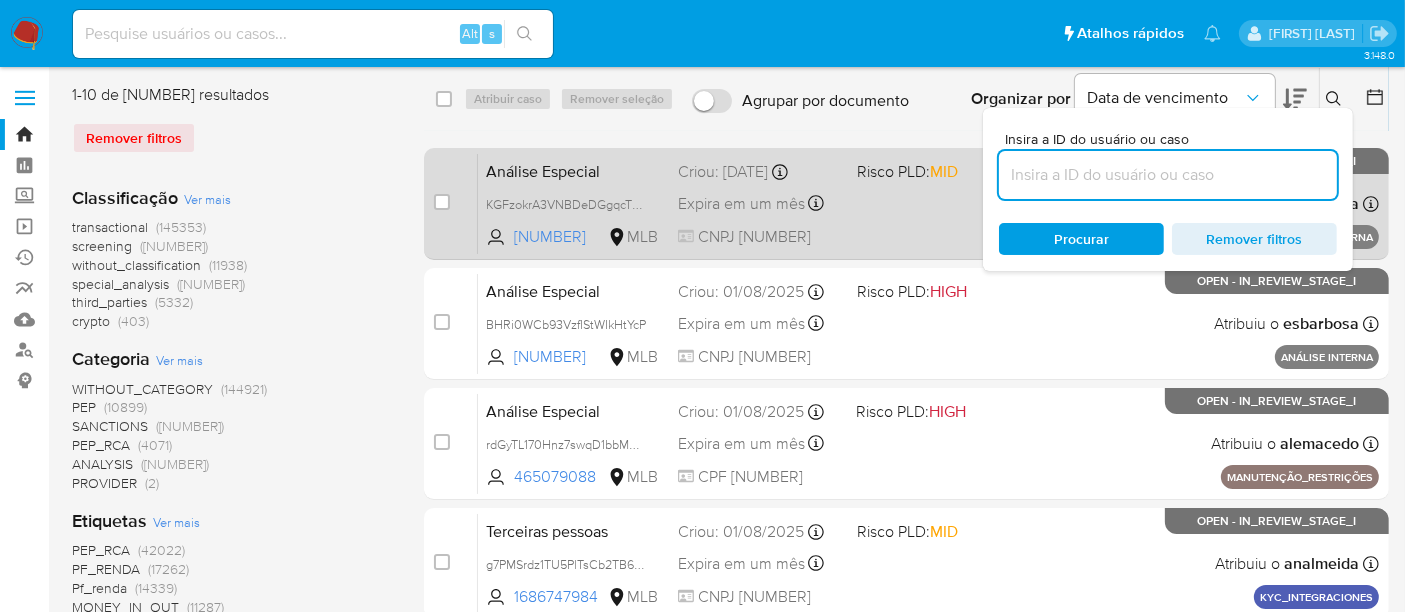paste on "[STRING]" 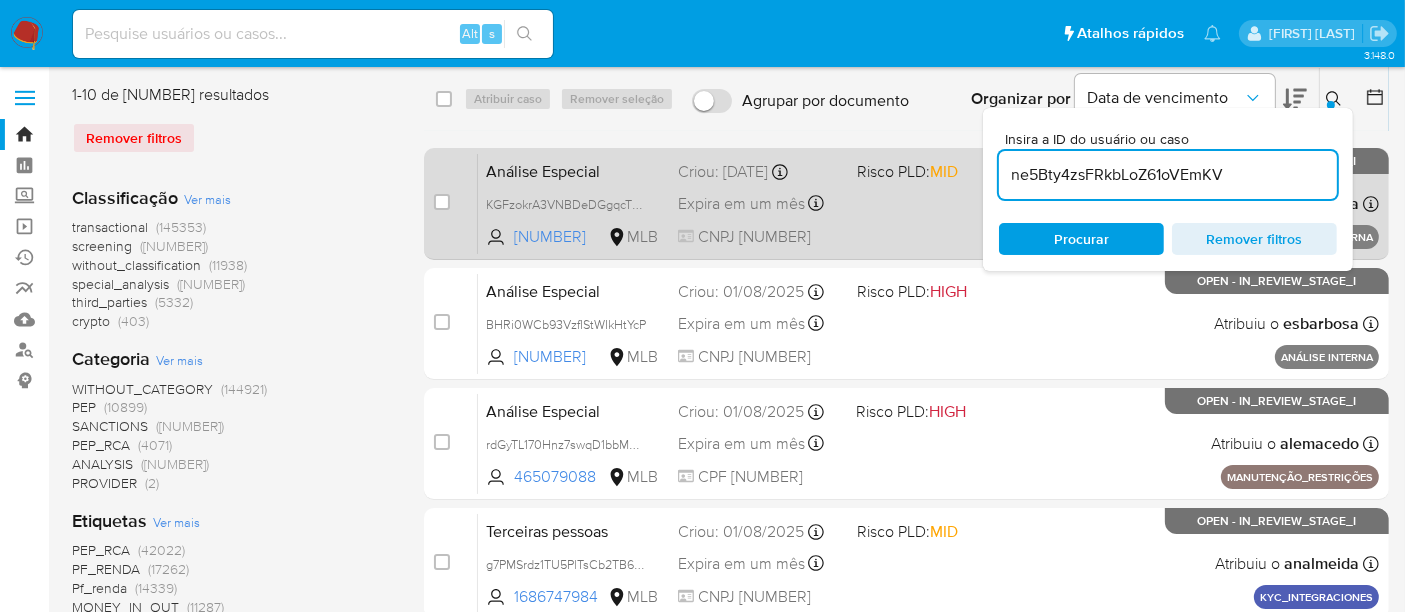 type on "[STRING]" 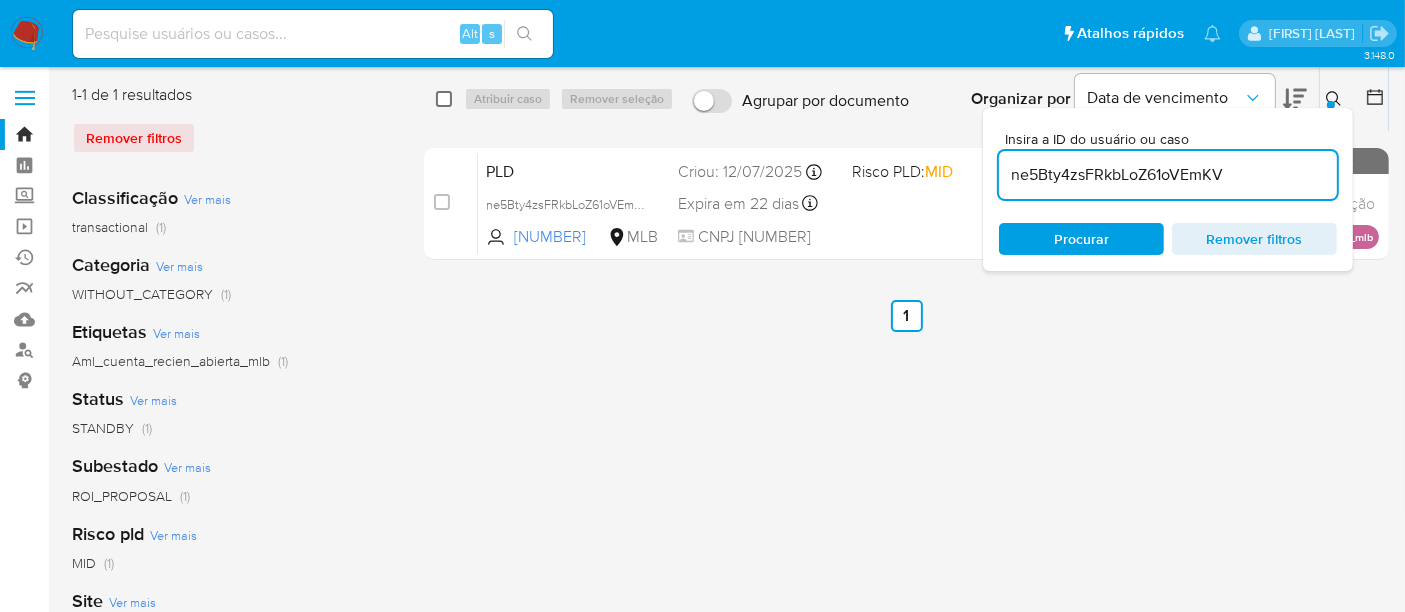 click at bounding box center (444, 99) 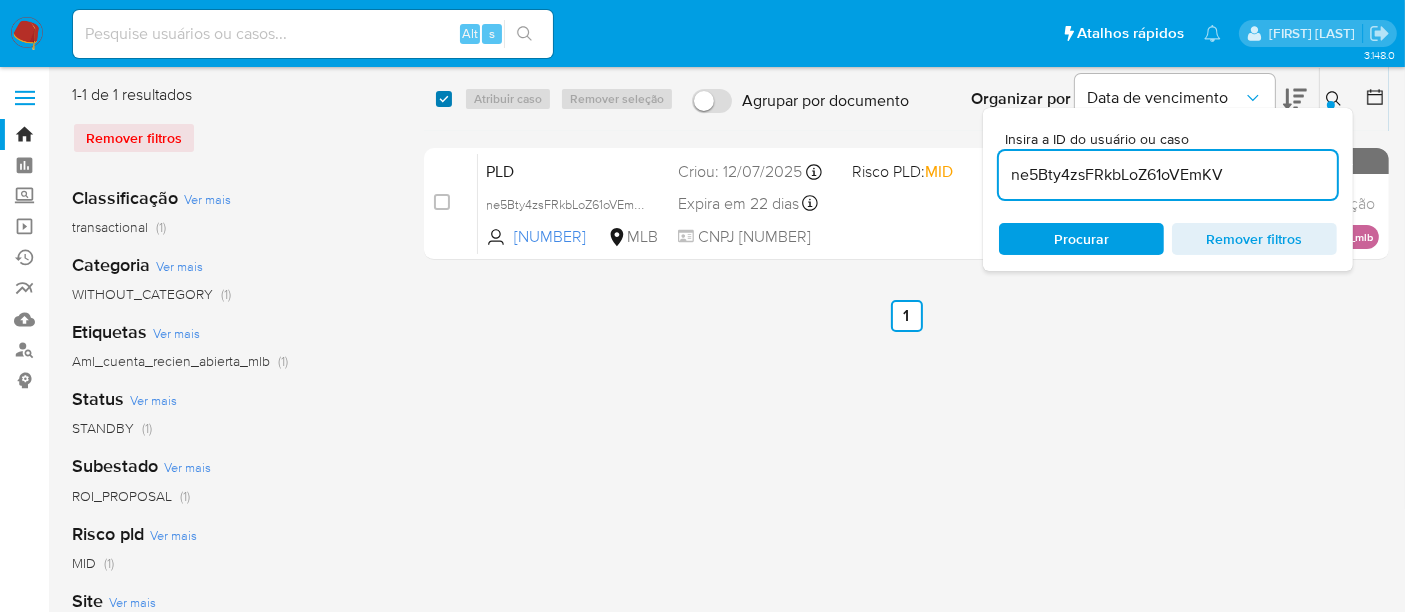 checkbox on "true" 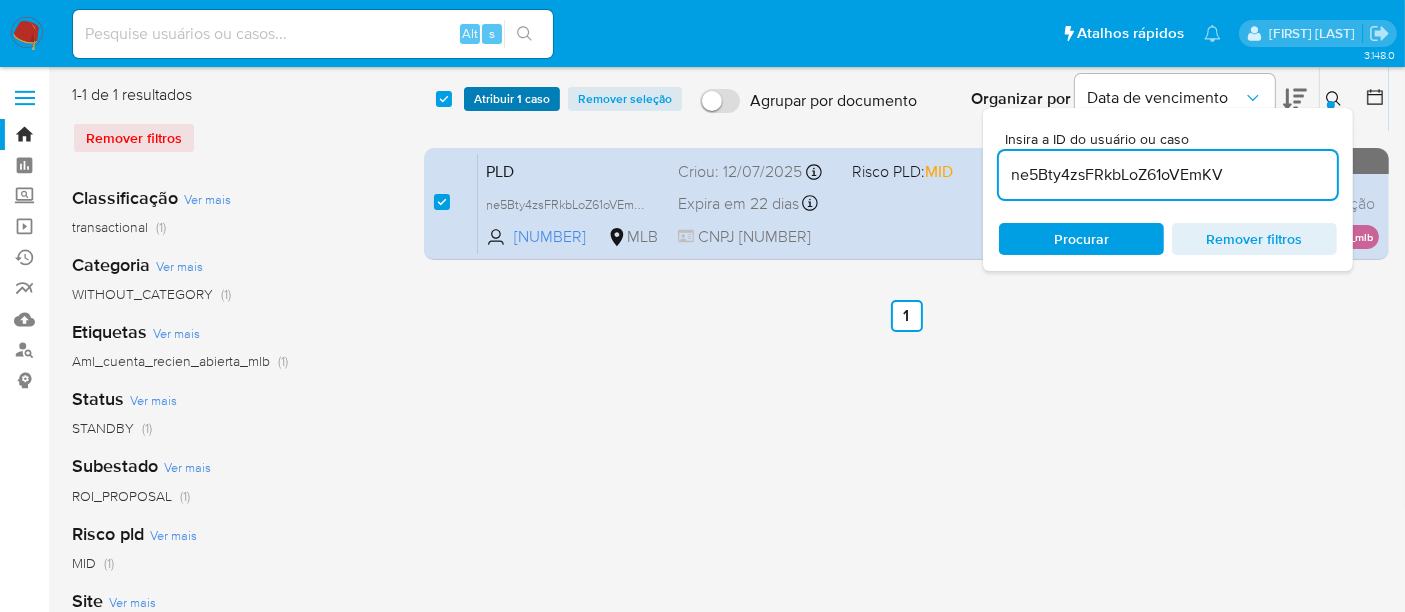 click on "Atribuir 1 caso" at bounding box center [512, 99] 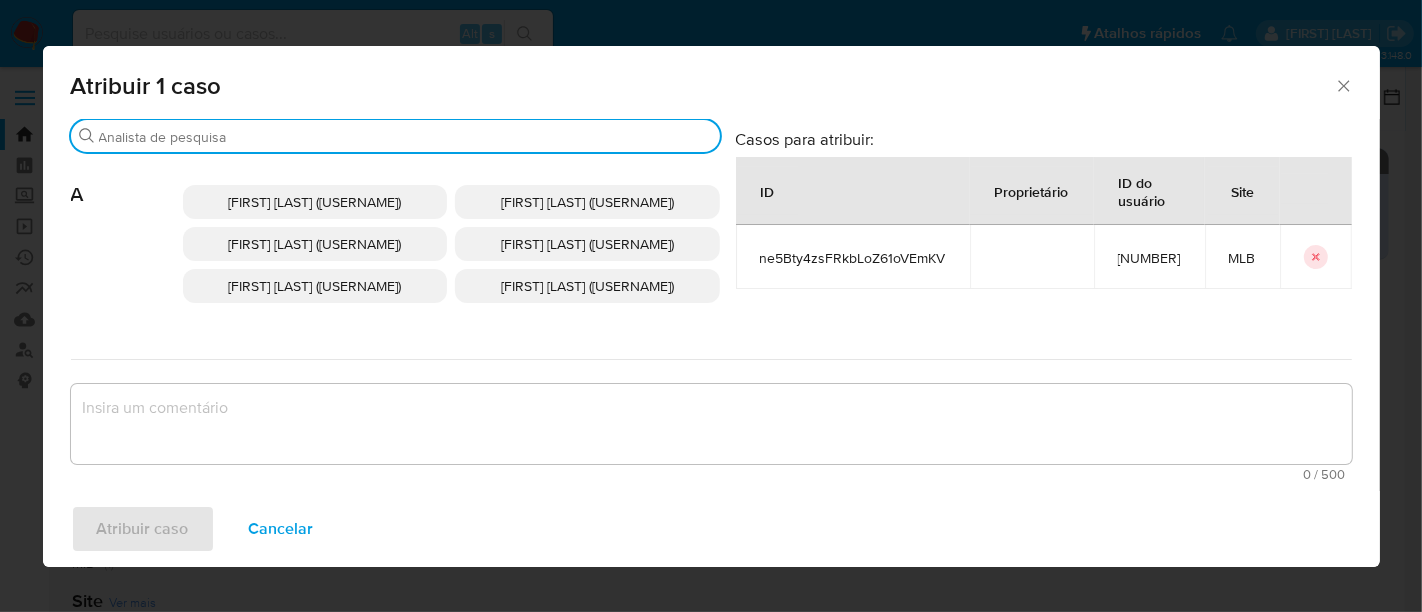 click on "Buscar" at bounding box center [405, 137] 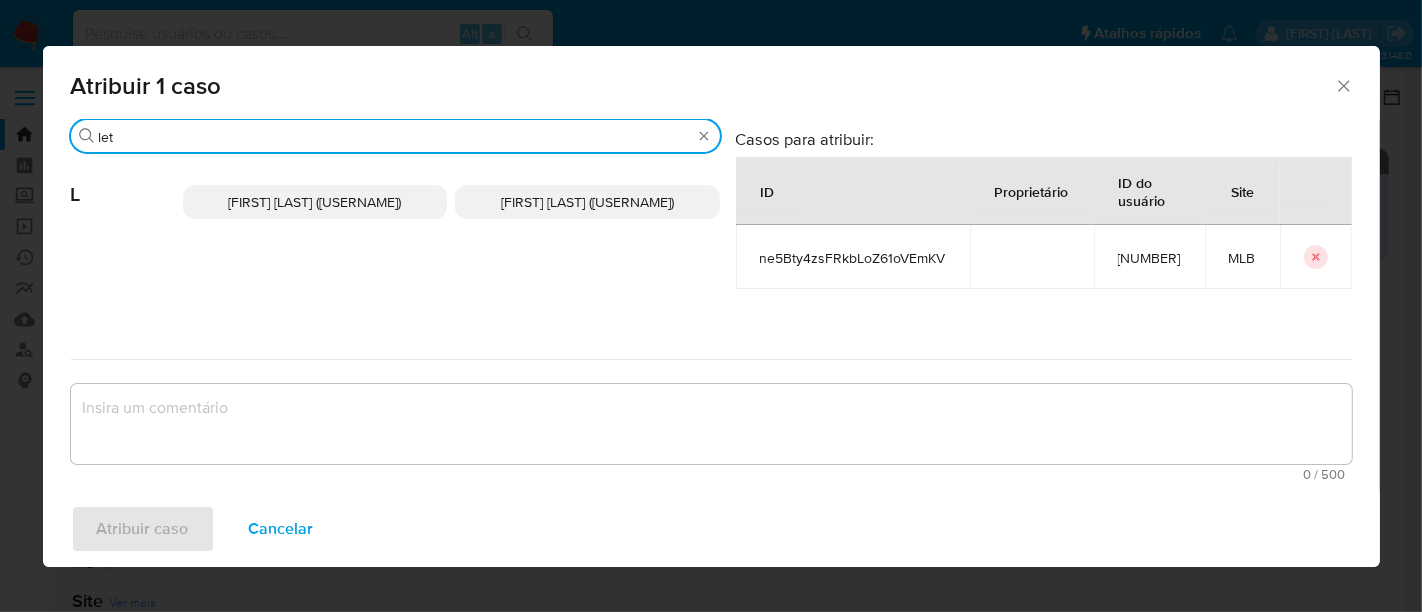 type on "let" 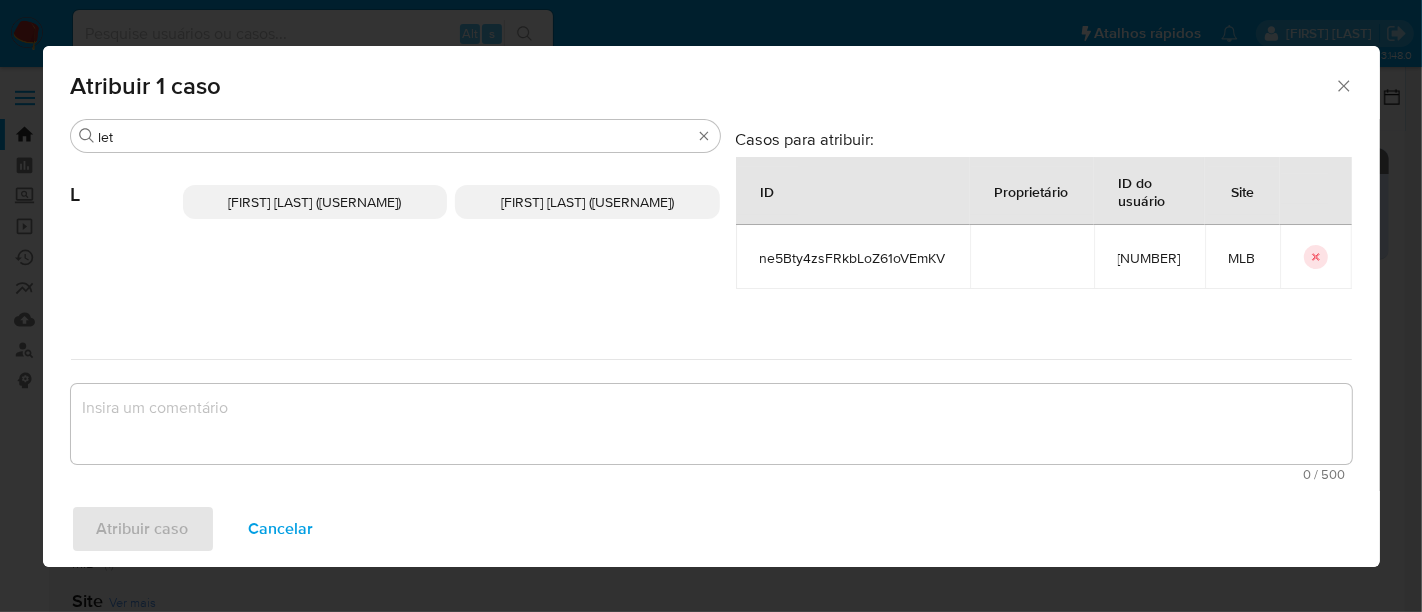 click on "Leticia De Souza Siqueira (lsiqueira)" at bounding box center [587, 202] 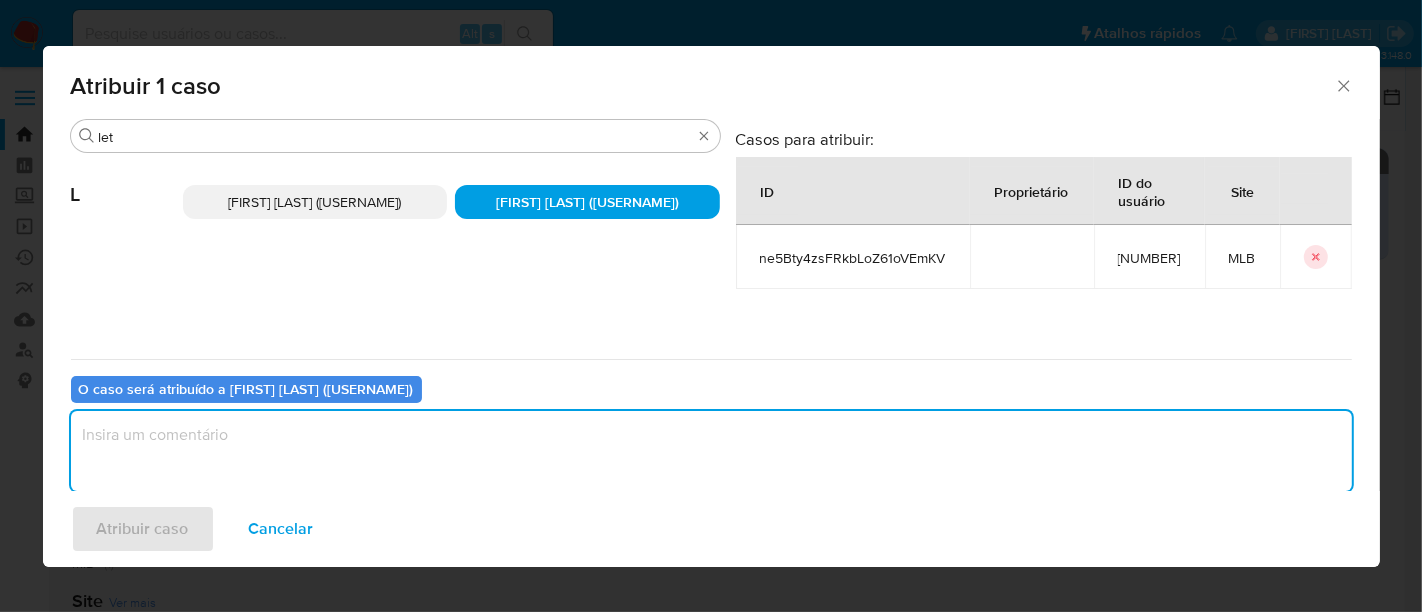 click at bounding box center (711, 451) 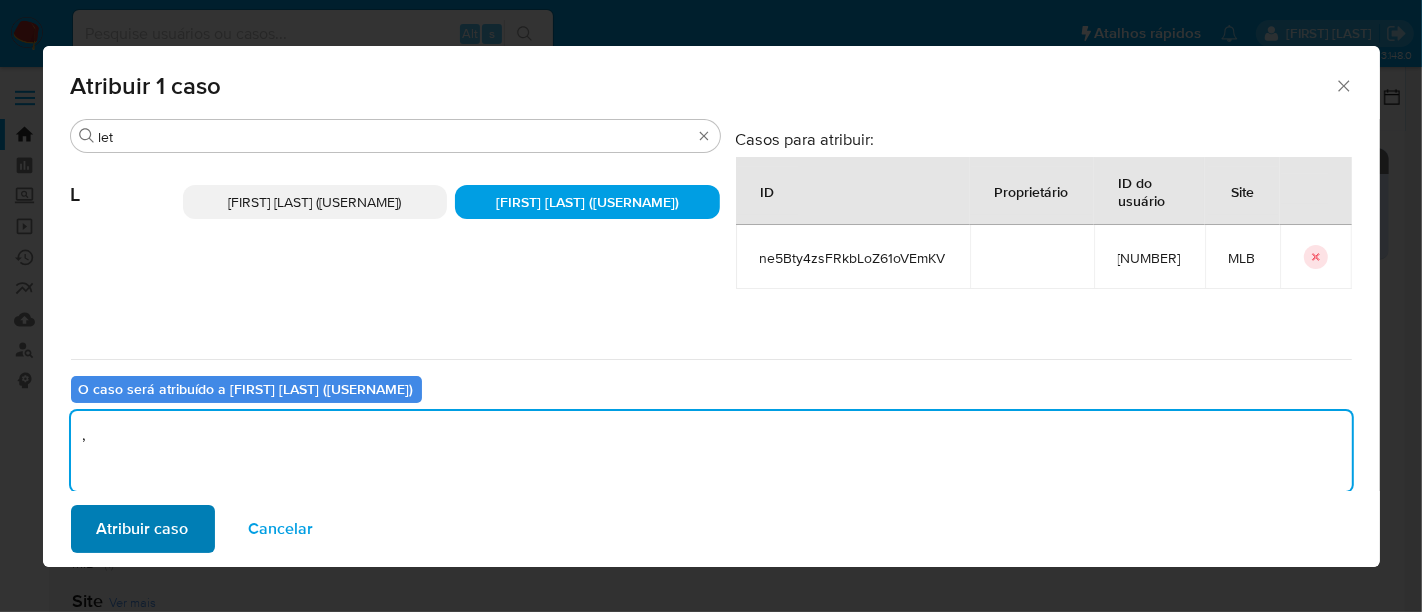 type on "," 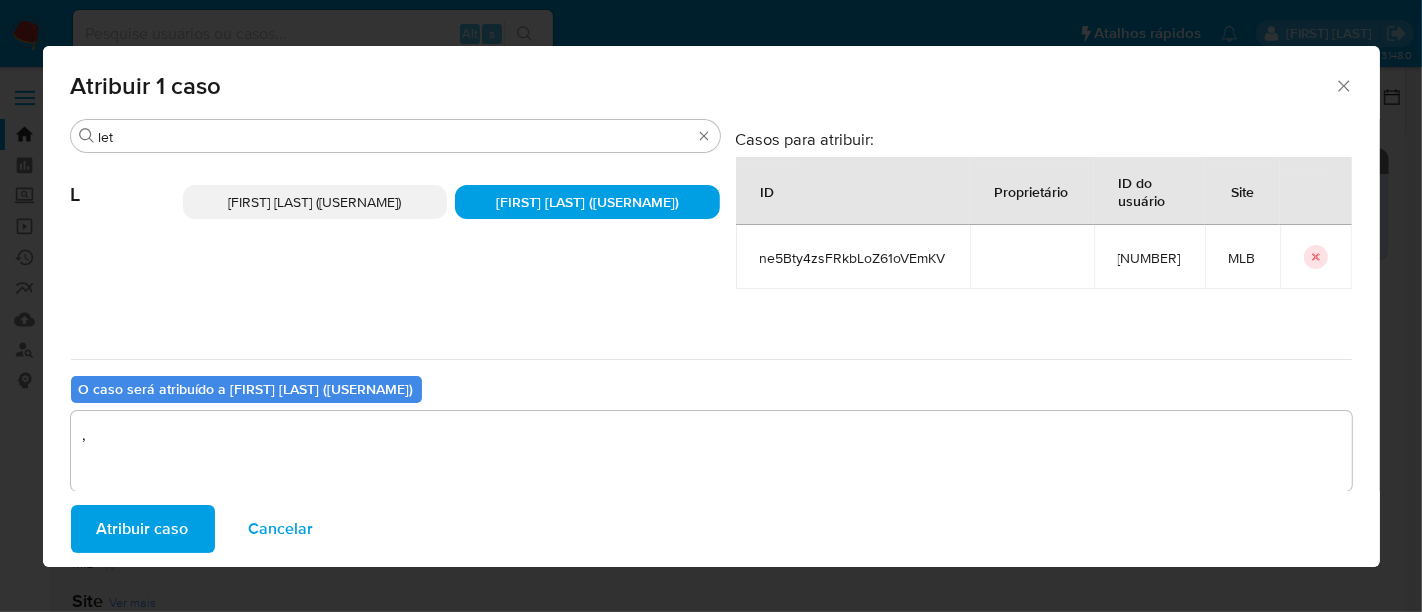 click on "Atribuir caso" at bounding box center [143, 529] 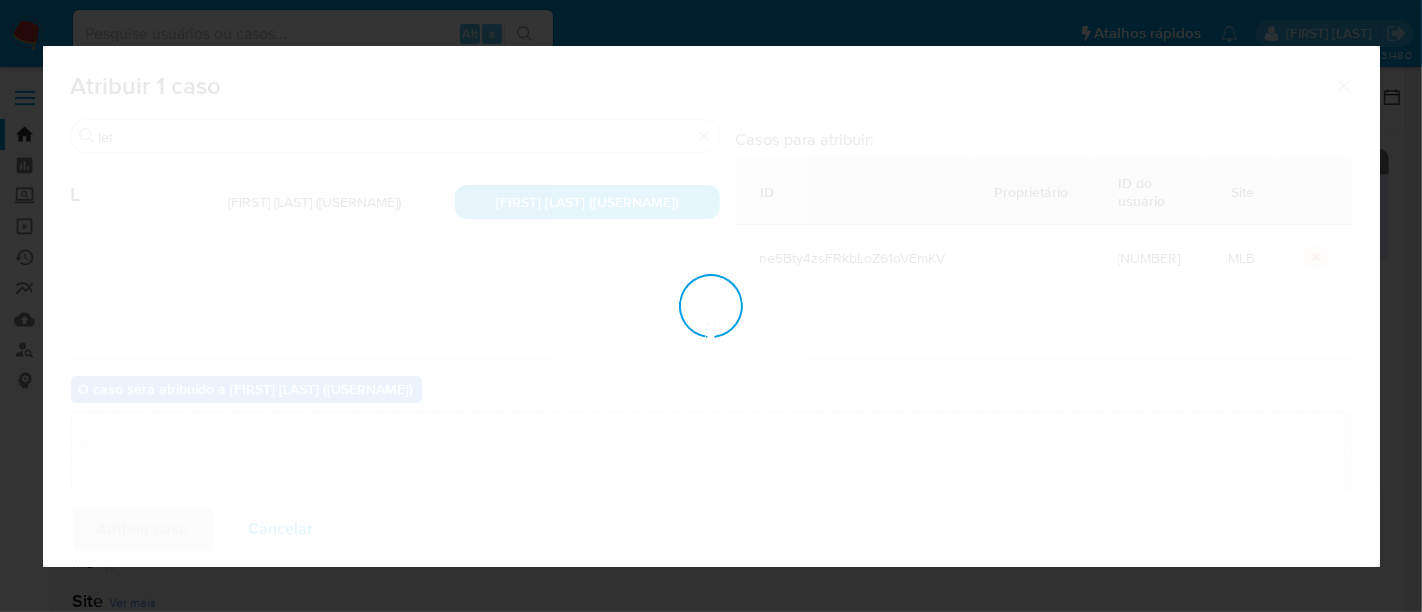 type 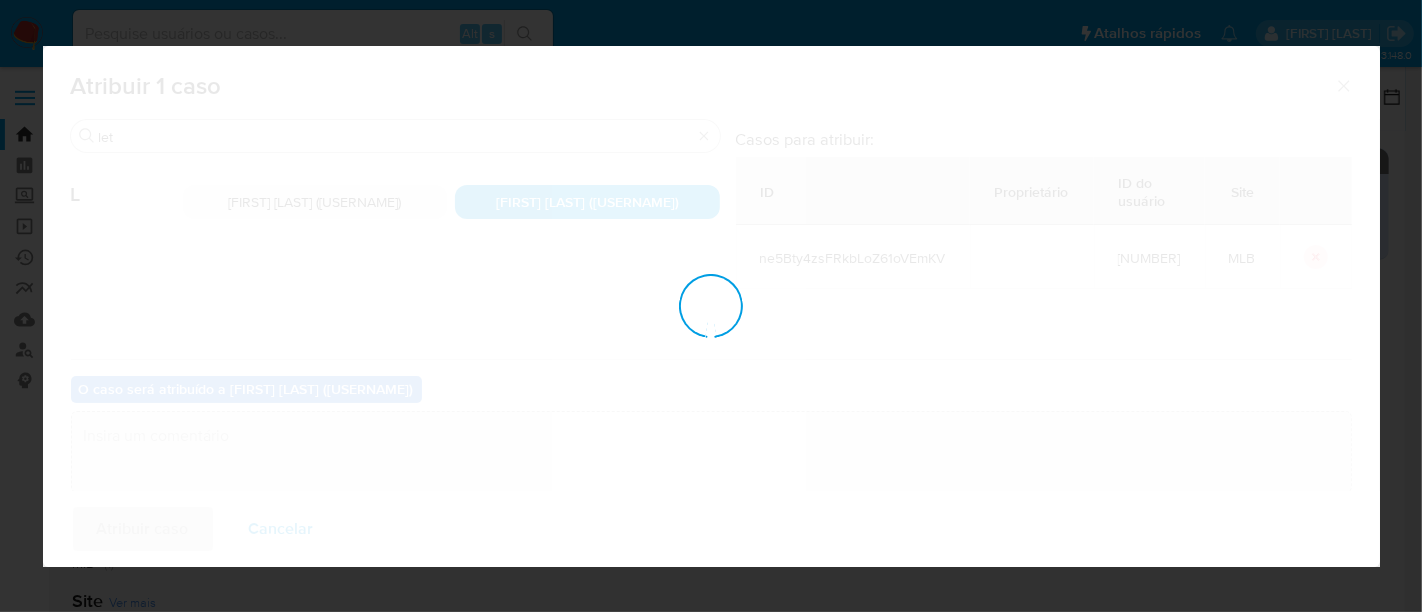checkbox on "false" 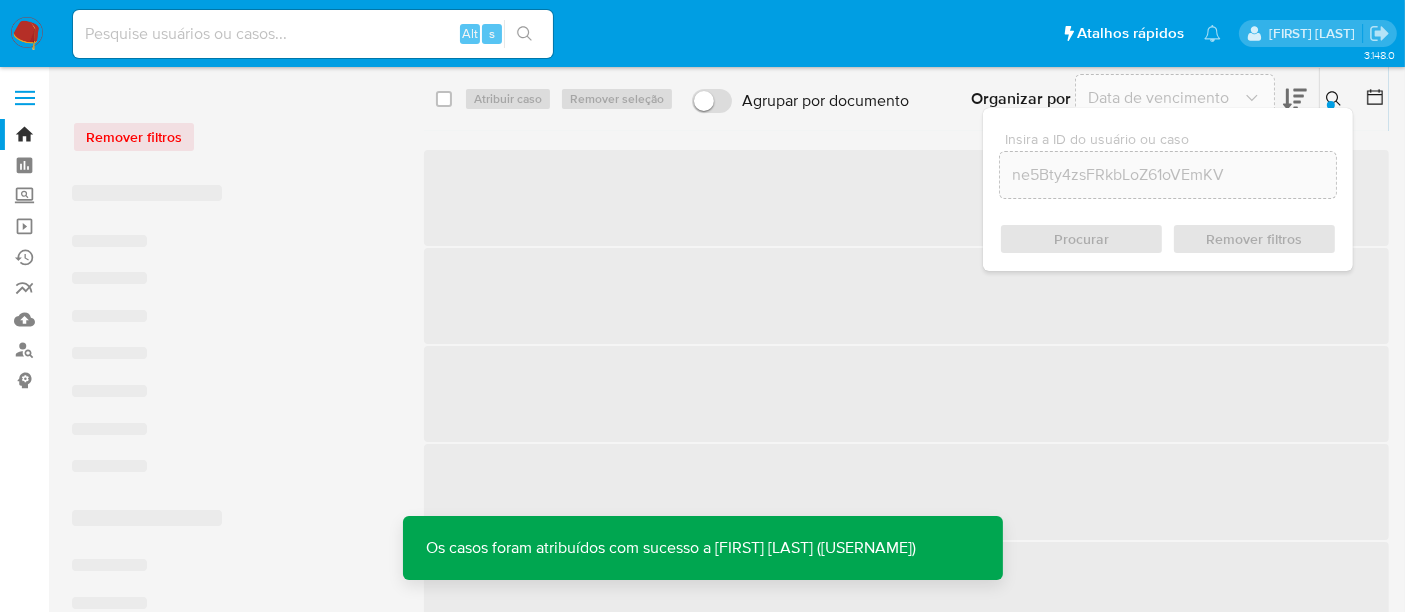 click 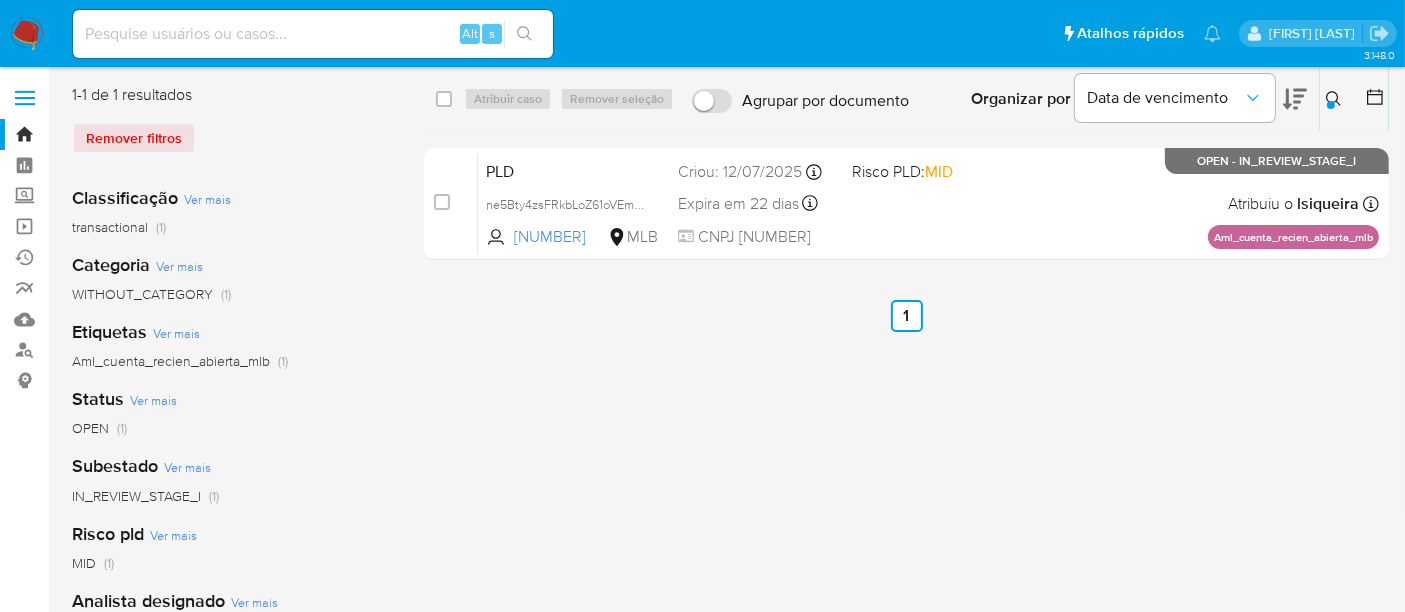 type 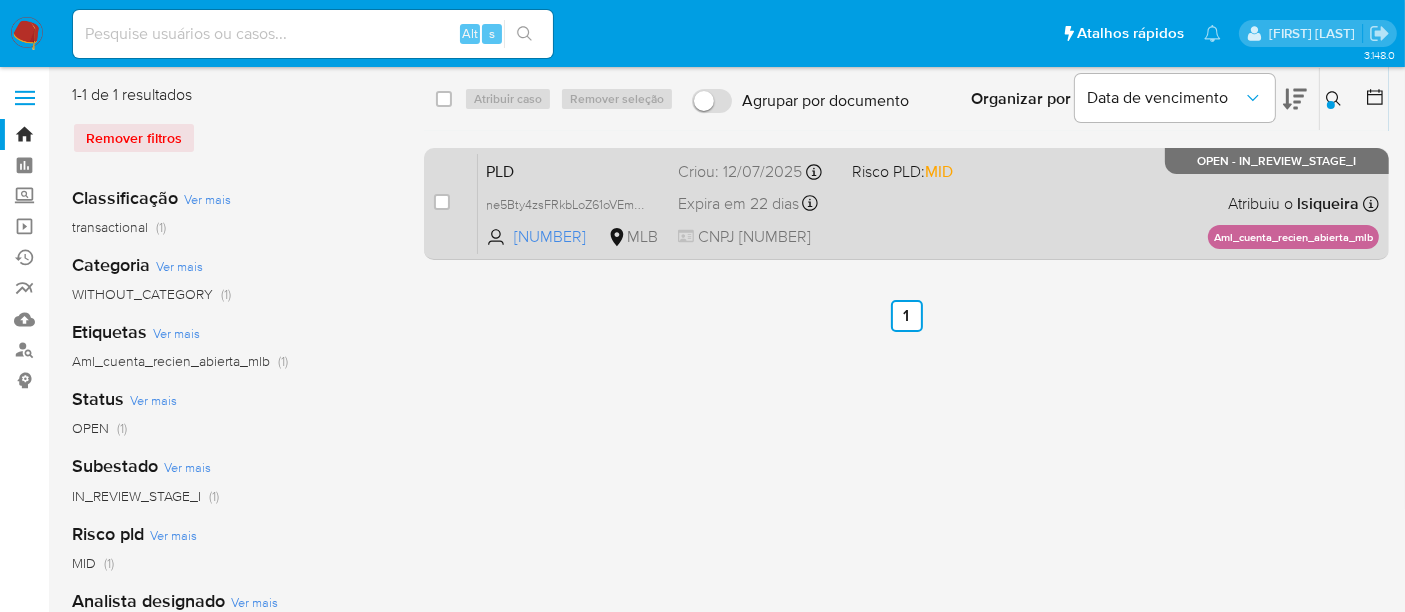 click on "Criou: 12/07/2025   Criou: 12/07/2025 00:57:53" at bounding box center [757, 172] 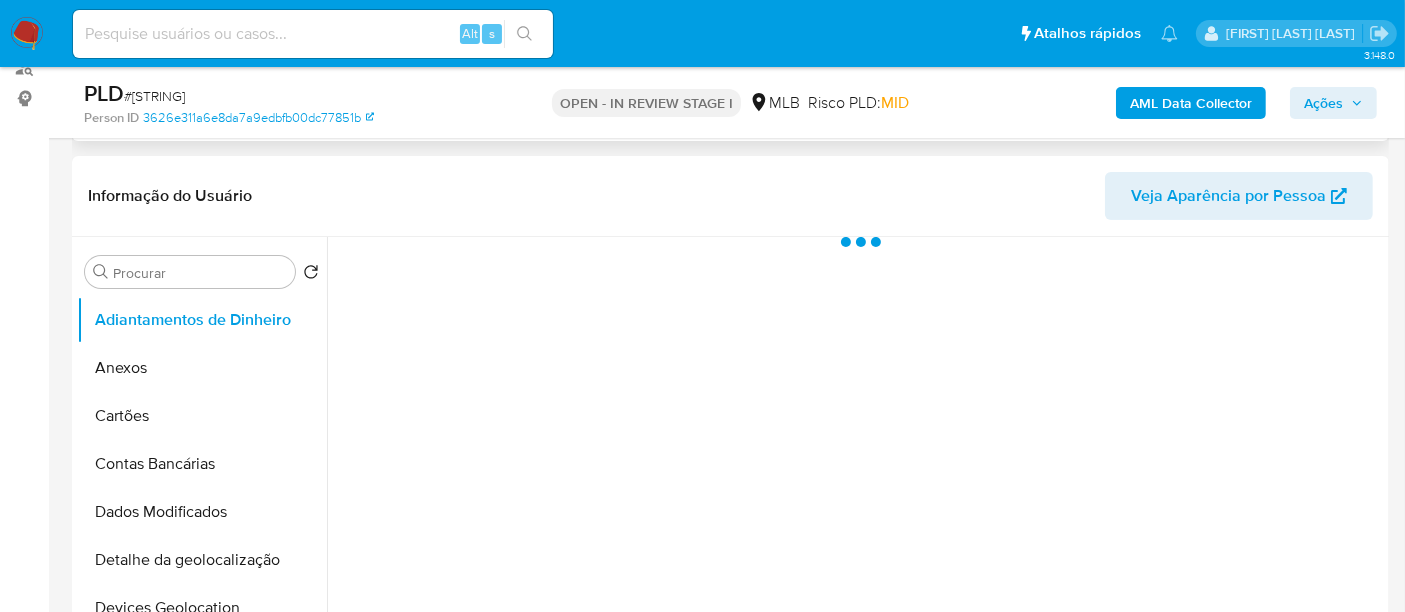 scroll, scrollTop: 333, scrollLeft: 0, axis: vertical 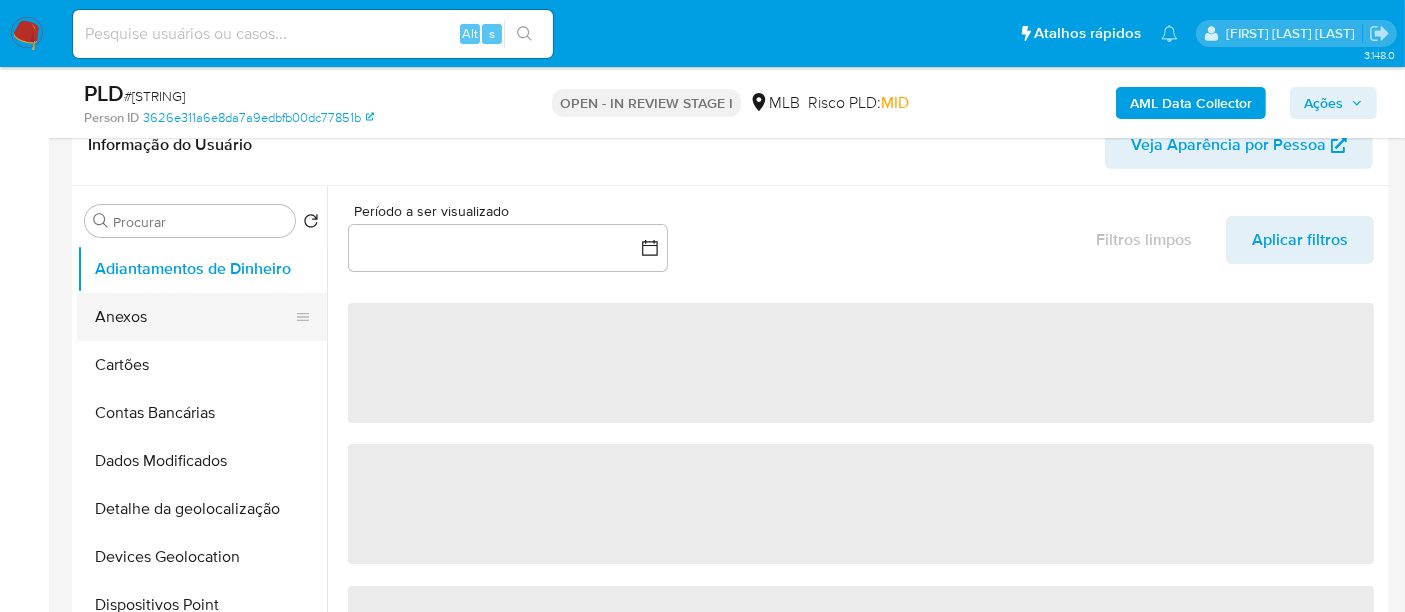 select on "10" 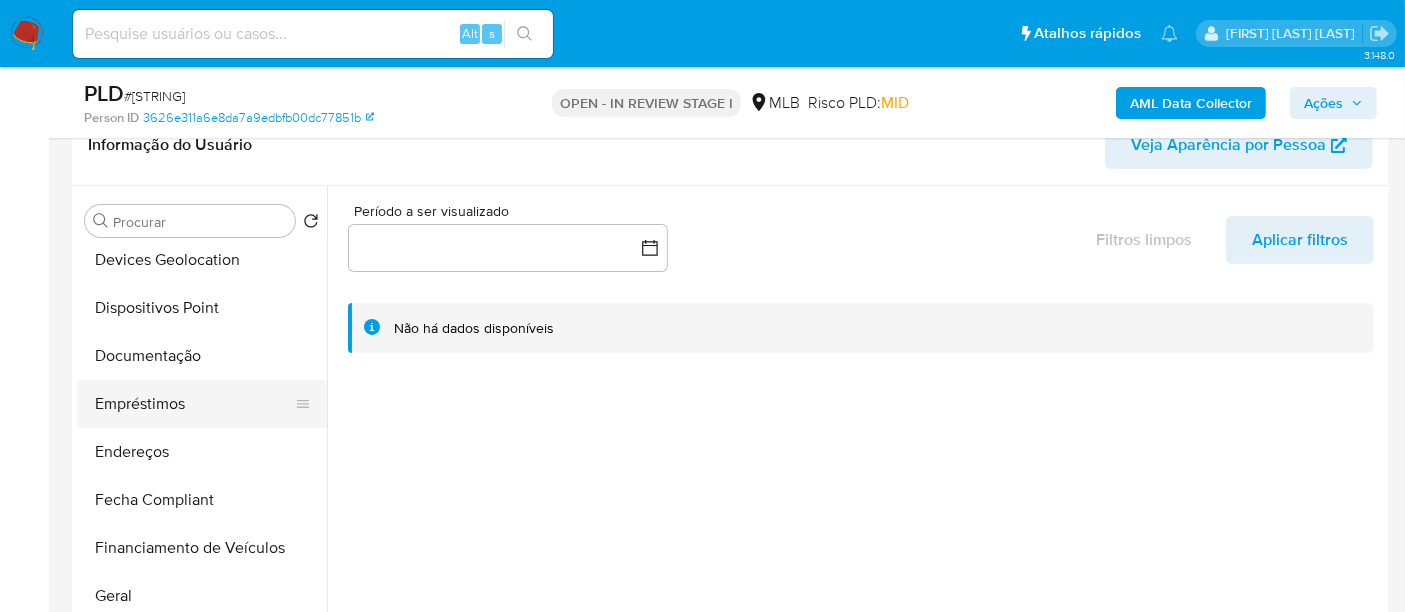 scroll, scrollTop: 333, scrollLeft: 0, axis: vertical 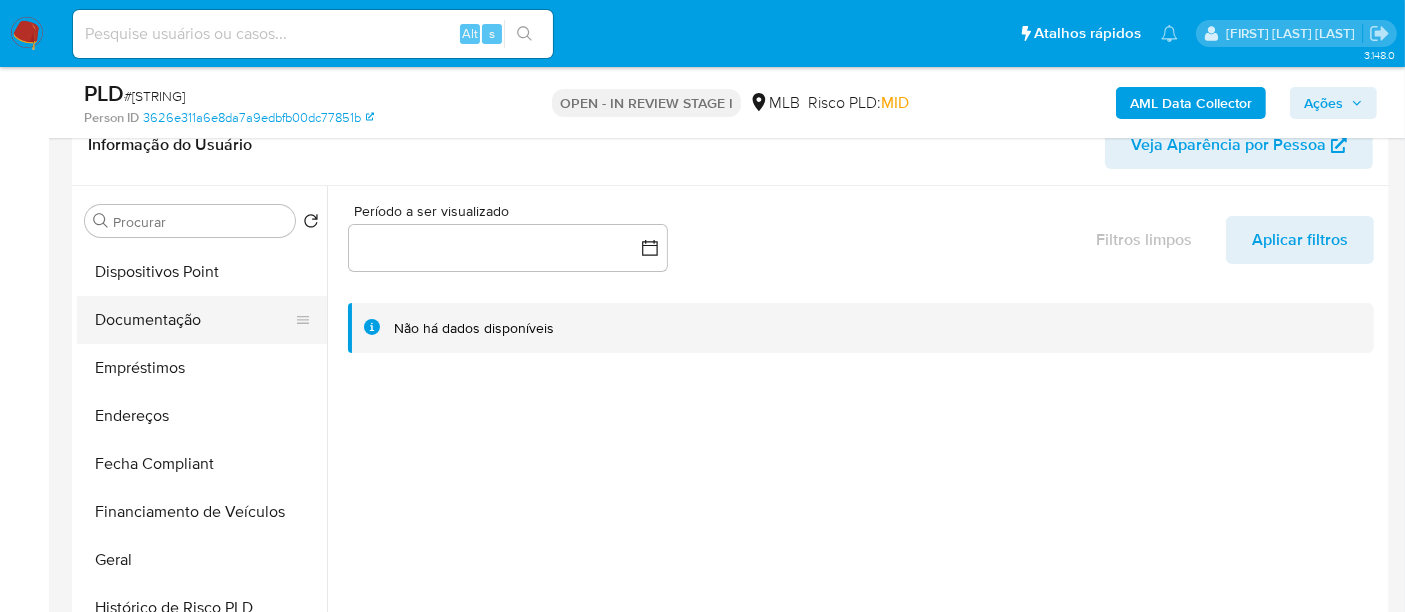 click on "Documentação" at bounding box center [194, 320] 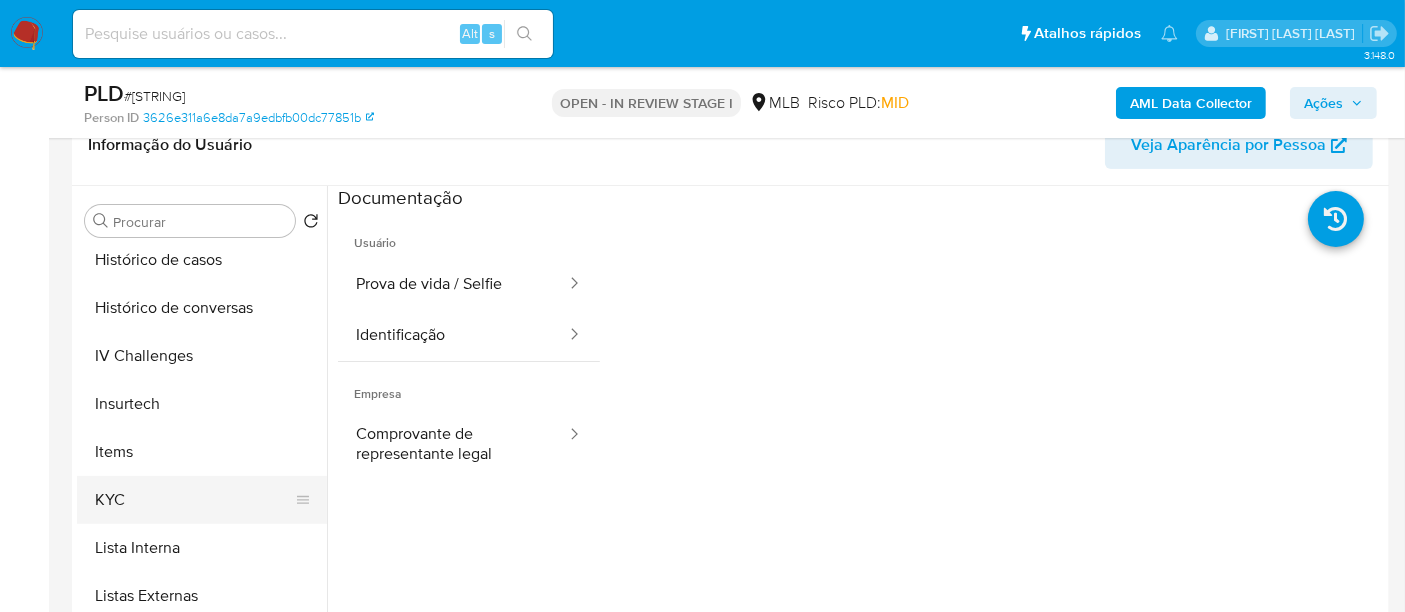 scroll, scrollTop: 777, scrollLeft: 0, axis: vertical 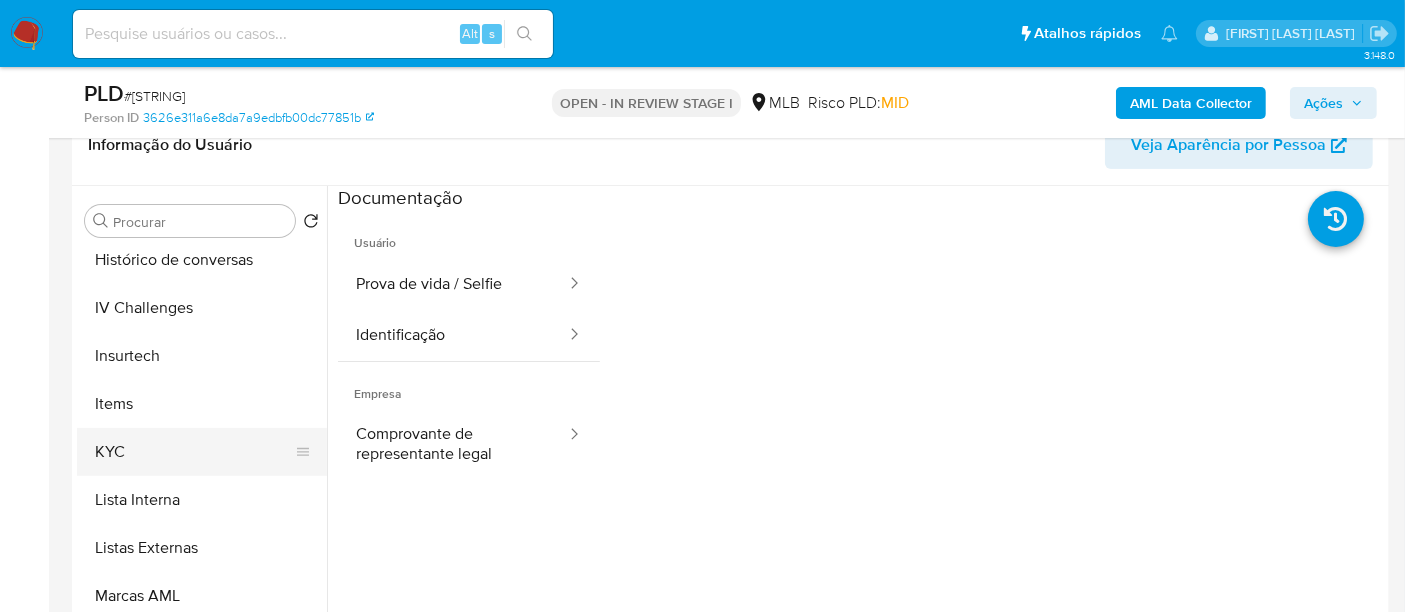 drag, startPoint x: 102, startPoint y: 452, endPoint x: 152, endPoint y: 453, distance: 50.01 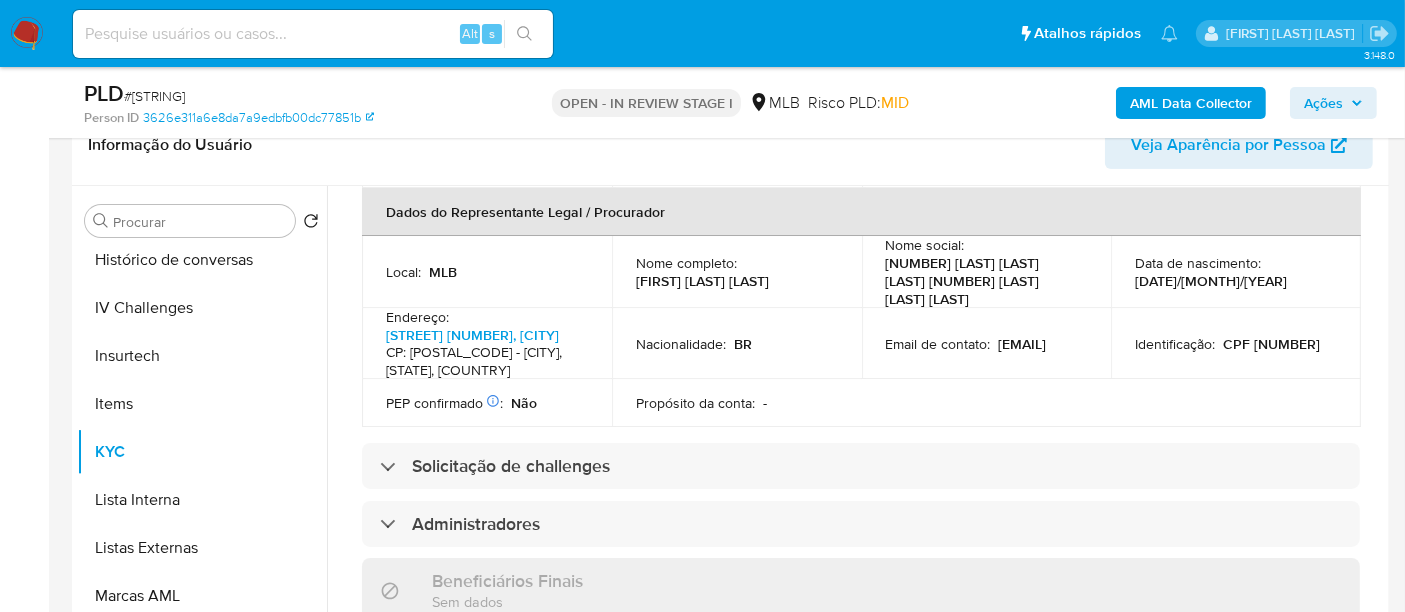 scroll, scrollTop: 777, scrollLeft: 0, axis: vertical 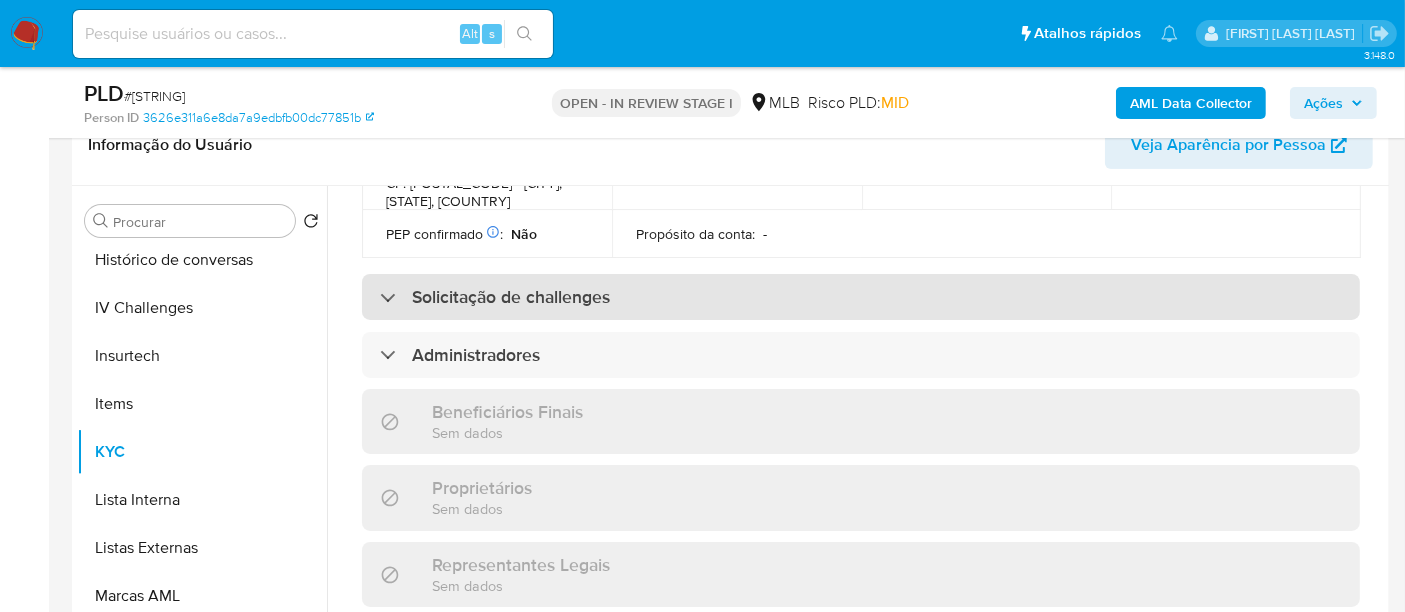 click on "Solicitação de challenges" at bounding box center [511, 297] 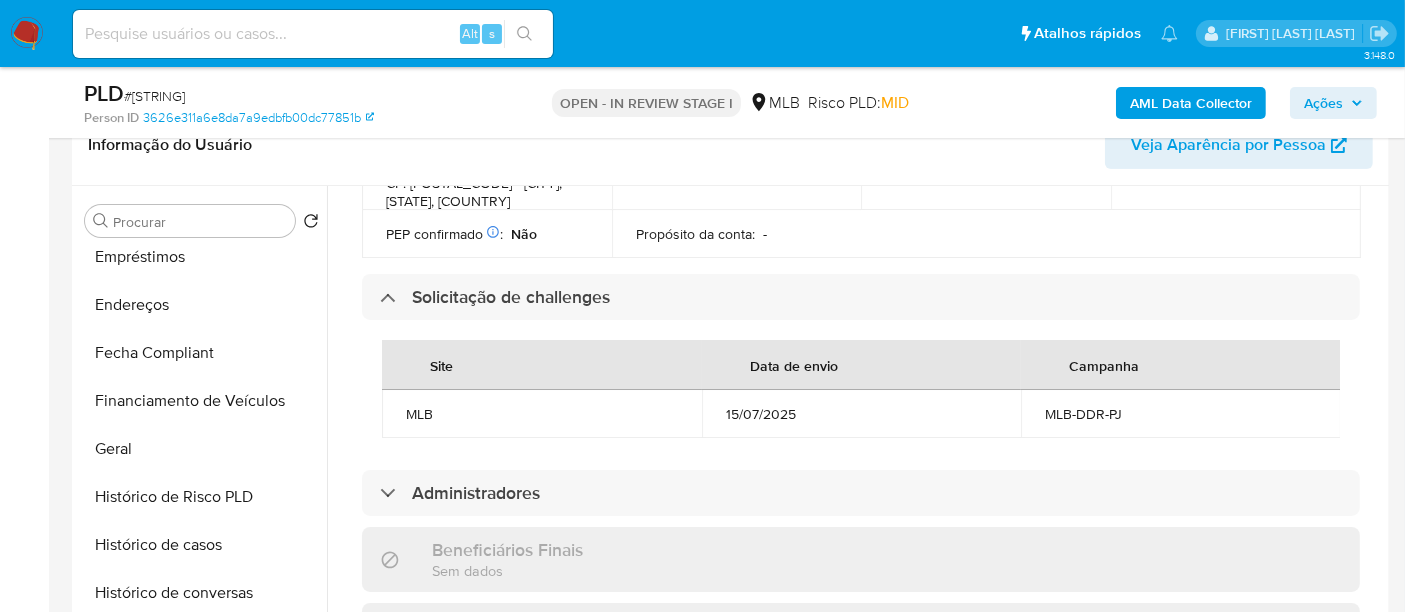 scroll, scrollTop: 333, scrollLeft: 0, axis: vertical 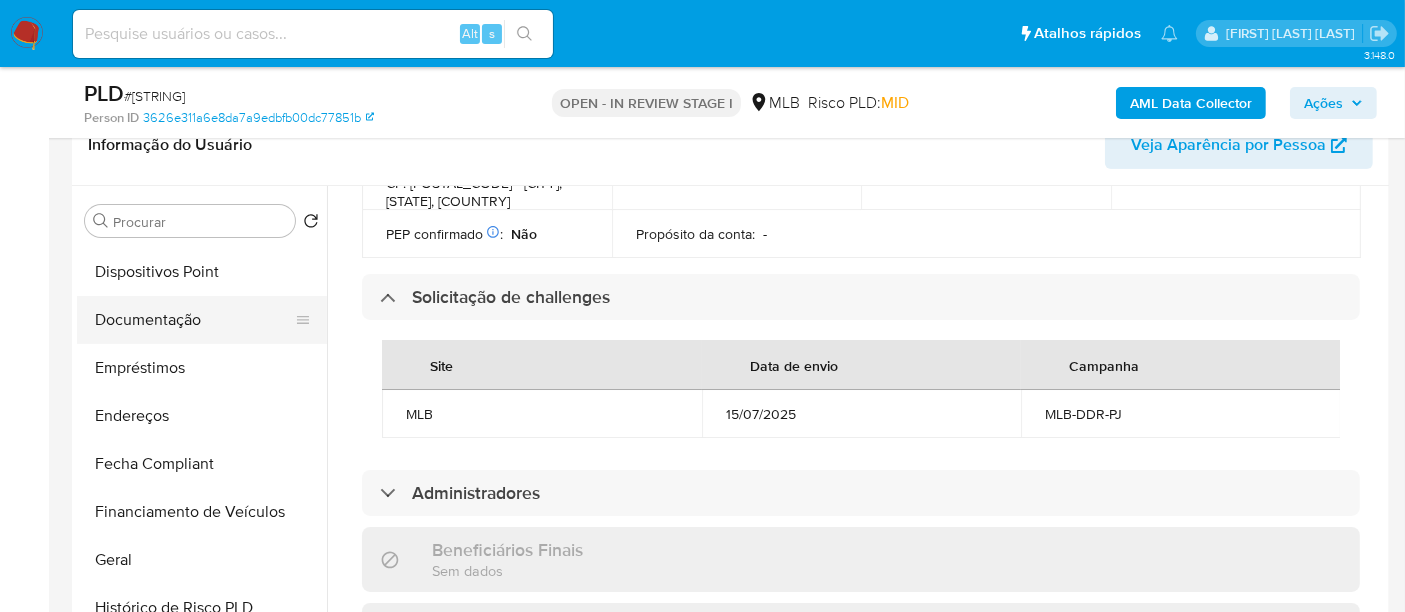 click on "Documentação" at bounding box center (194, 320) 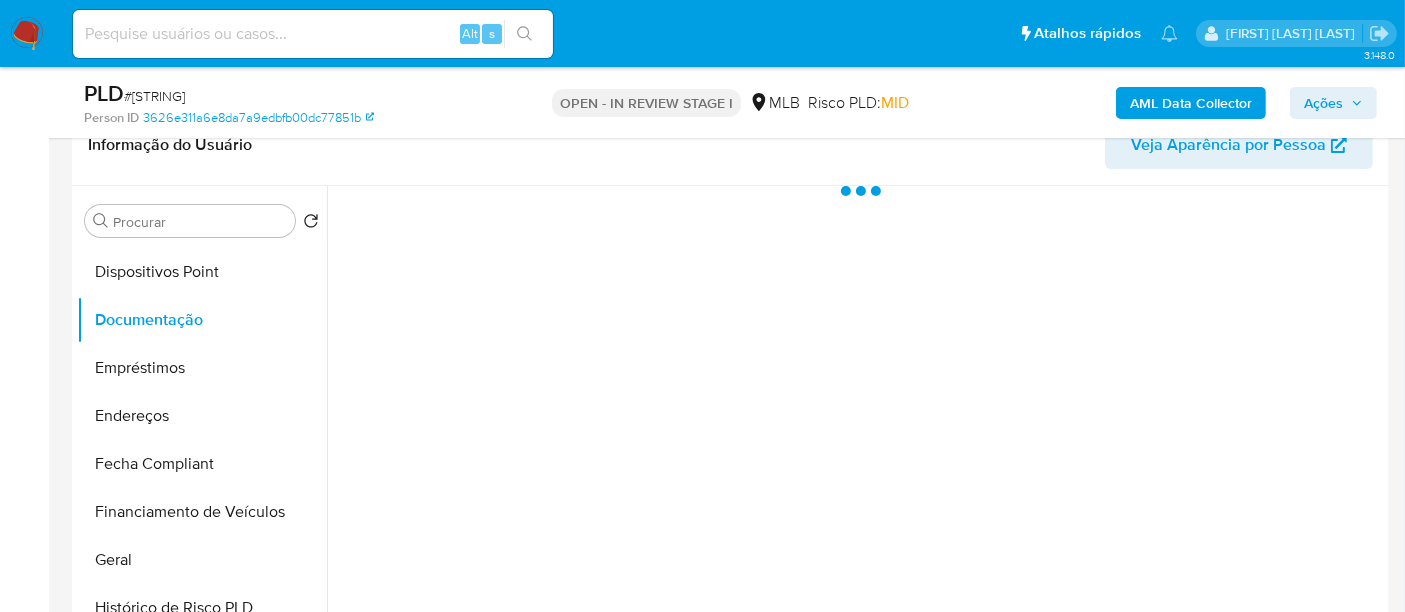 scroll, scrollTop: 0, scrollLeft: 0, axis: both 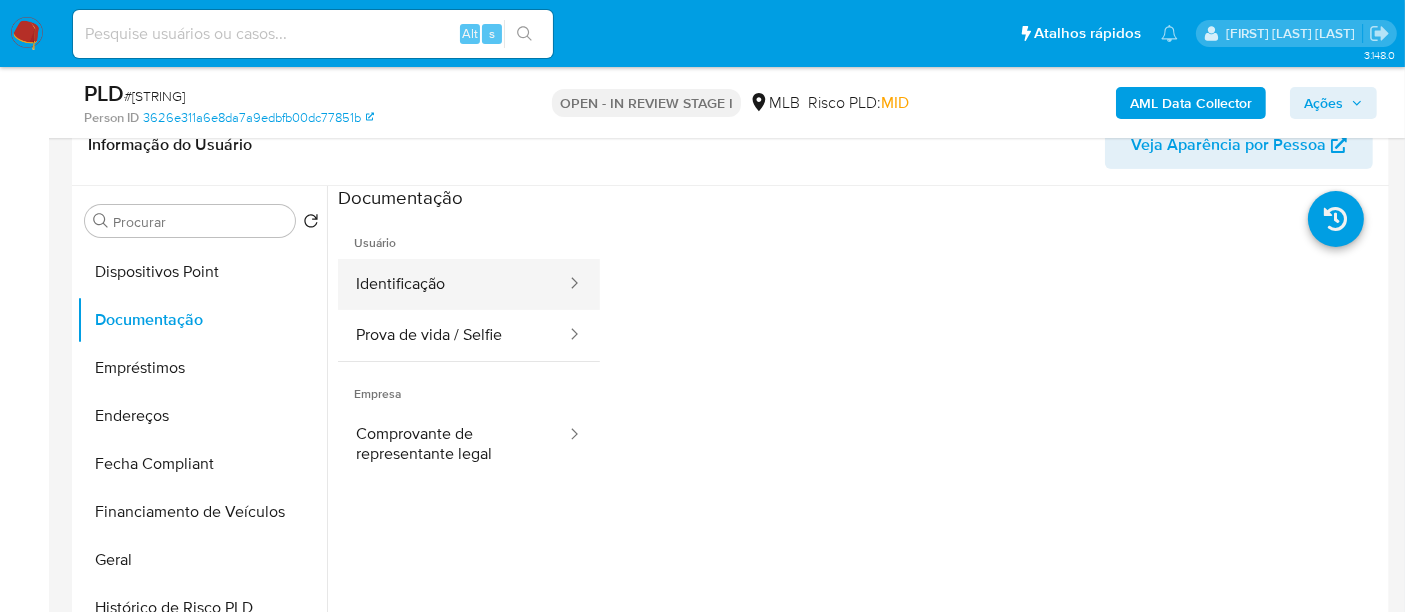 click on "Identificação" at bounding box center [453, 284] 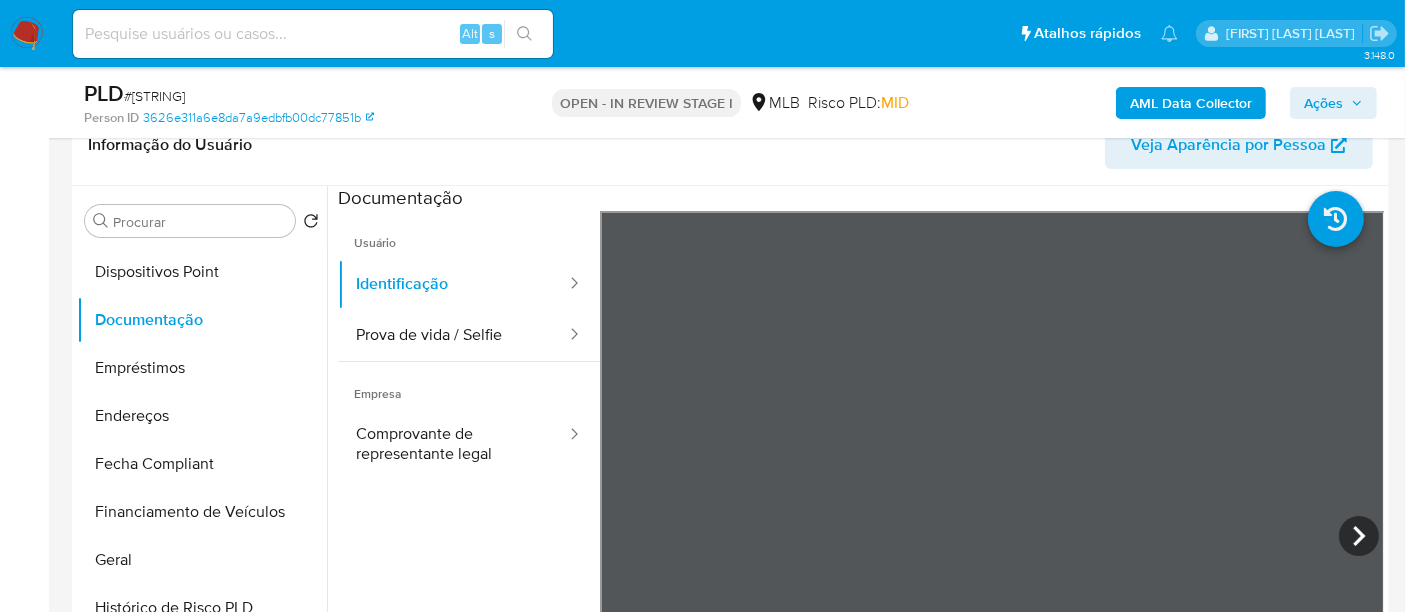 type 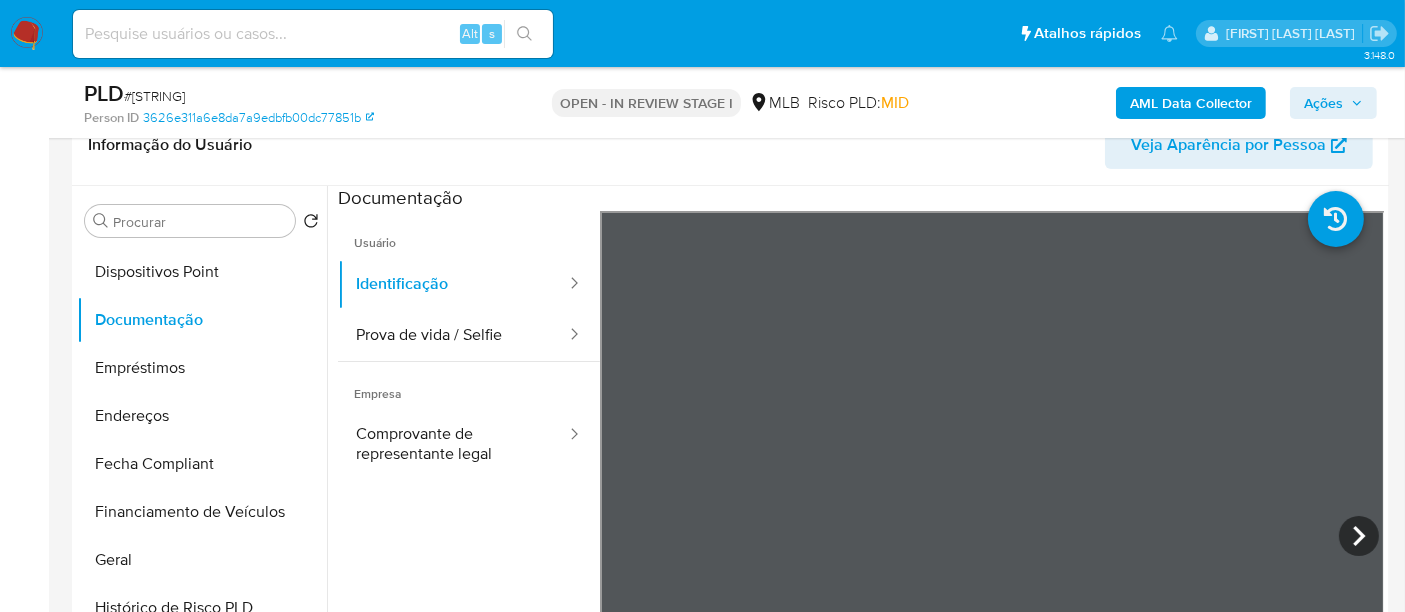 click at bounding box center (313, 34) 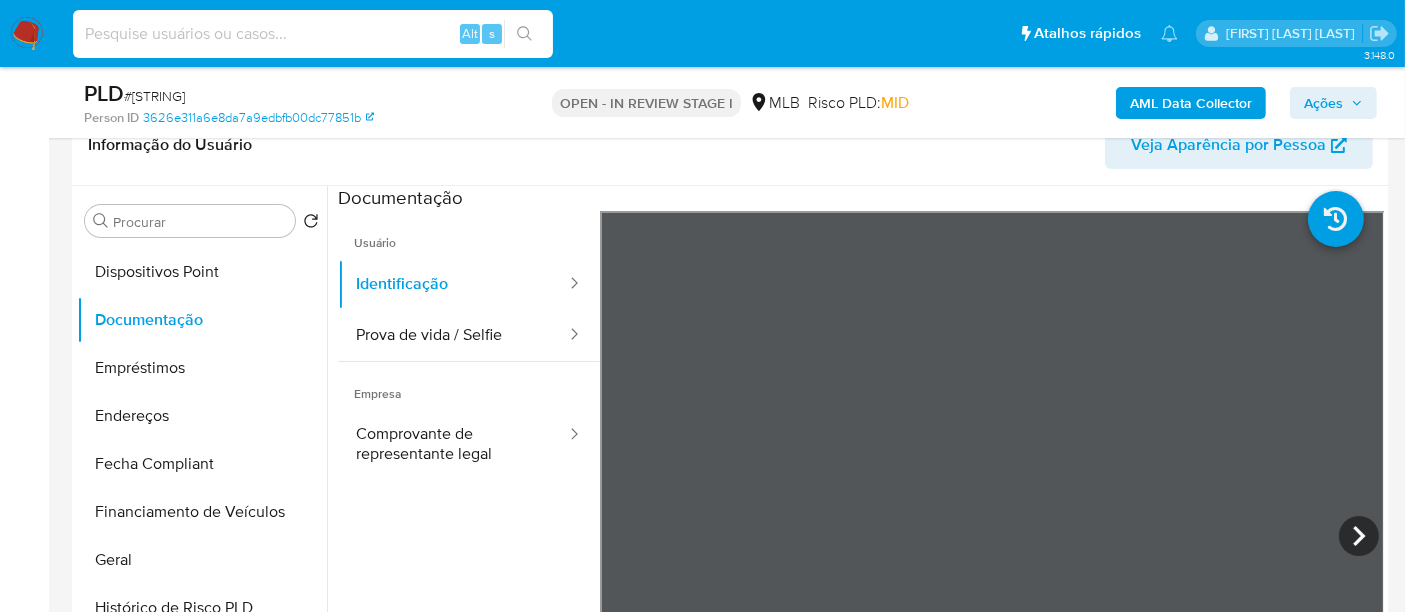 paste on "Uxl9Mt5vceCzhWMQSYHz7JWn" 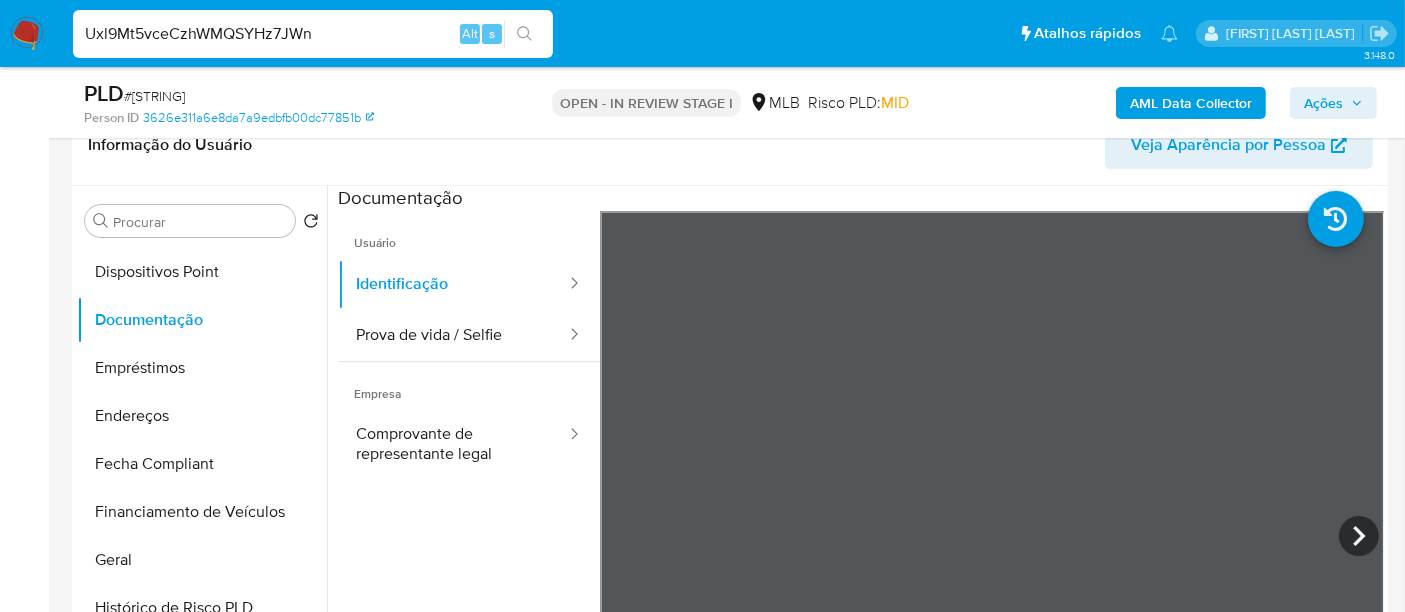type on "Uxl9Mt5vceCzhWMQSYHz7JWn" 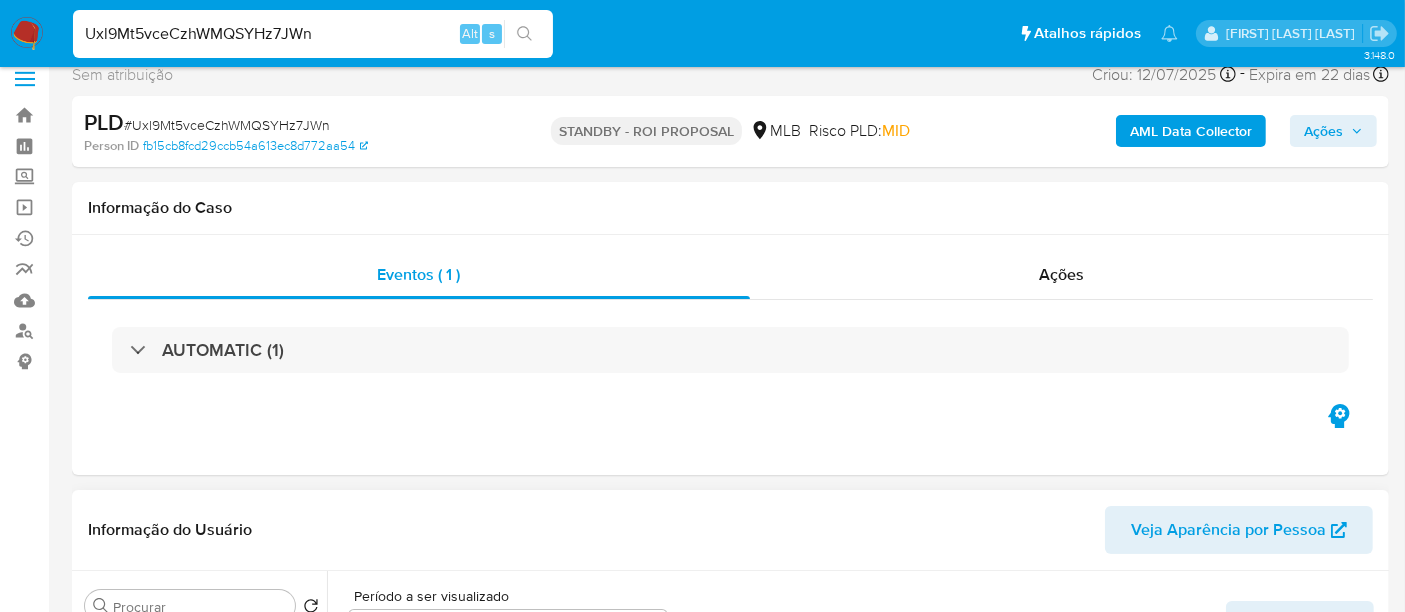 scroll, scrollTop: 555, scrollLeft: 0, axis: vertical 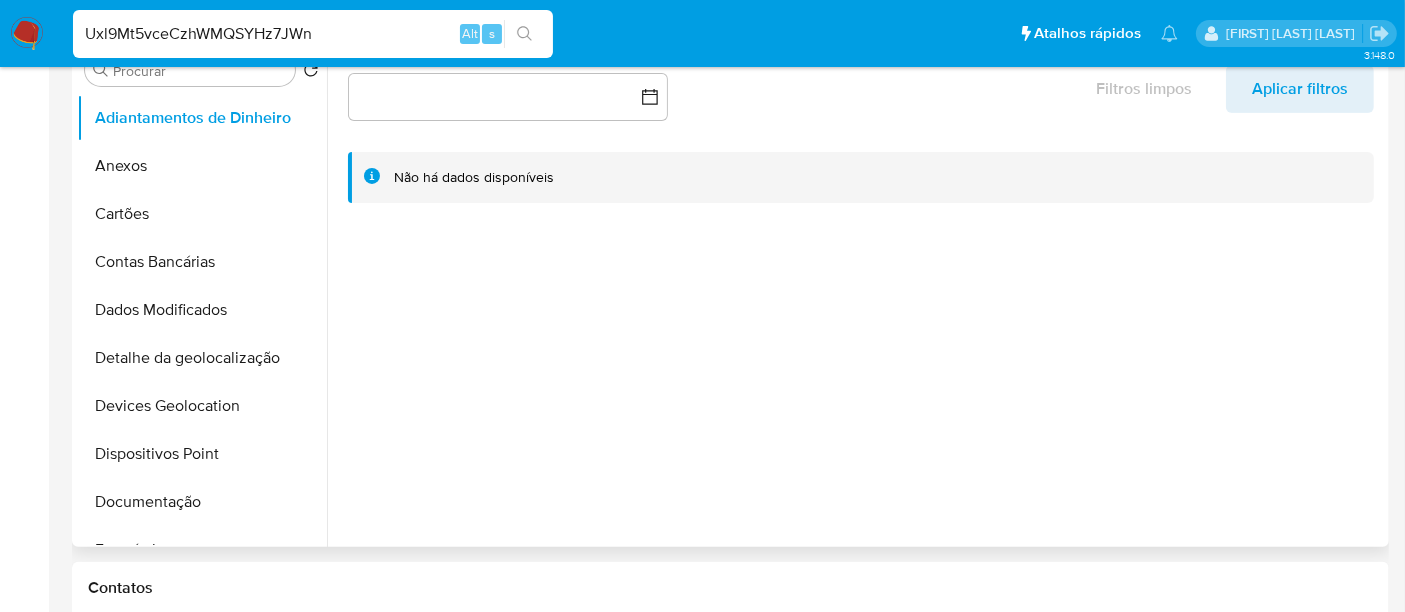 select on "10" 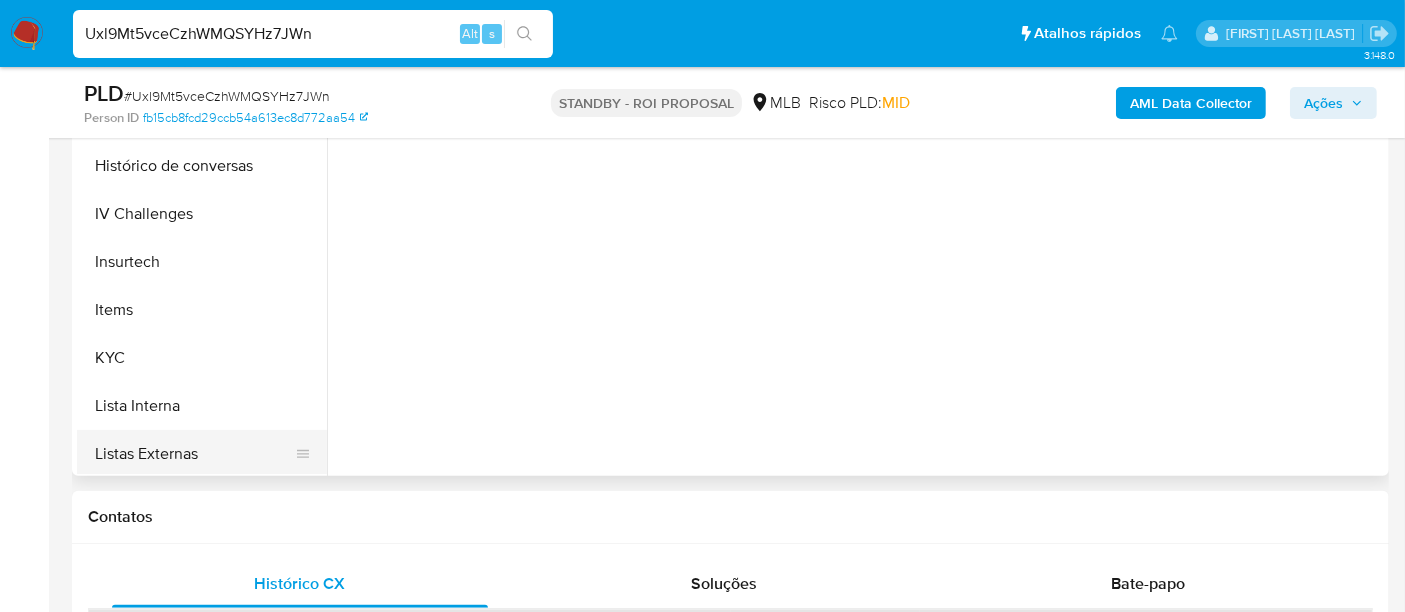 scroll, scrollTop: 777, scrollLeft: 0, axis: vertical 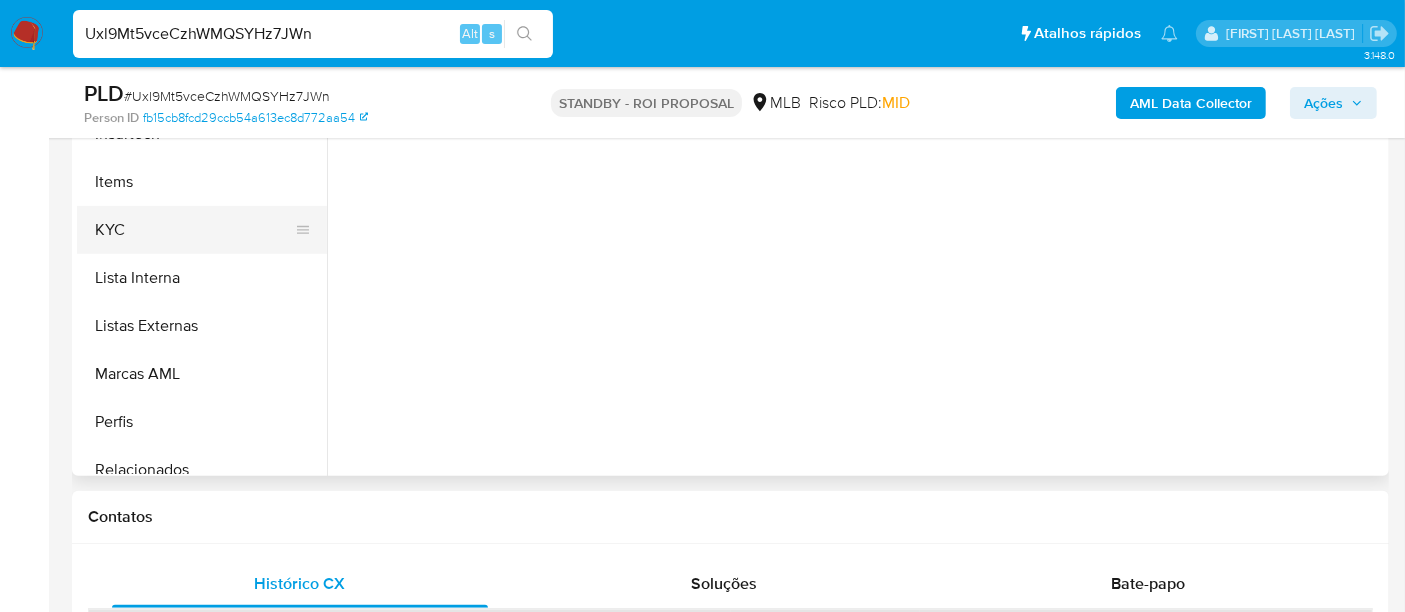 click on "KYC" at bounding box center (194, 230) 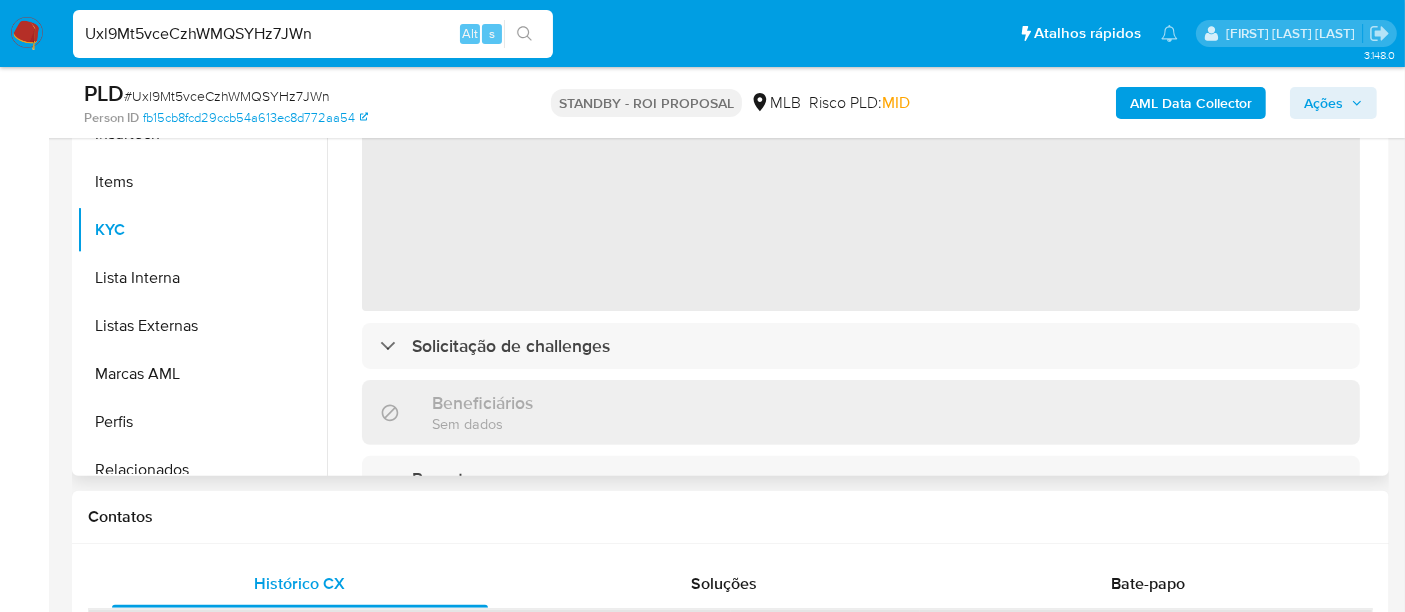 scroll, scrollTop: 333, scrollLeft: 0, axis: vertical 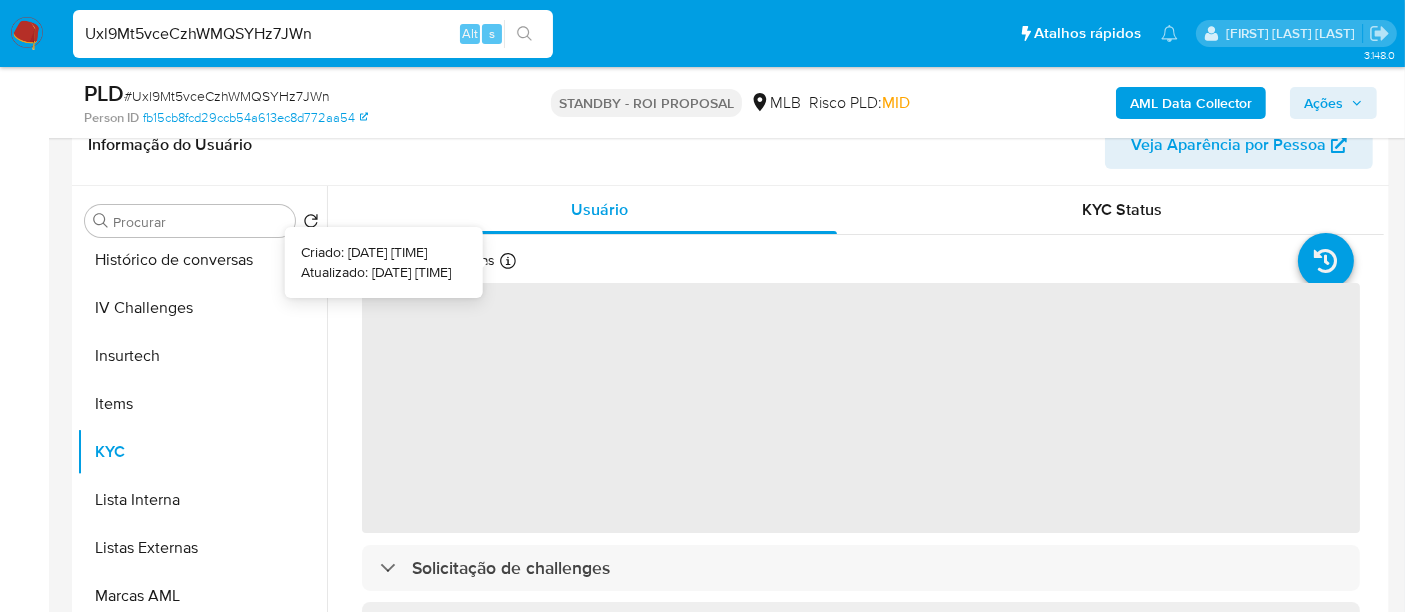 type 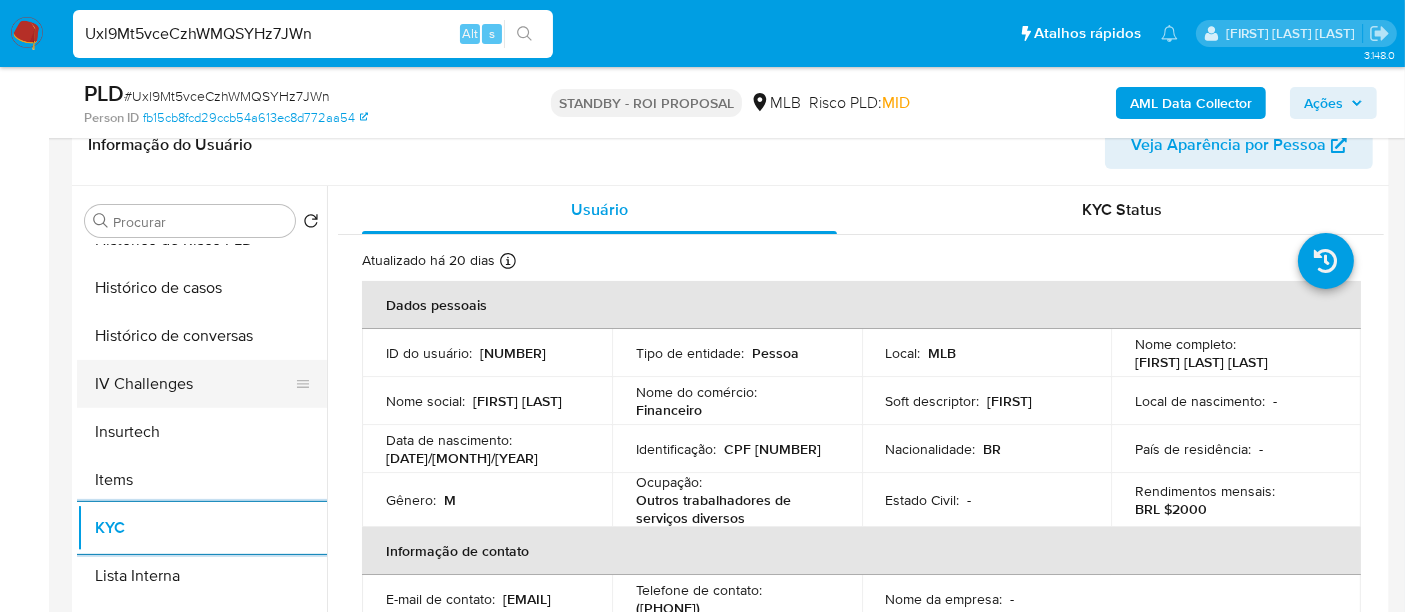 scroll, scrollTop: 666, scrollLeft: 0, axis: vertical 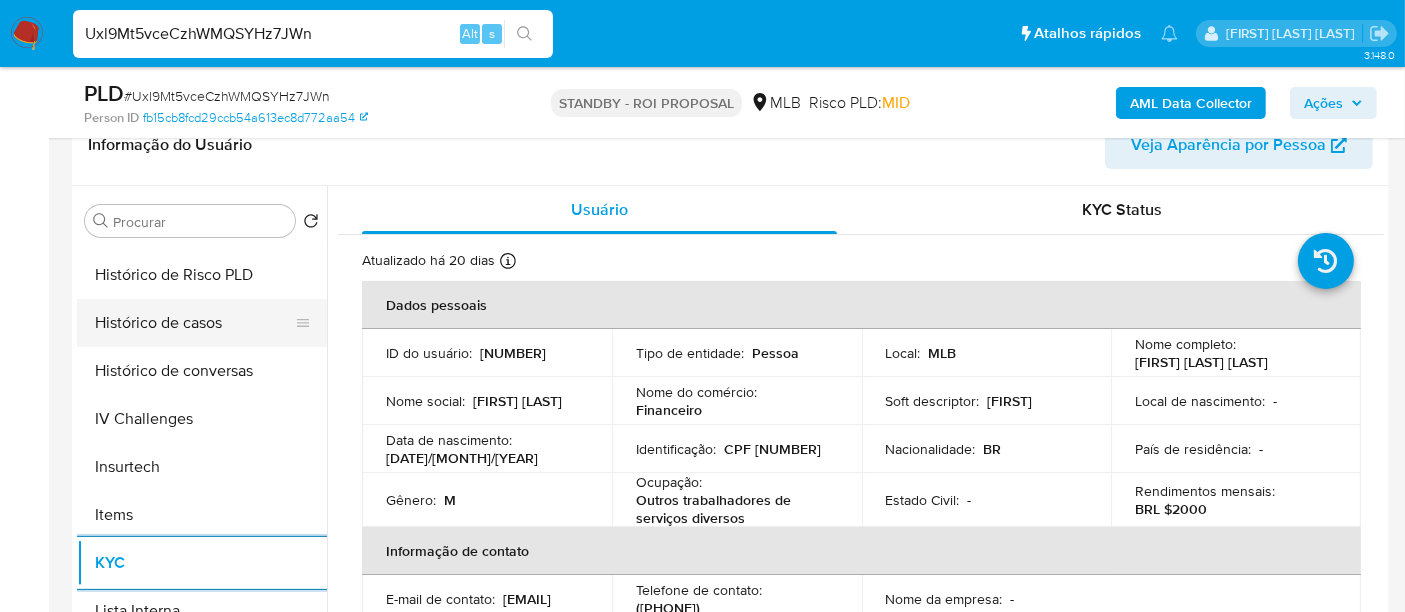 click on "Histórico de casos" at bounding box center [194, 323] 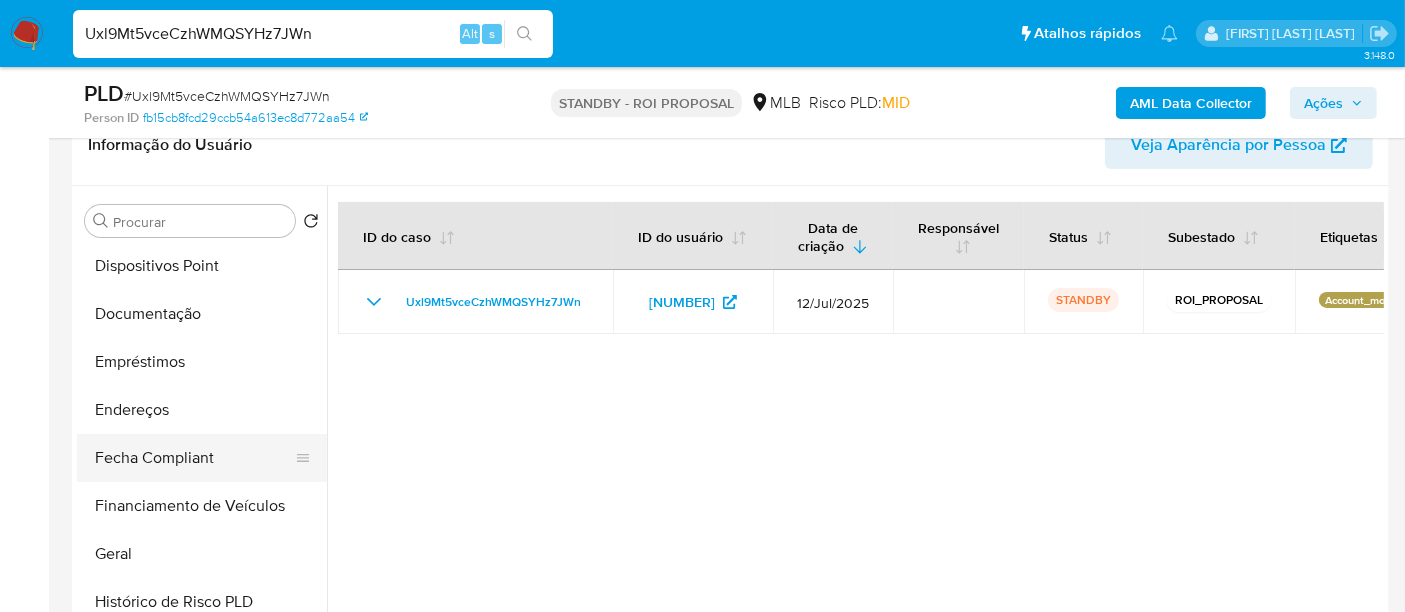 scroll, scrollTop: 333, scrollLeft: 0, axis: vertical 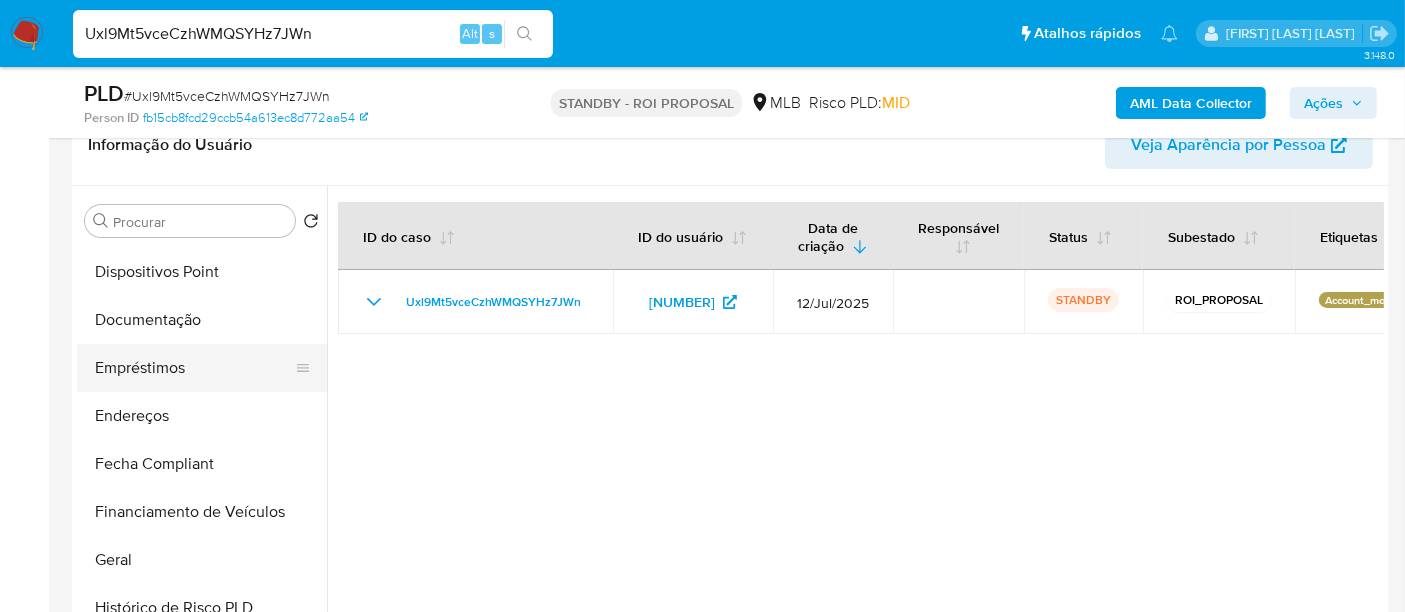 click on "Empréstimos" at bounding box center (194, 368) 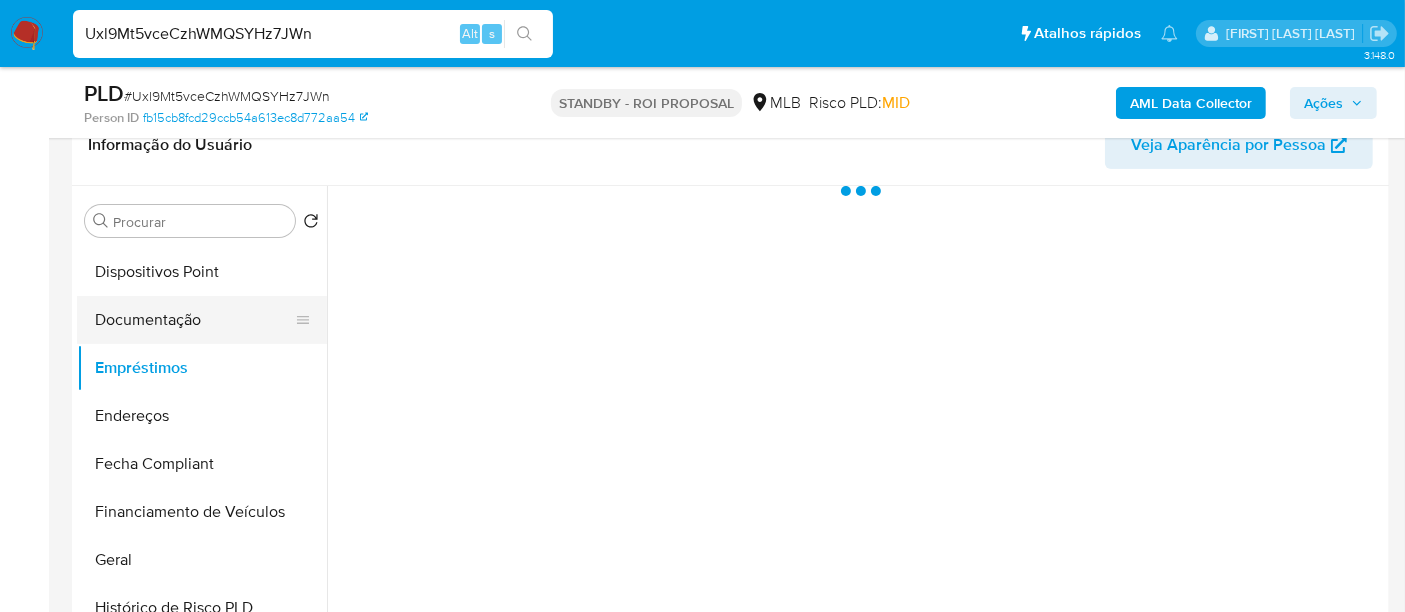 click on "Documentação" at bounding box center (194, 320) 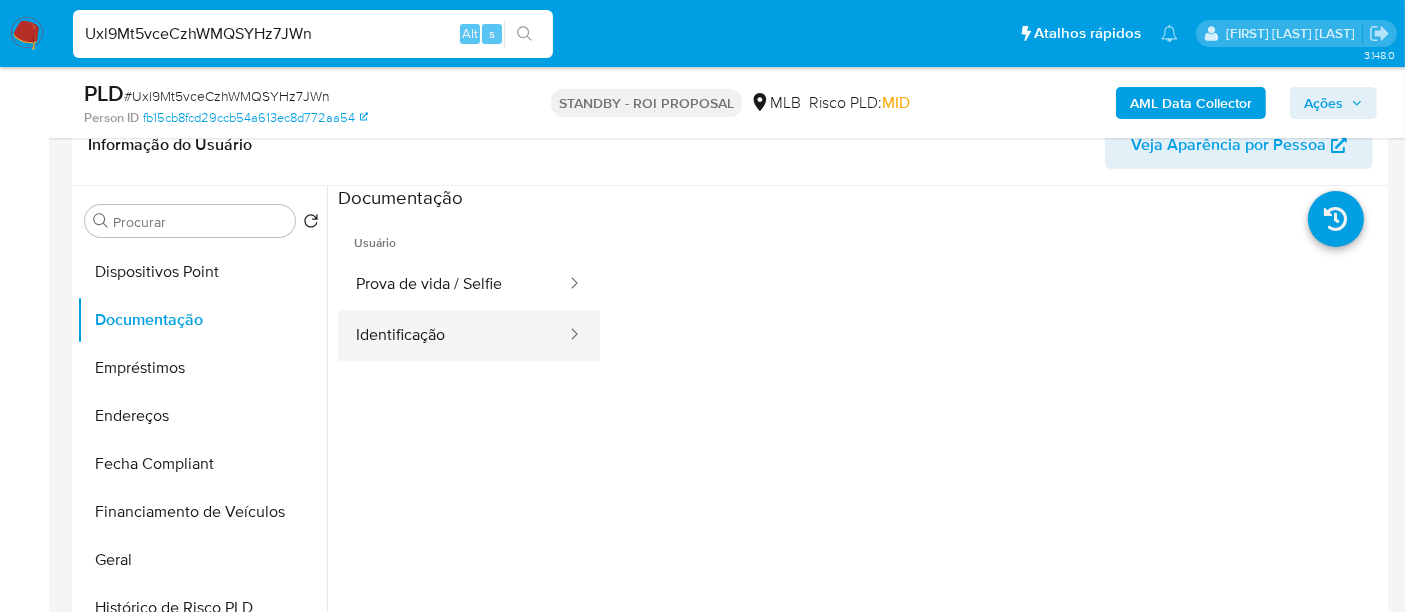 click on "Identificação" at bounding box center (453, 335) 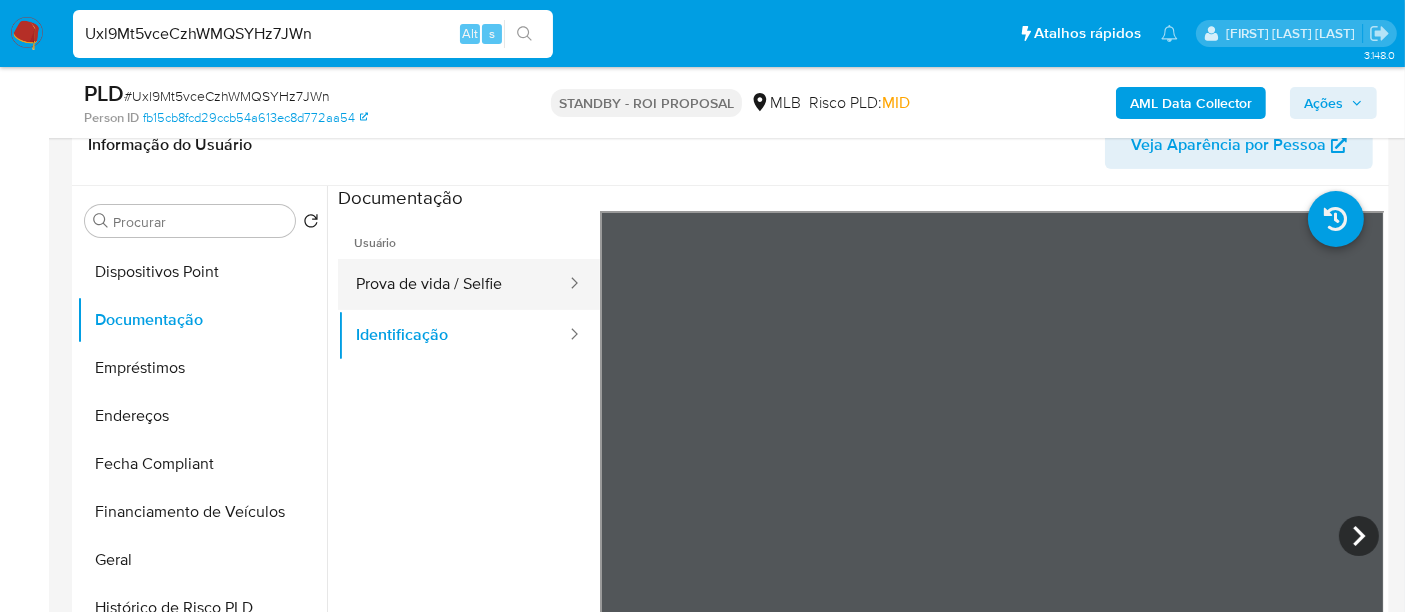 click on "Prova de vida / Selfie" at bounding box center (453, 284) 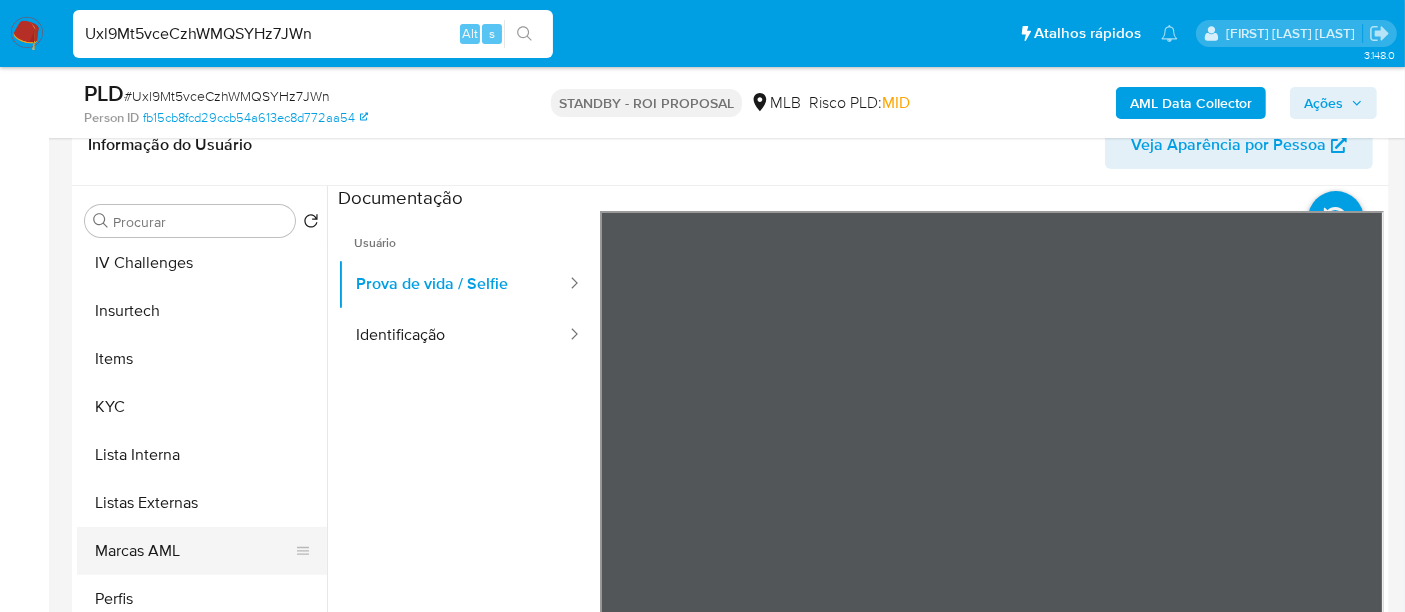 scroll, scrollTop: 844, scrollLeft: 0, axis: vertical 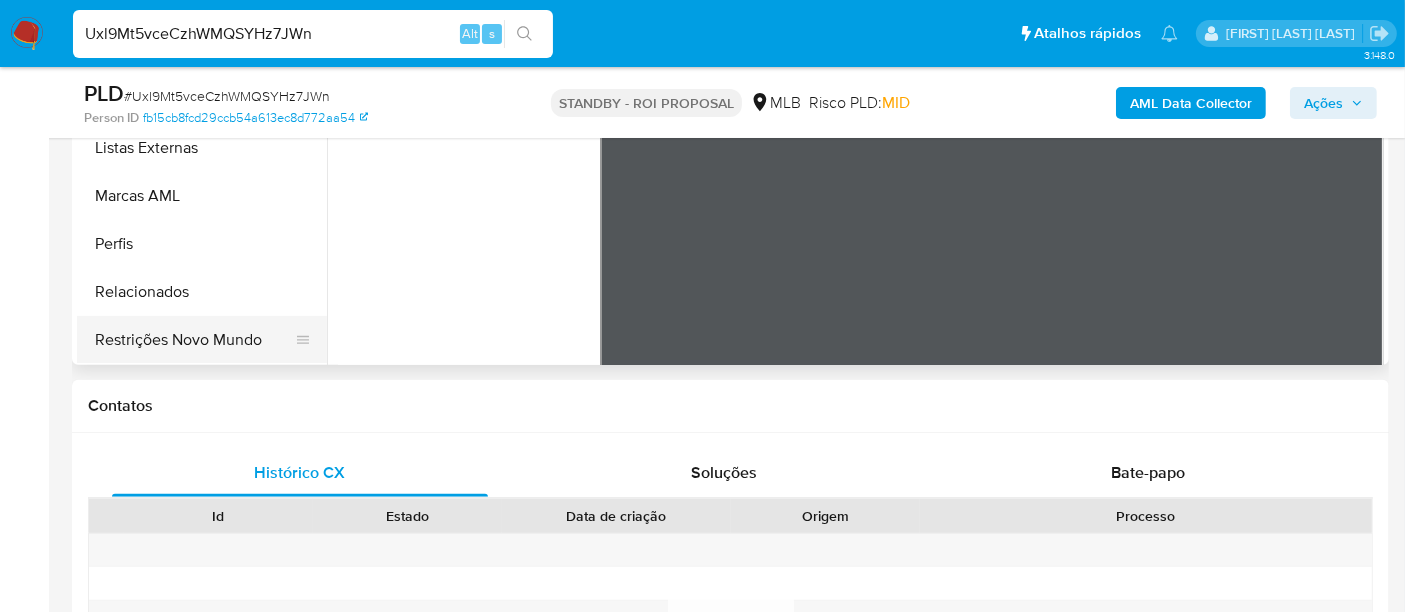 drag, startPoint x: 218, startPoint y: 341, endPoint x: 240, endPoint y: 346, distance: 22.561028 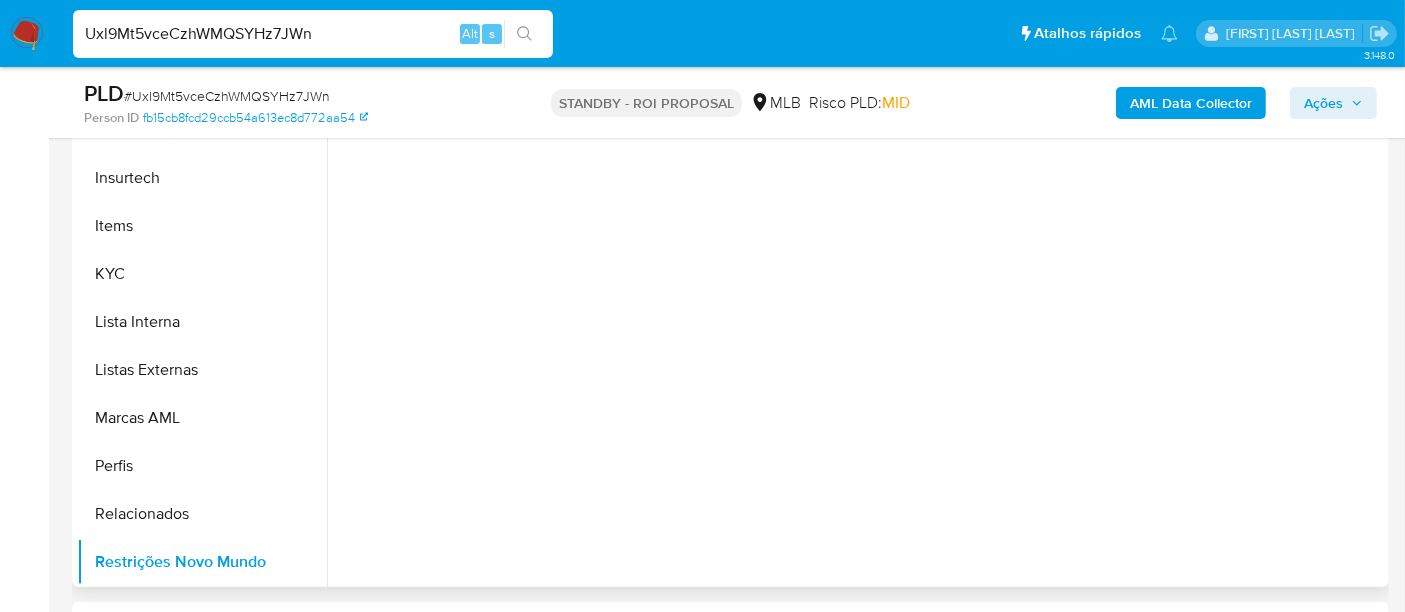 scroll, scrollTop: 333, scrollLeft: 0, axis: vertical 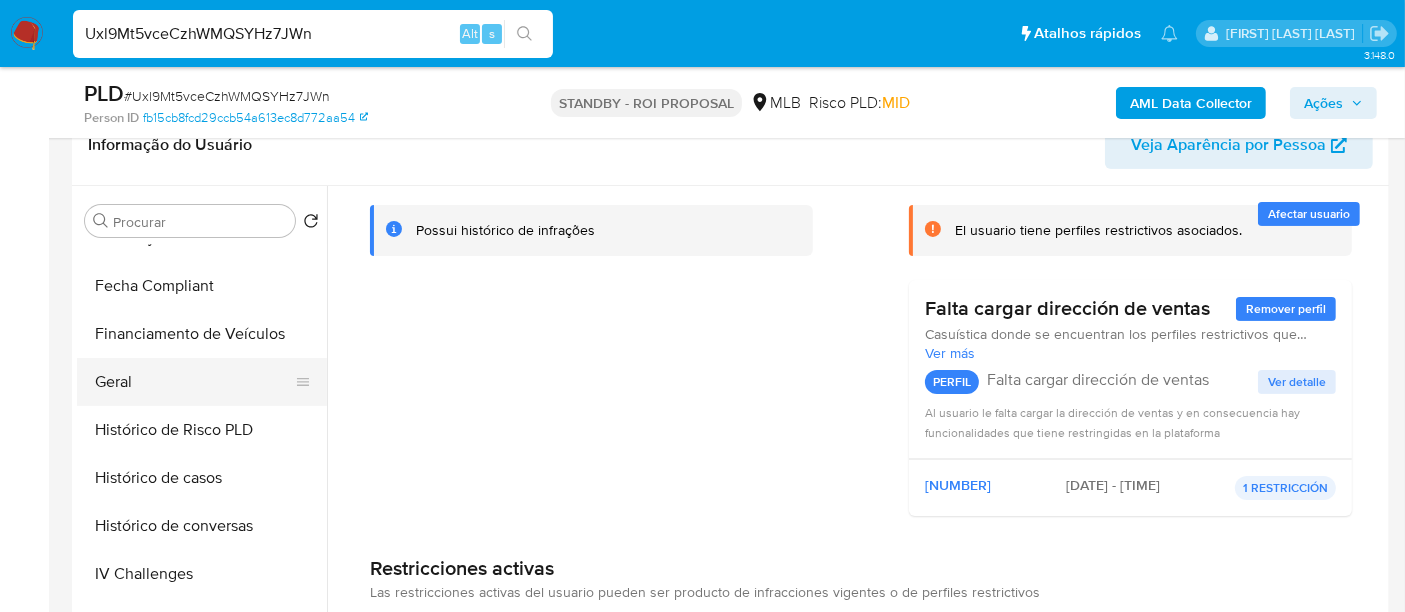 click on "Geral" at bounding box center [194, 382] 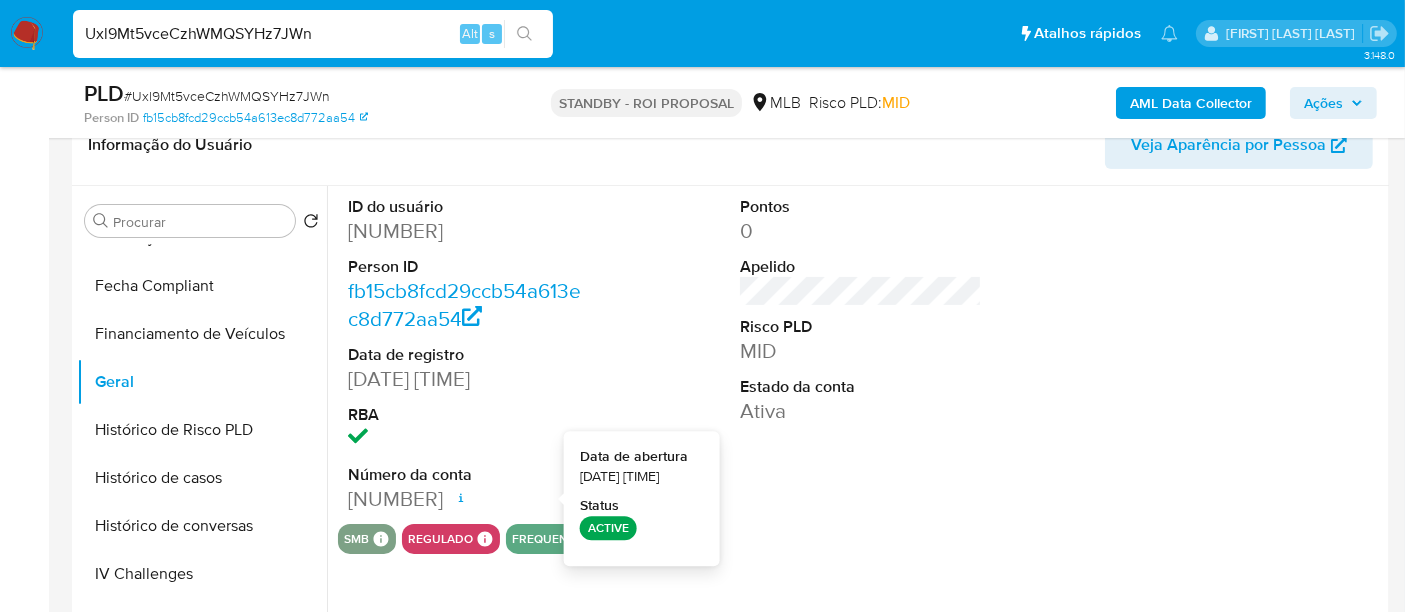 type 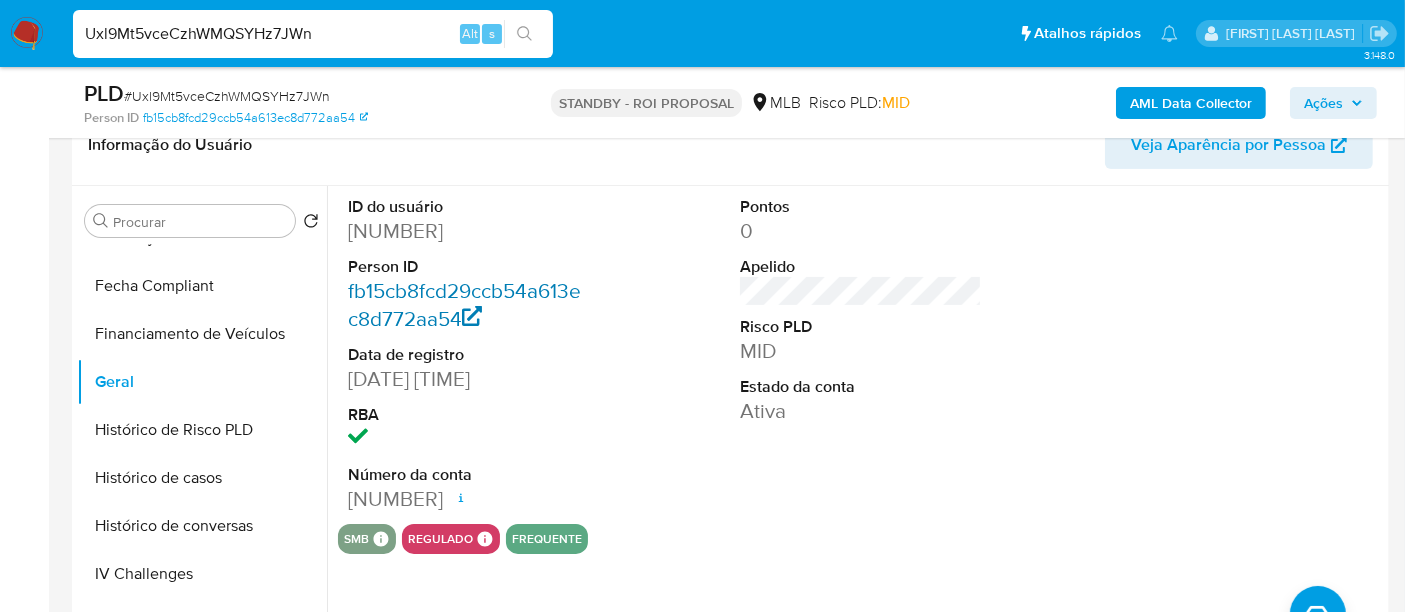 click on "fb15cb8fcd29ccb54a613ec8d772aa54" at bounding box center (464, 304) 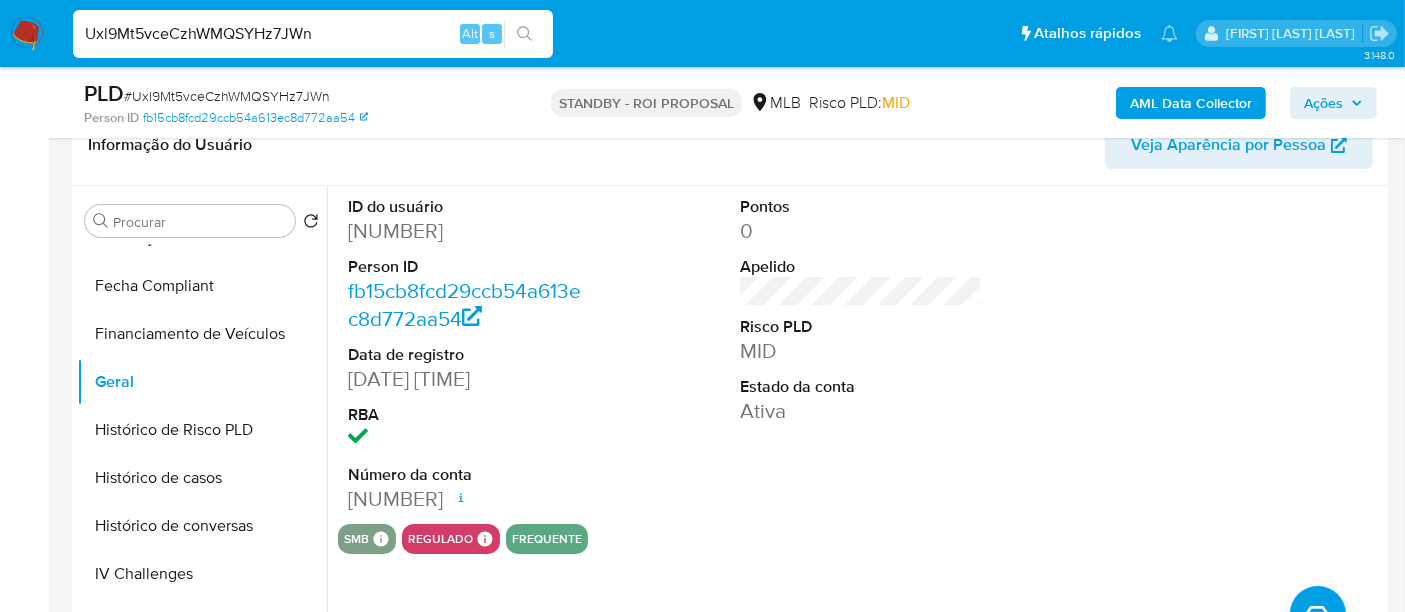 click on "Uxl9Mt5vceCzhWMQSYHz7JWn" at bounding box center [313, 34] 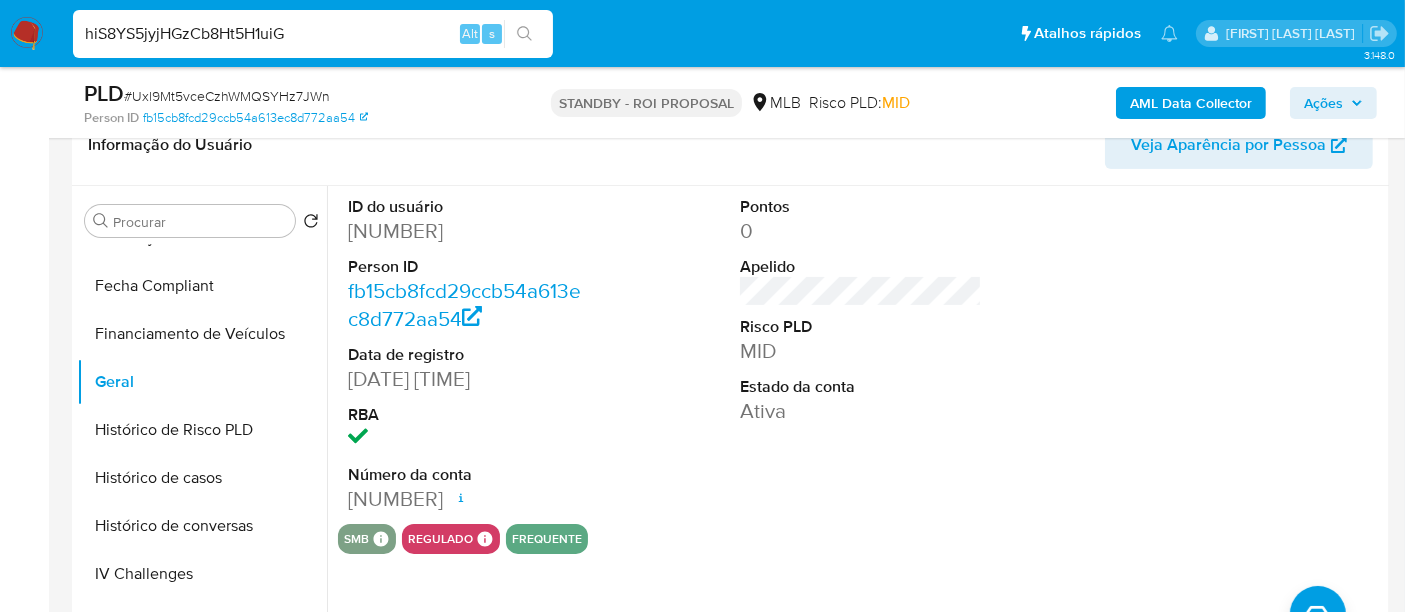 type on "hiS8YS5jyjHGzCb8Ht5H1uiG" 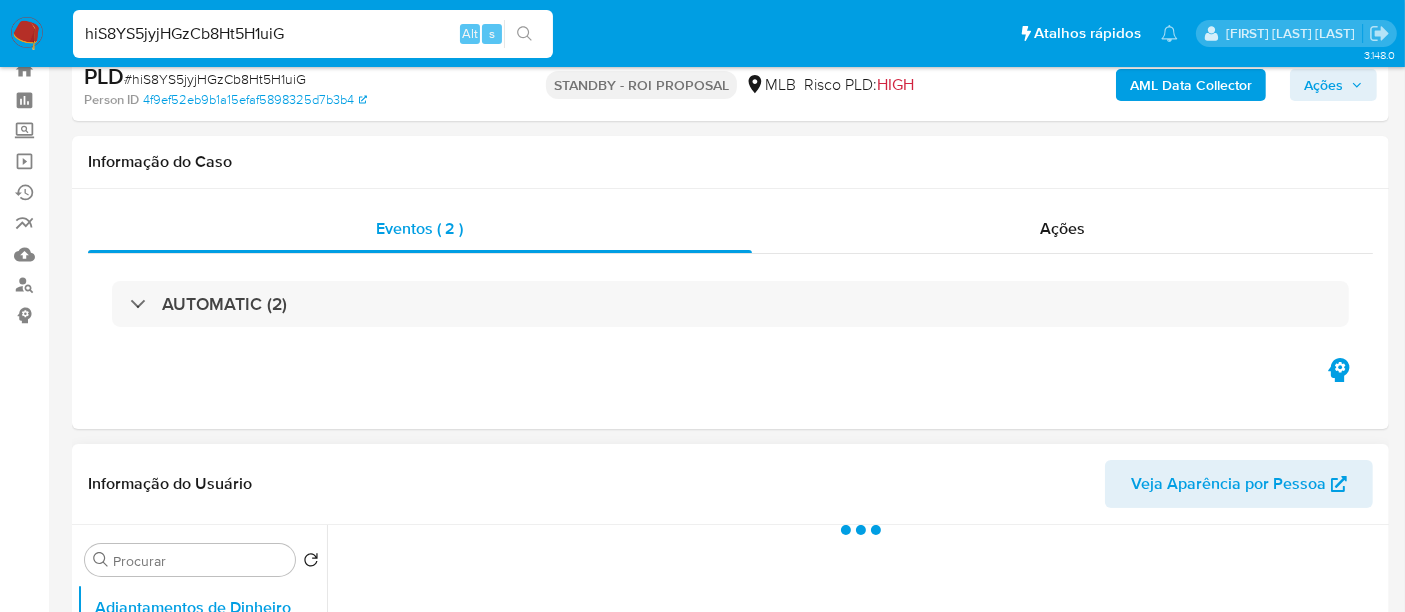 scroll, scrollTop: 444, scrollLeft: 0, axis: vertical 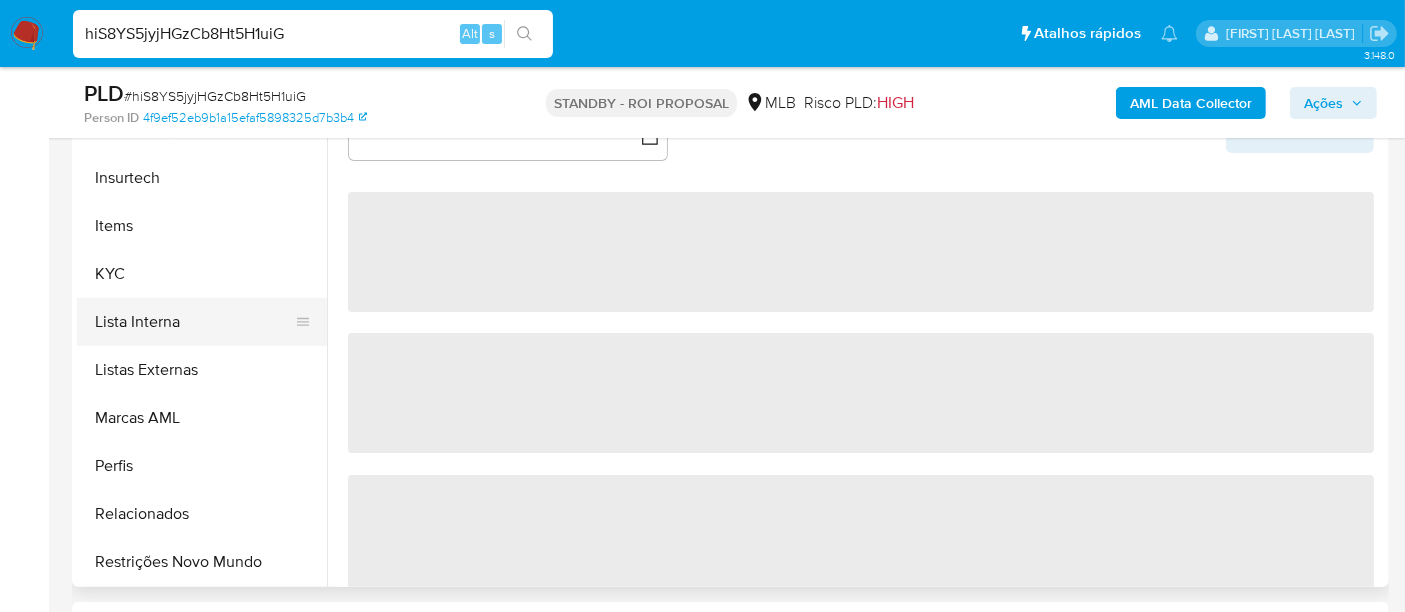 select on "10" 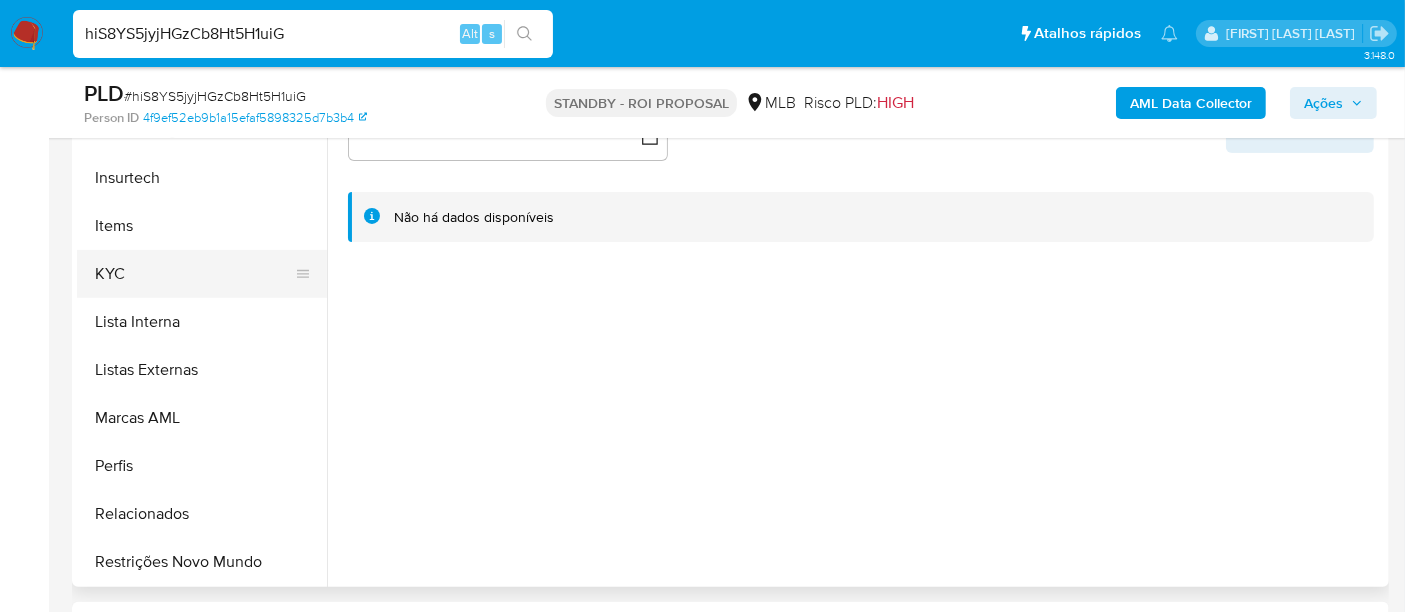 click on "KYC" at bounding box center [194, 274] 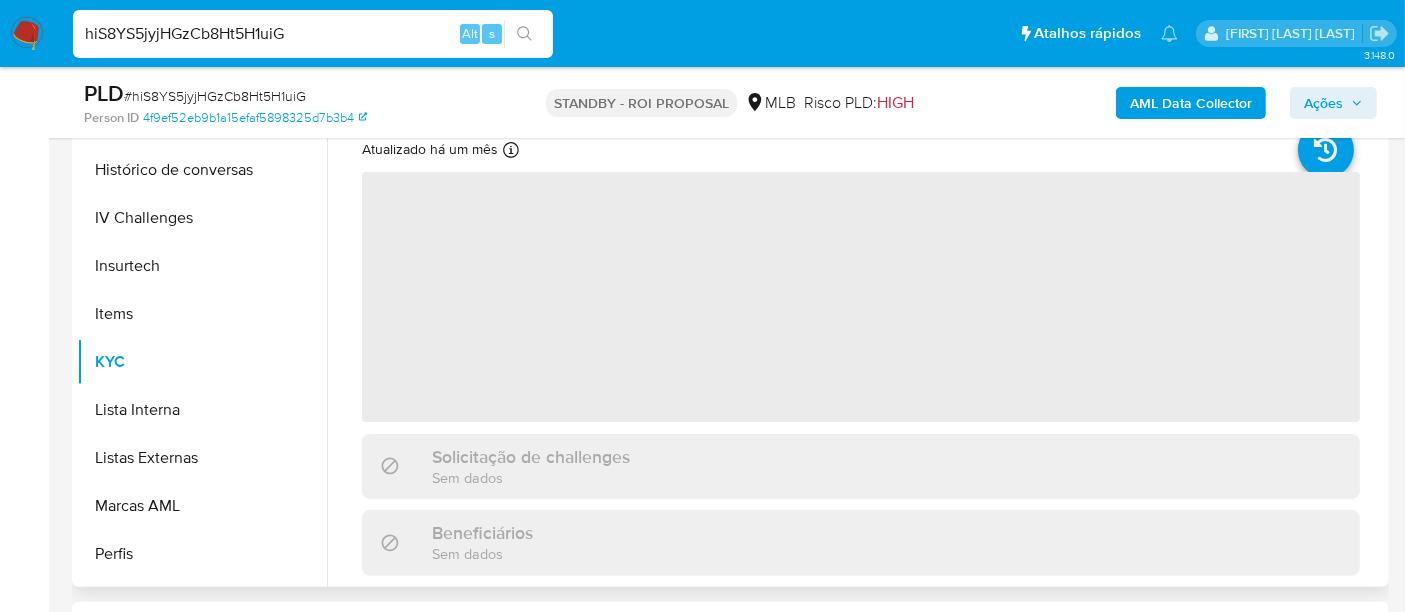 scroll, scrollTop: 622, scrollLeft: 0, axis: vertical 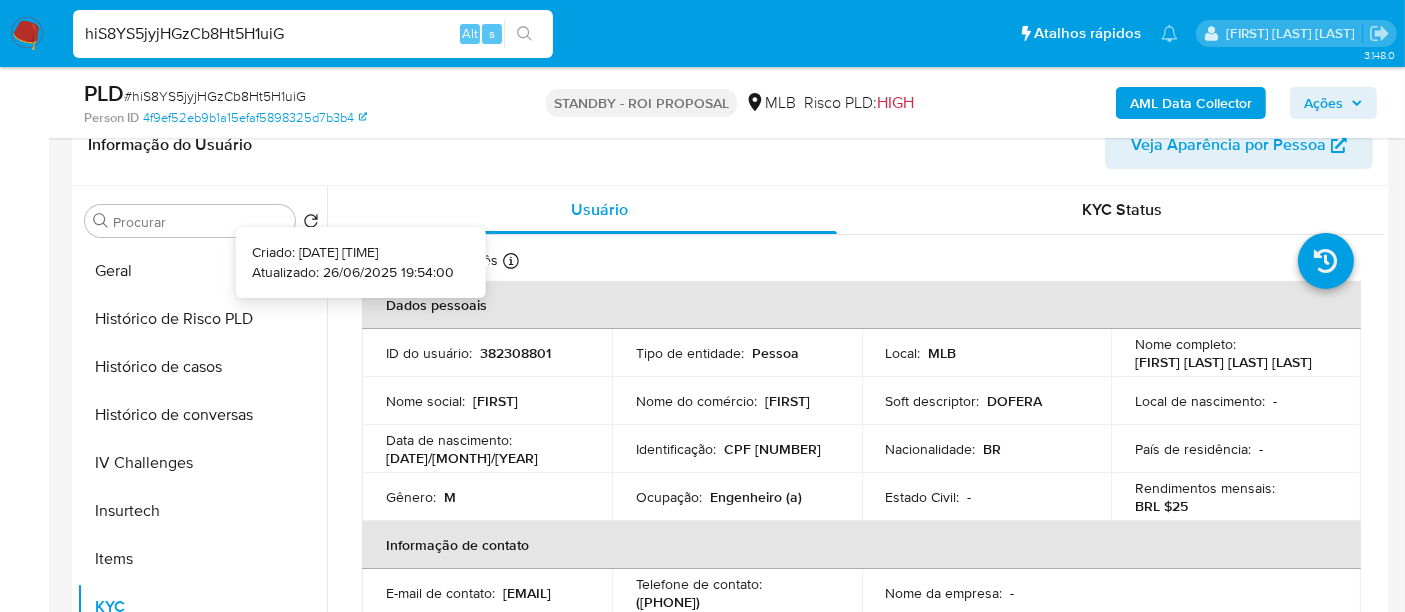 type 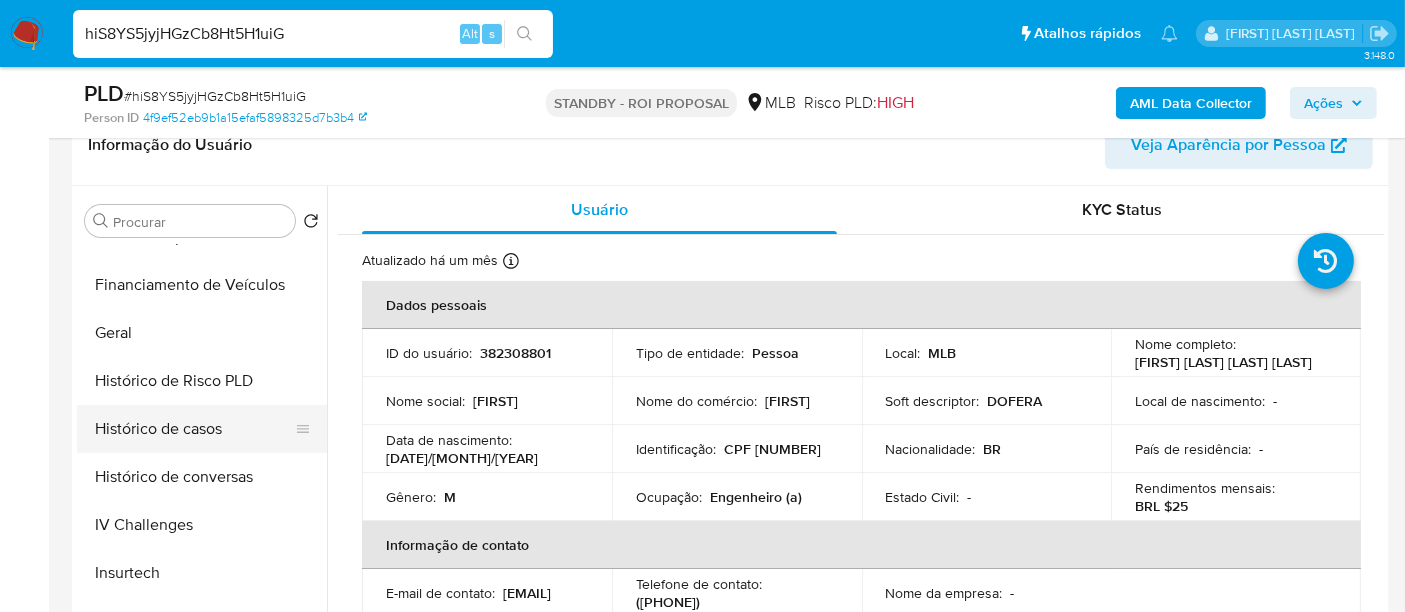 scroll, scrollTop: 511, scrollLeft: 0, axis: vertical 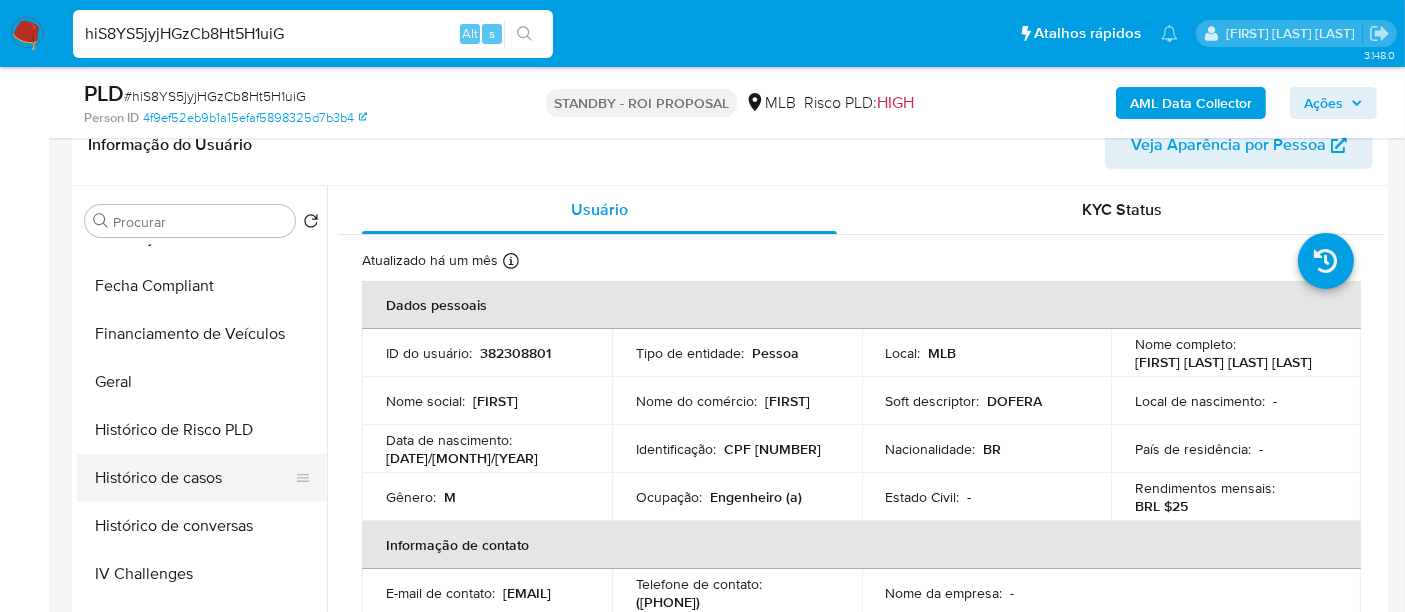 click on "Histórico de casos" at bounding box center (194, 478) 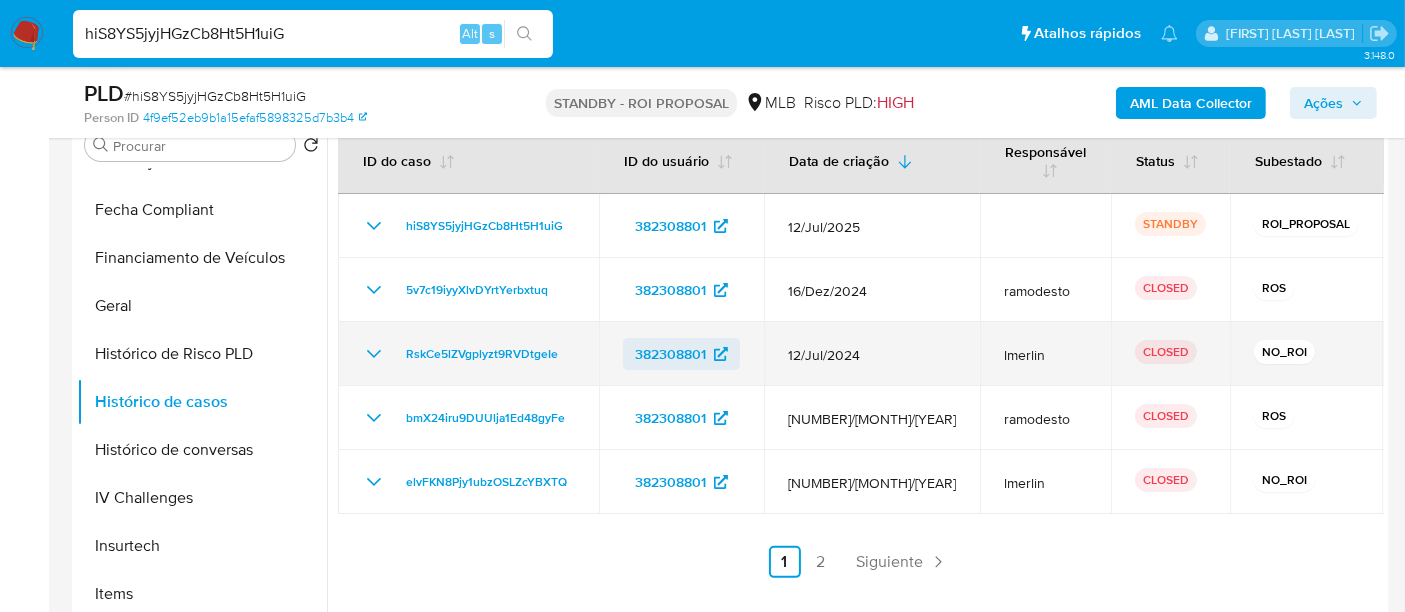 scroll, scrollTop: 444, scrollLeft: 0, axis: vertical 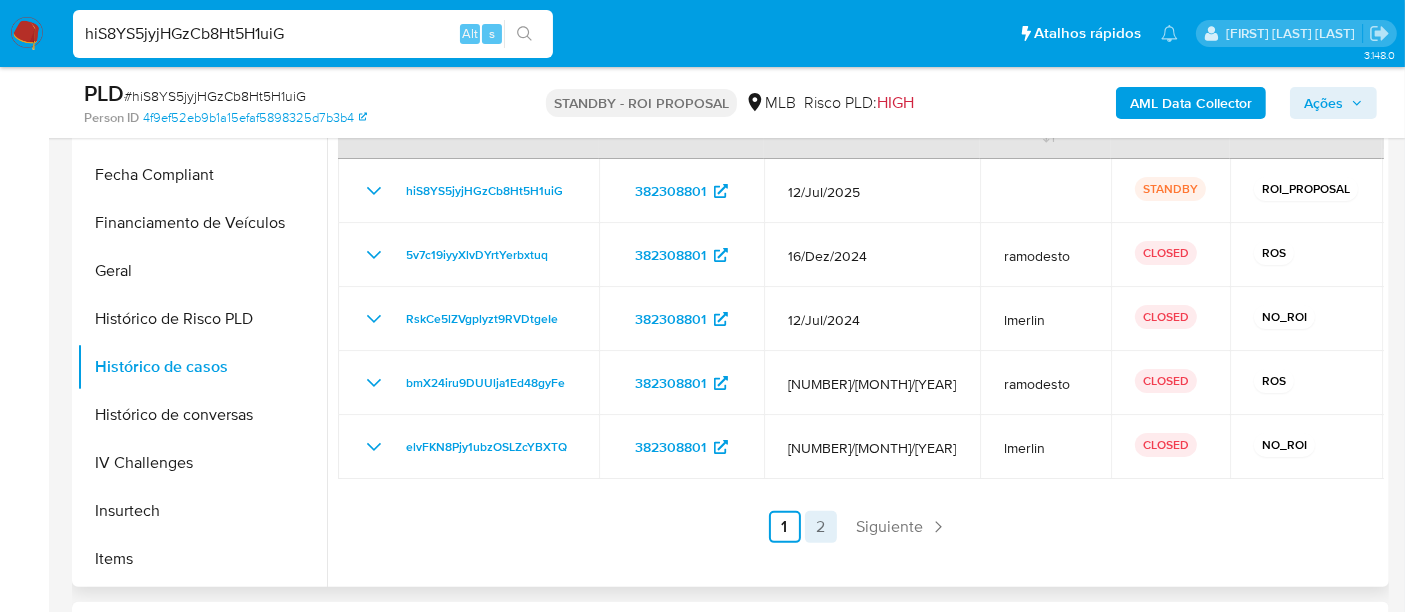 click on "2" at bounding box center (821, 527) 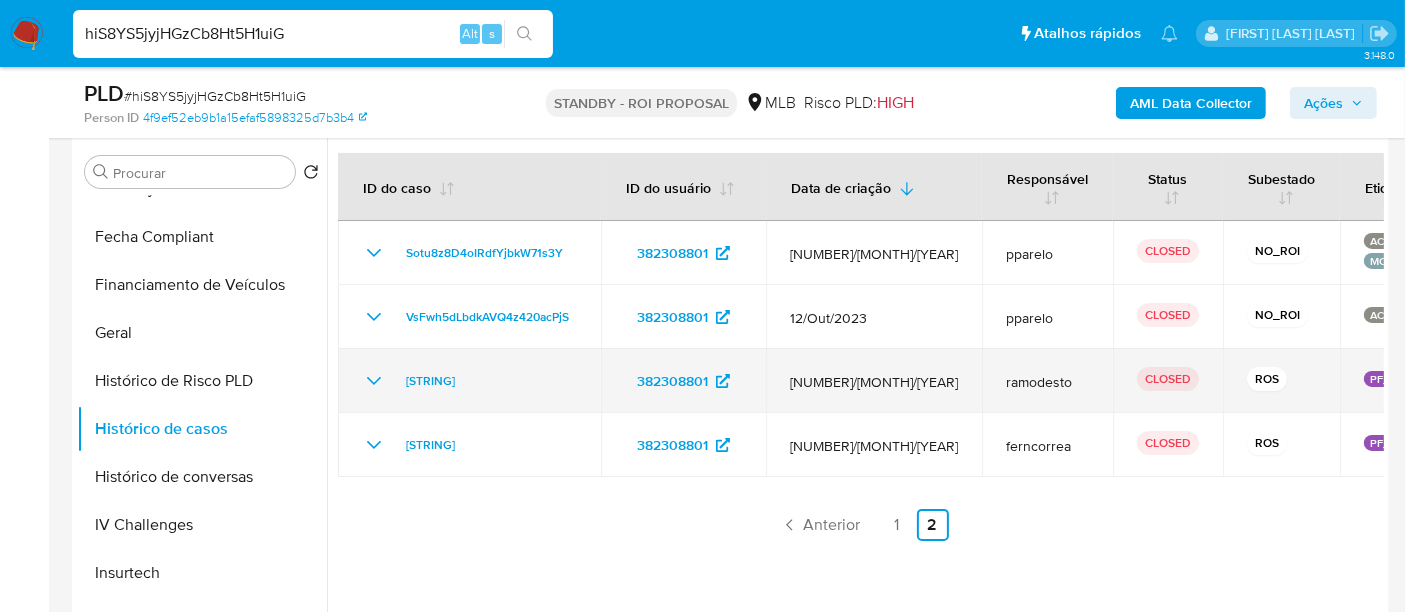 scroll, scrollTop: 333, scrollLeft: 0, axis: vertical 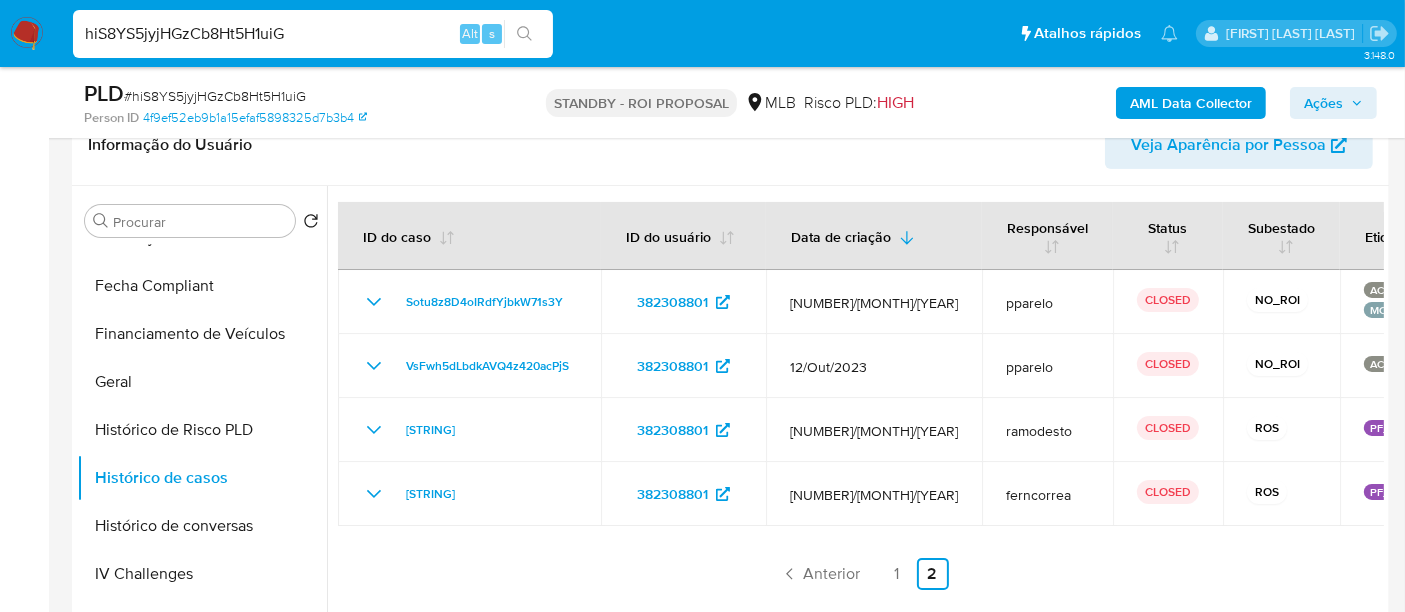click on "1" at bounding box center [897, 574] 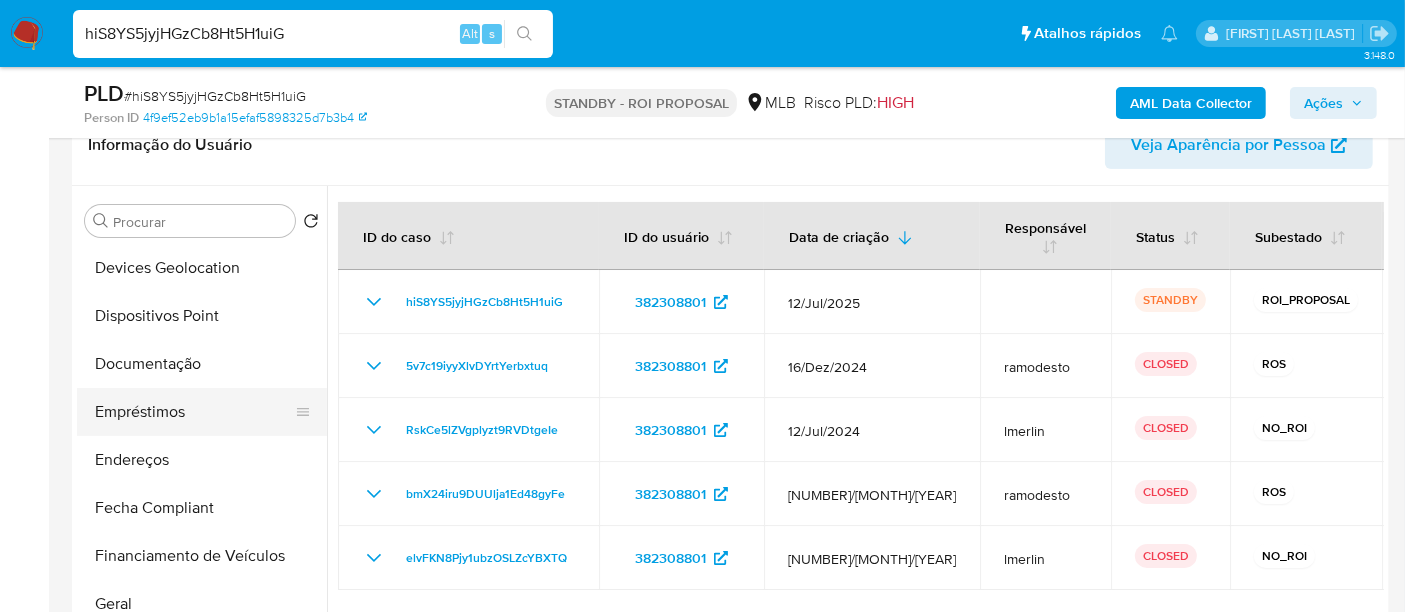 scroll, scrollTop: 288, scrollLeft: 0, axis: vertical 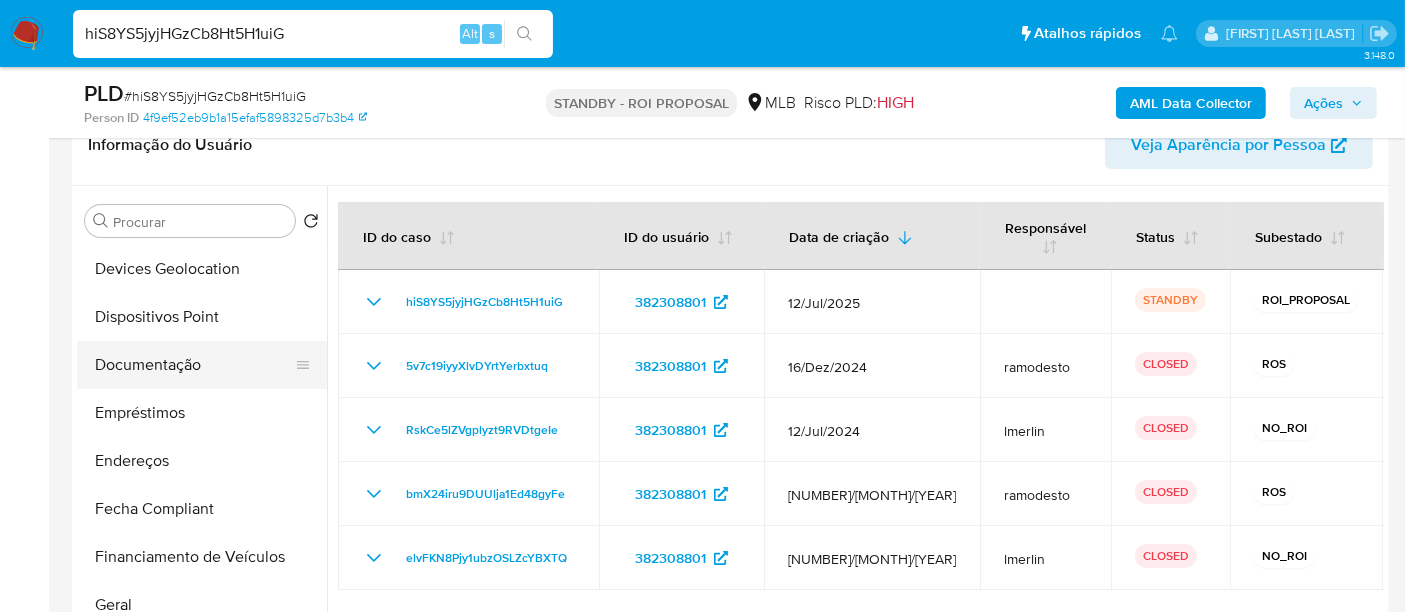 click on "Documentação" at bounding box center (194, 365) 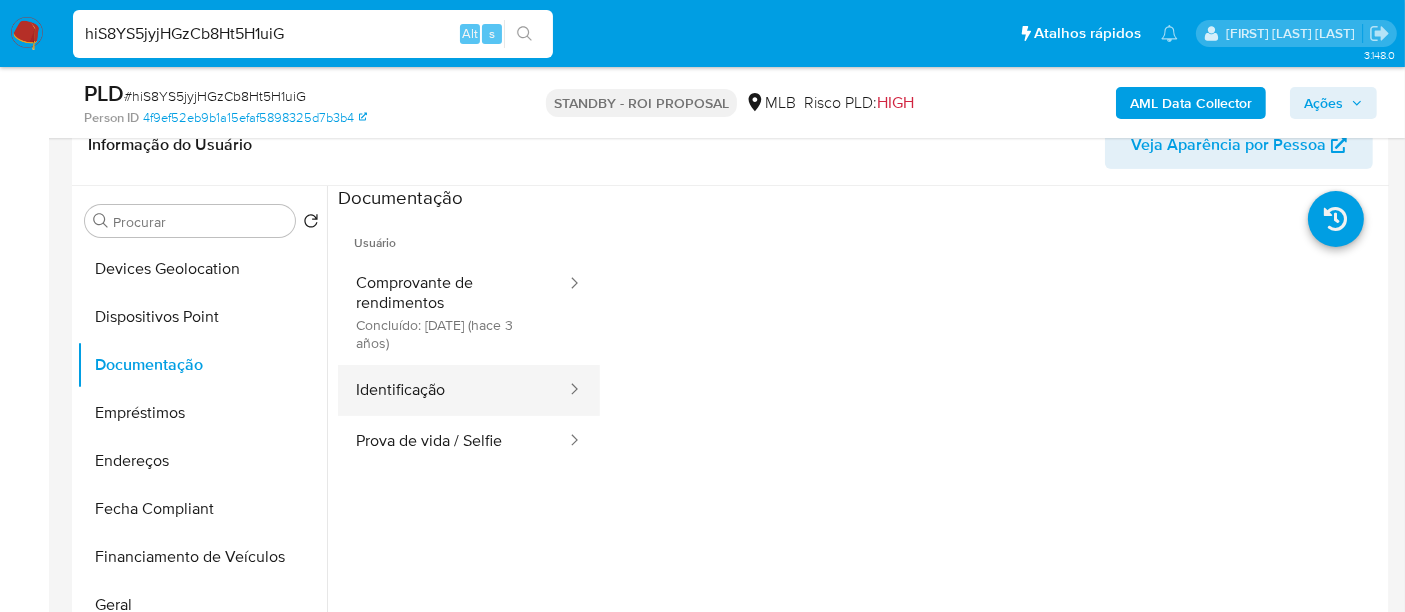 click on "Identificação" at bounding box center (453, 390) 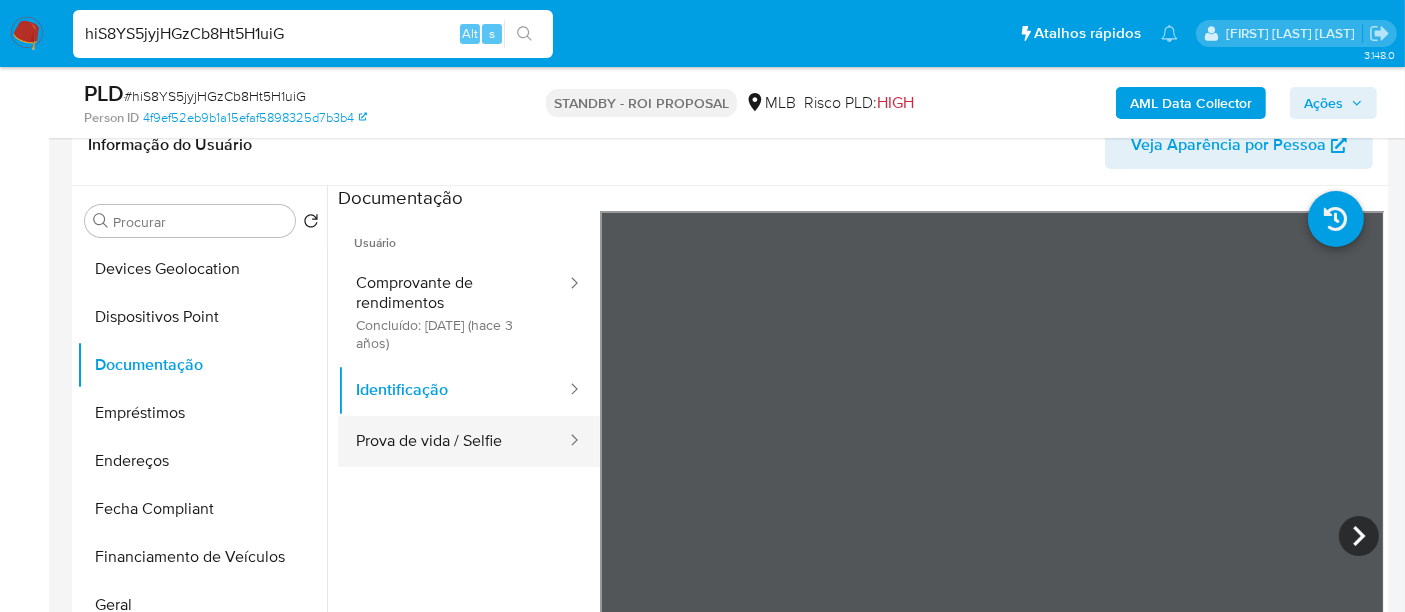 click on "Prova de vida / Selfie" at bounding box center (453, 441) 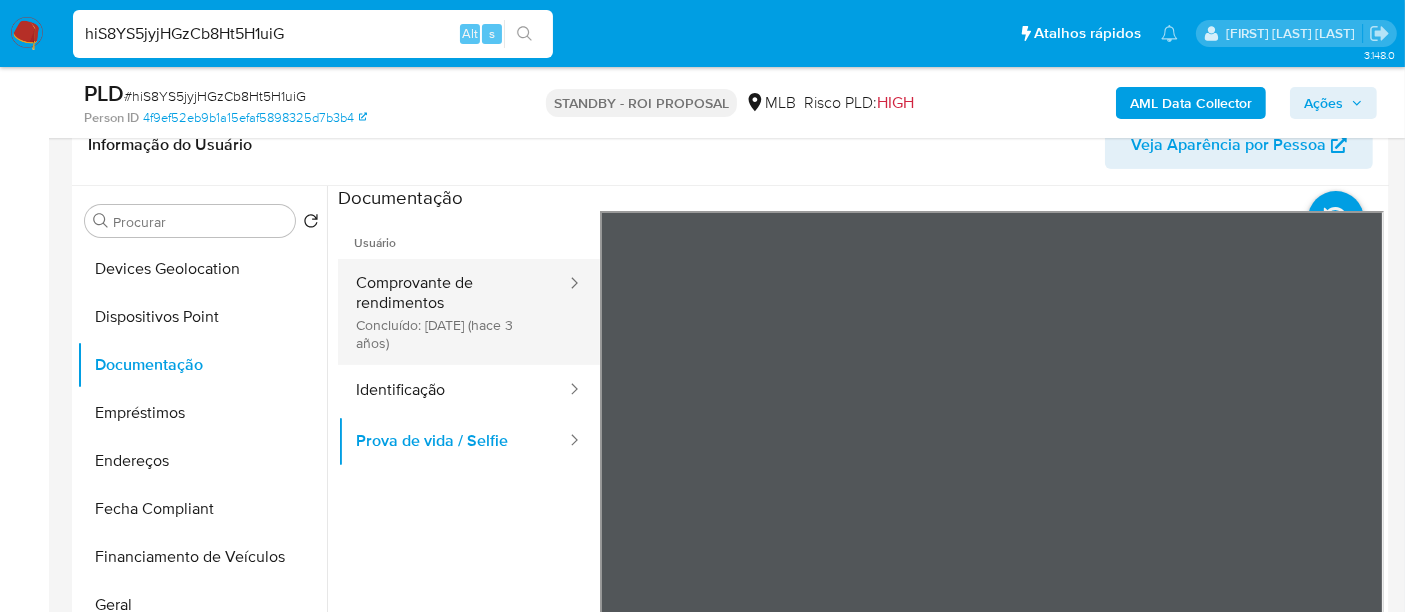 click on "Comprovante de rendimentos Concluído: [DATE] (hace 3 años)" at bounding box center [453, 312] 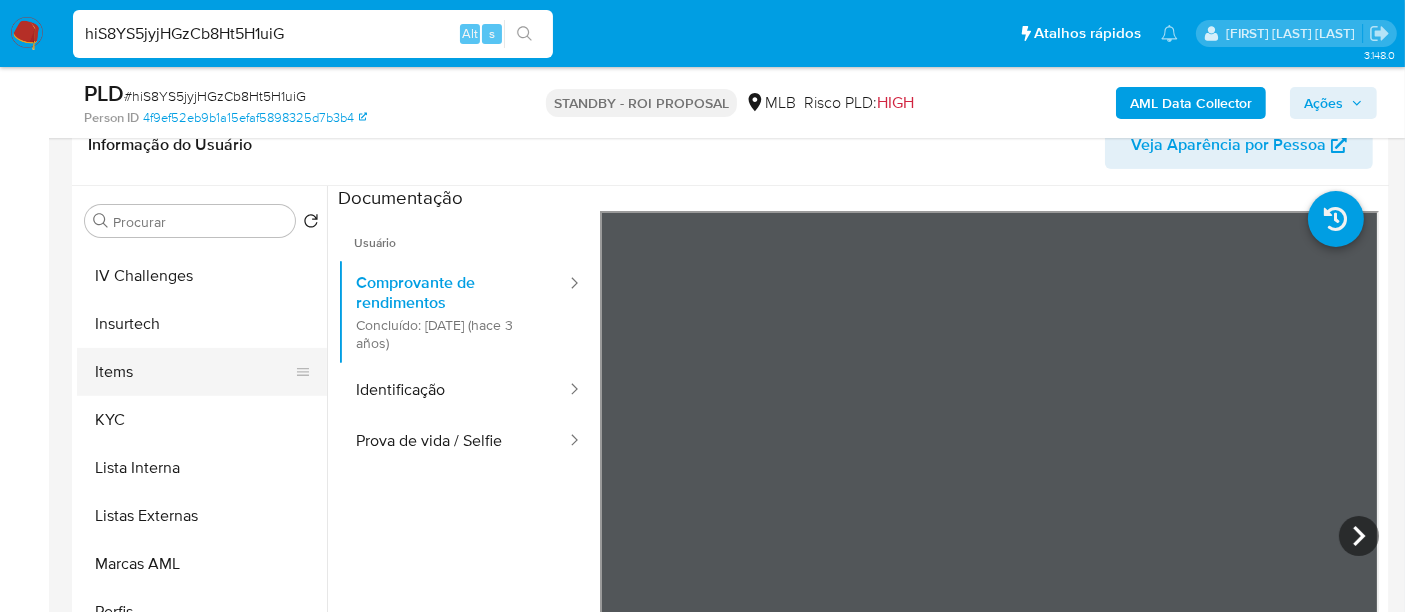 scroll, scrollTop: 844, scrollLeft: 0, axis: vertical 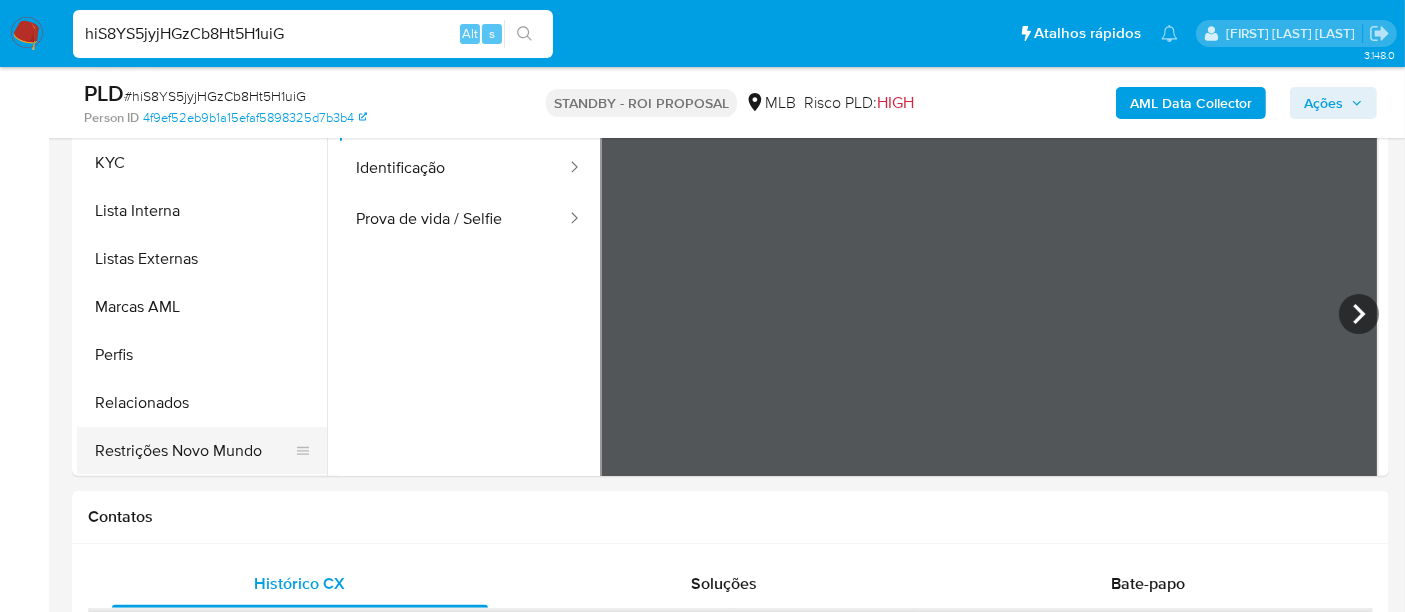 click on "Restrições Novo Mundo" at bounding box center (194, 451) 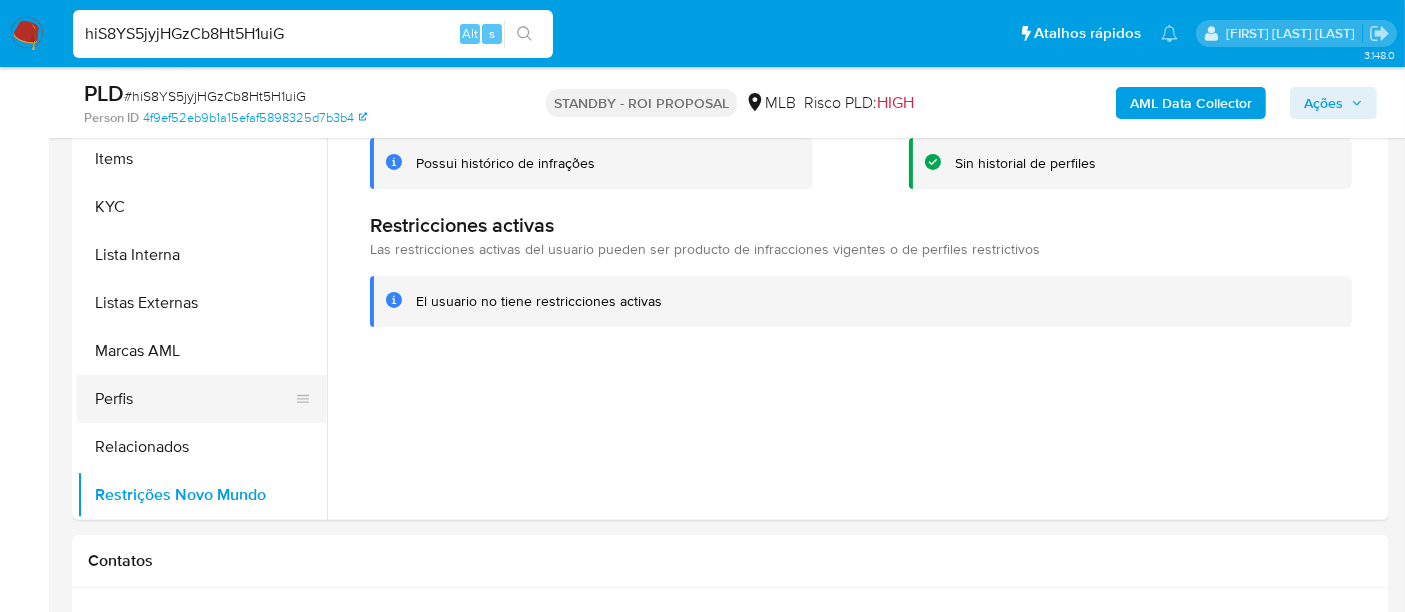 scroll, scrollTop: 444, scrollLeft: 0, axis: vertical 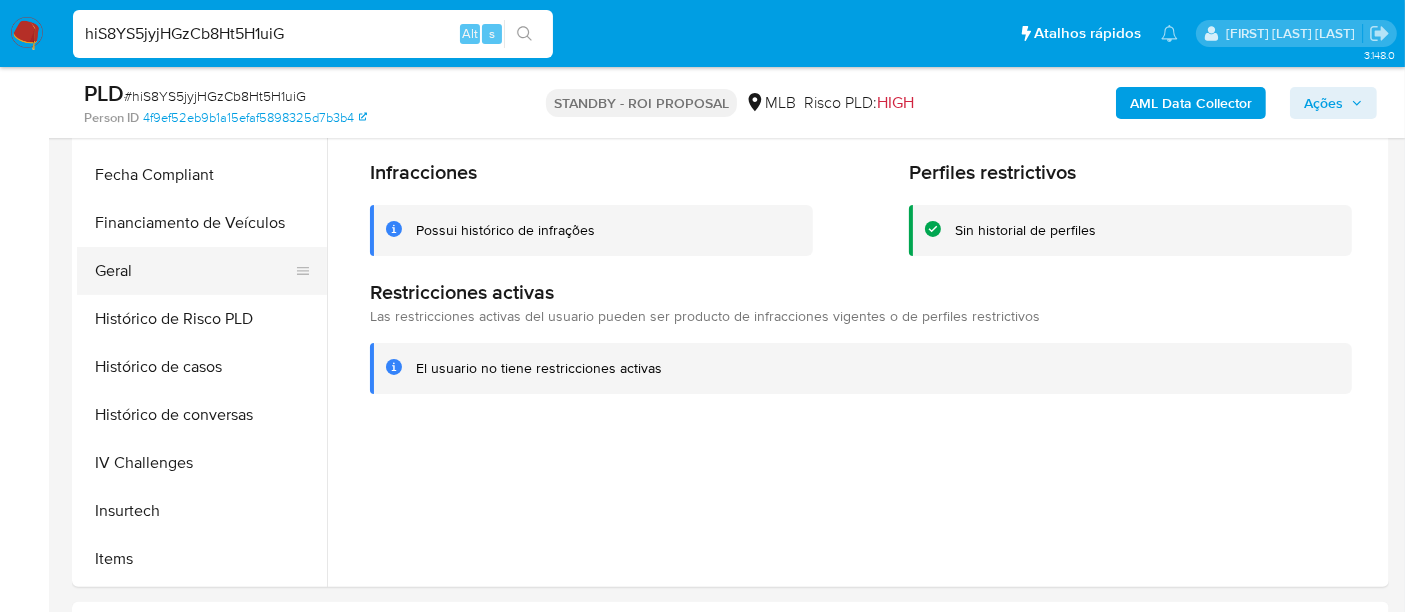 click on "Geral" at bounding box center [194, 271] 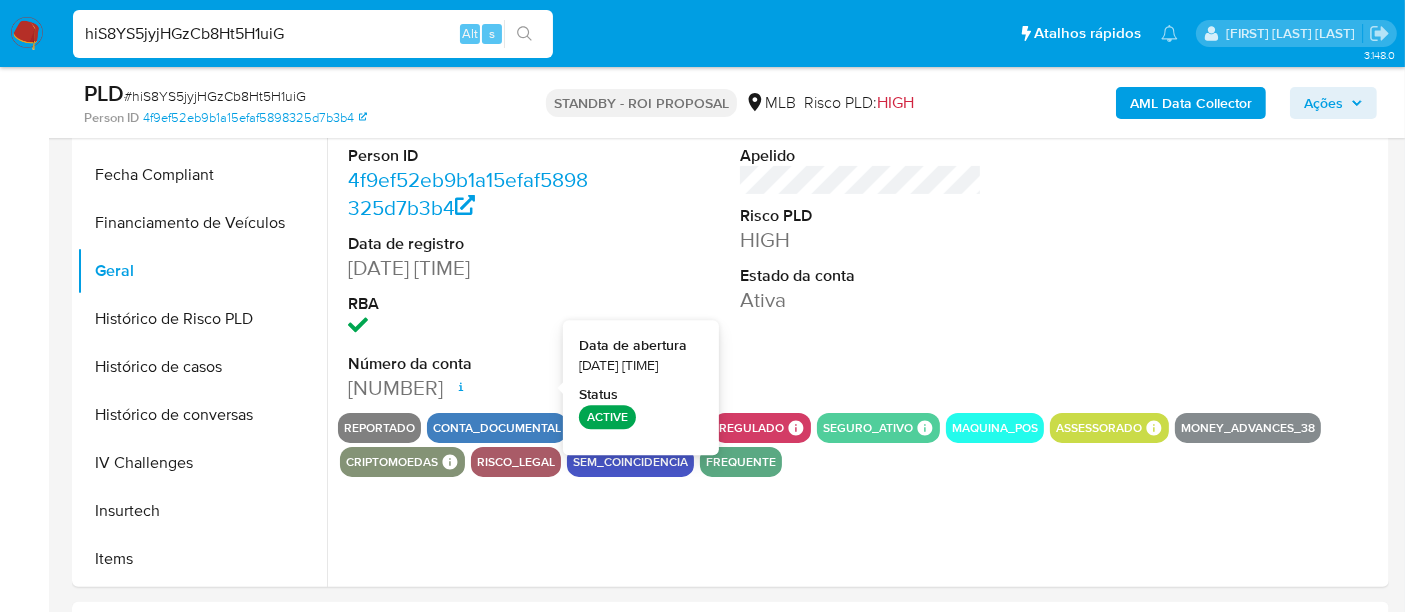type 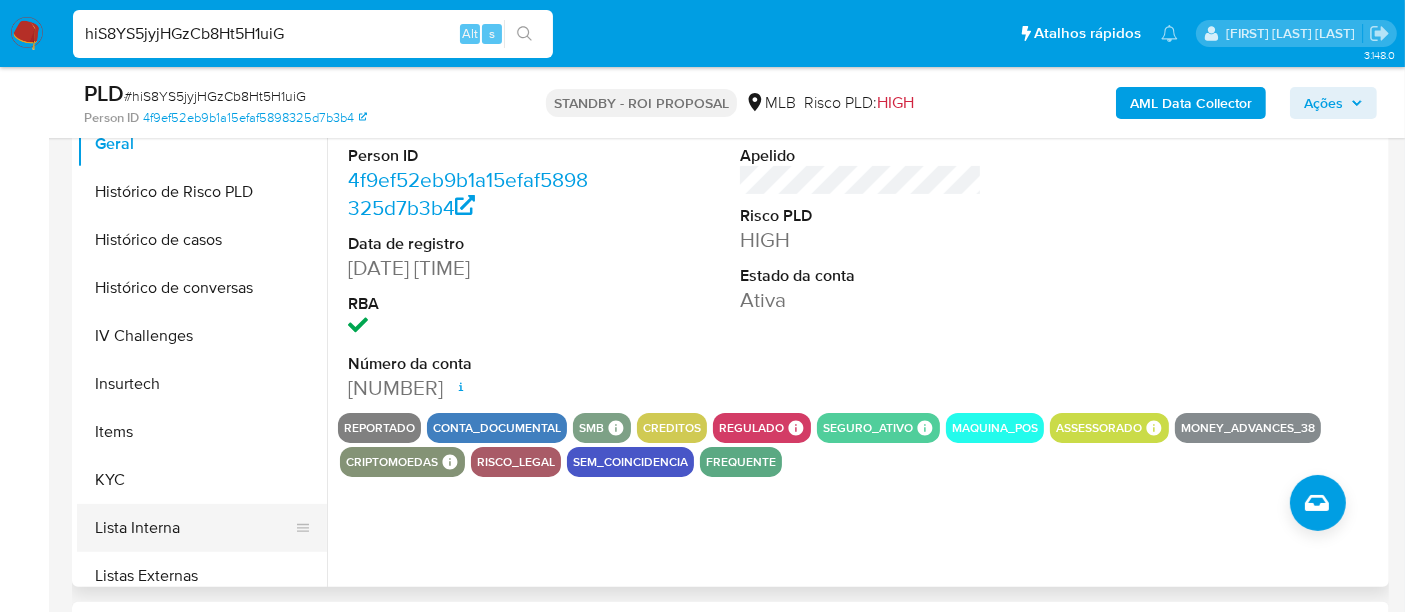 scroll, scrollTop: 733, scrollLeft: 0, axis: vertical 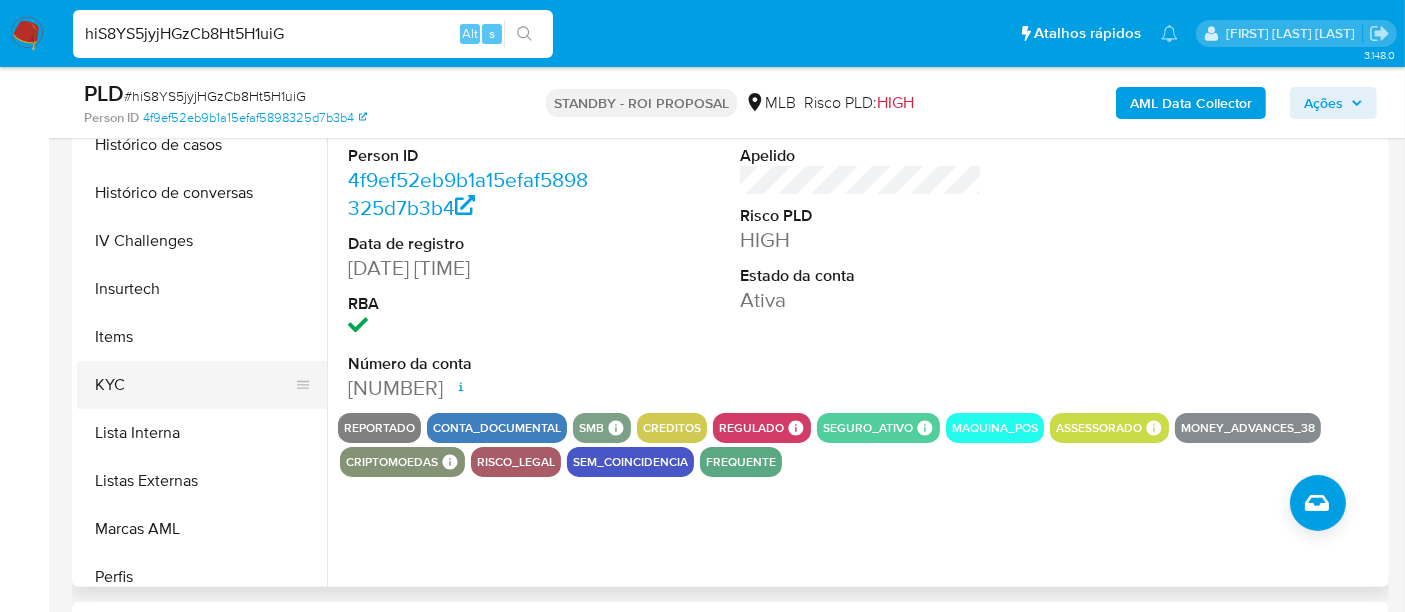click on "KYC" at bounding box center (194, 385) 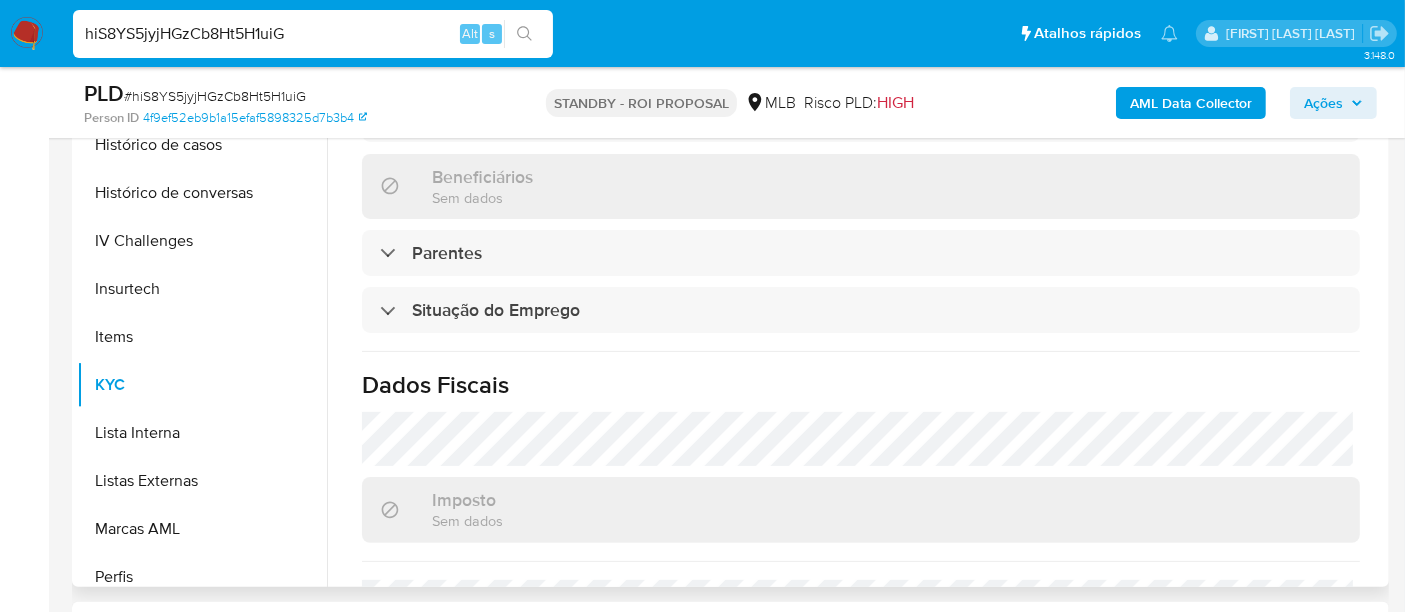 scroll, scrollTop: 908, scrollLeft: 0, axis: vertical 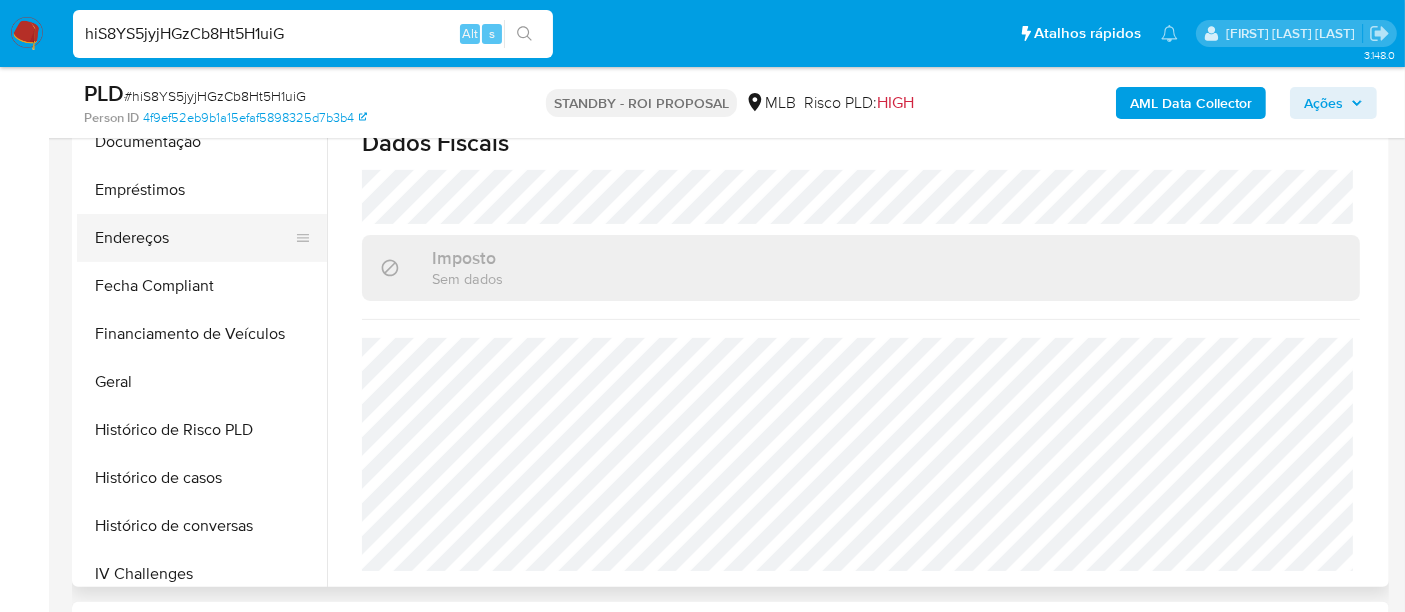 click on "Endereços" at bounding box center [194, 238] 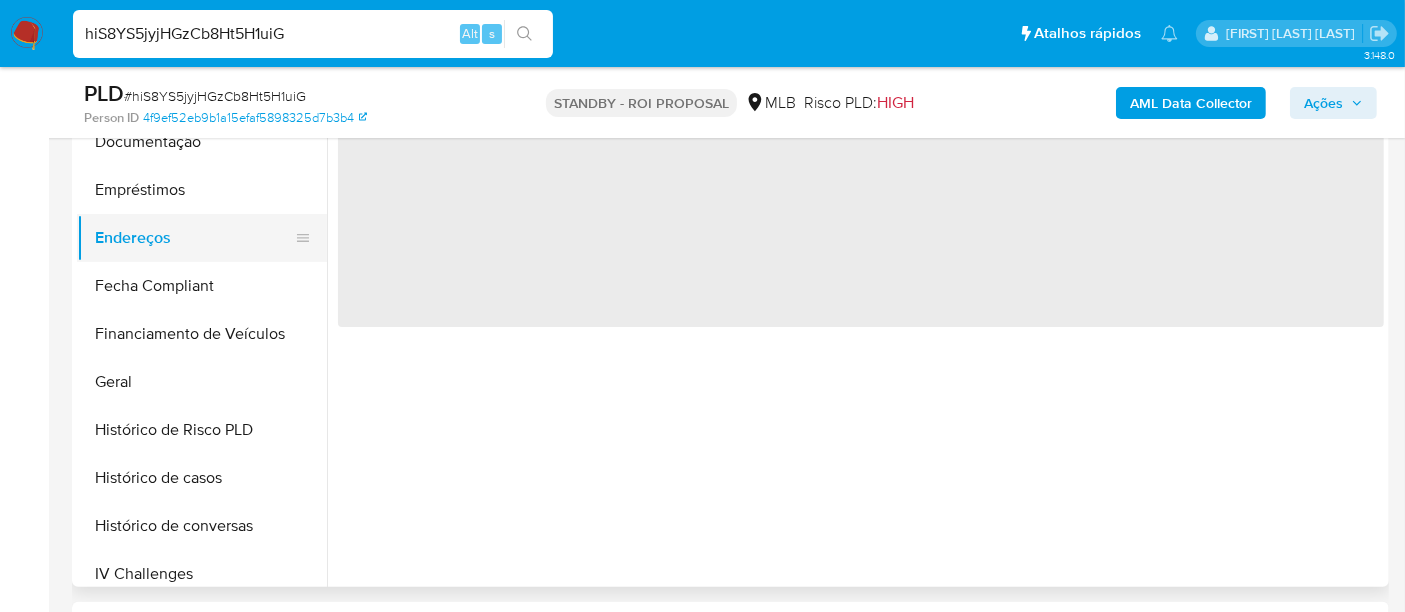 scroll, scrollTop: 0, scrollLeft: 0, axis: both 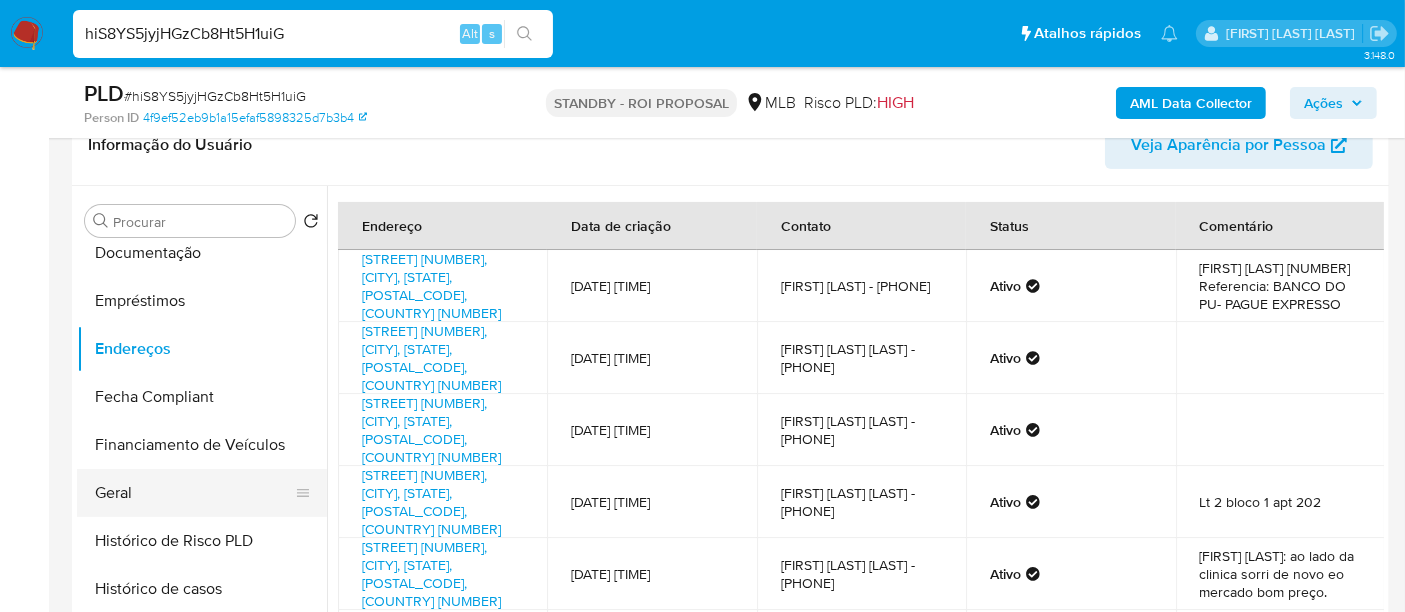 click on "Geral" at bounding box center [194, 493] 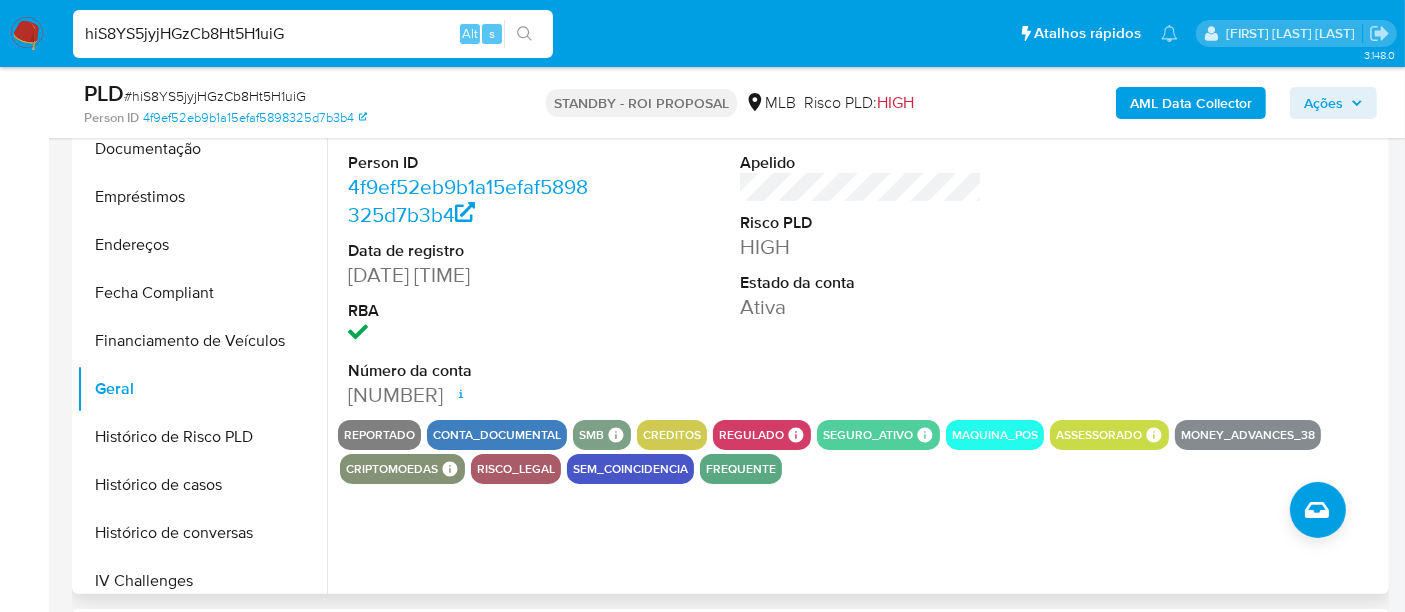 scroll, scrollTop: 333, scrollLeft: 0, axis: vertical 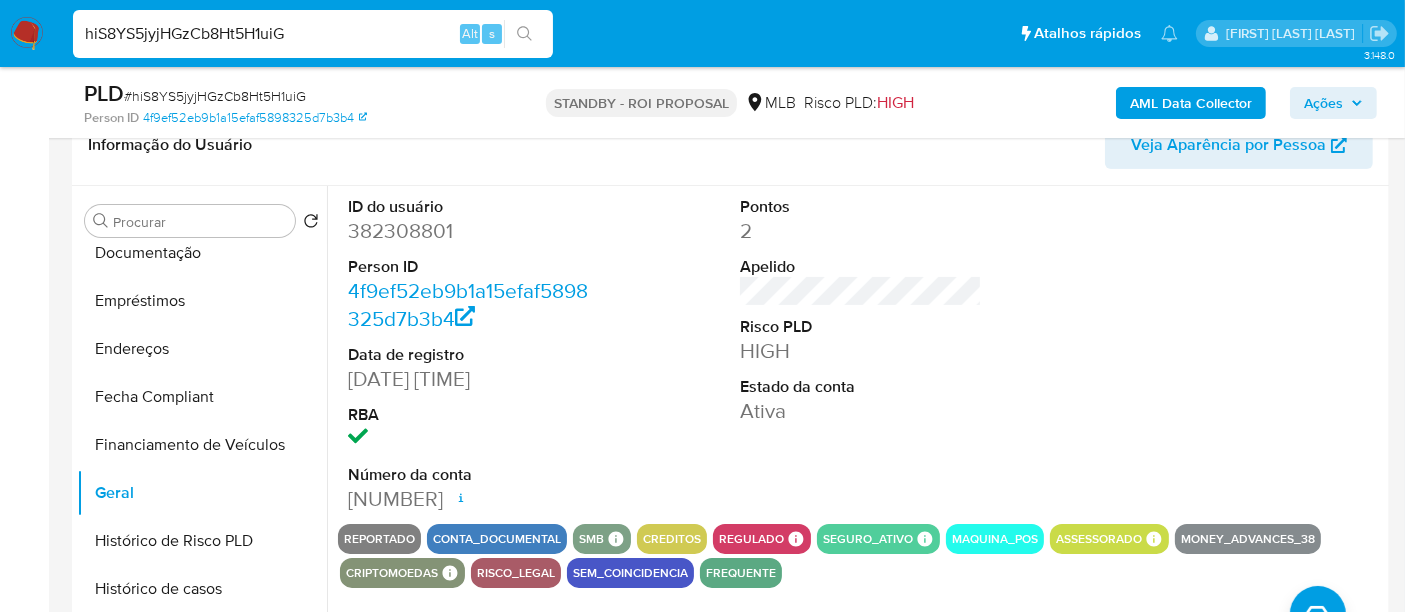 click on "382308801" at bounding box center [469, 231] 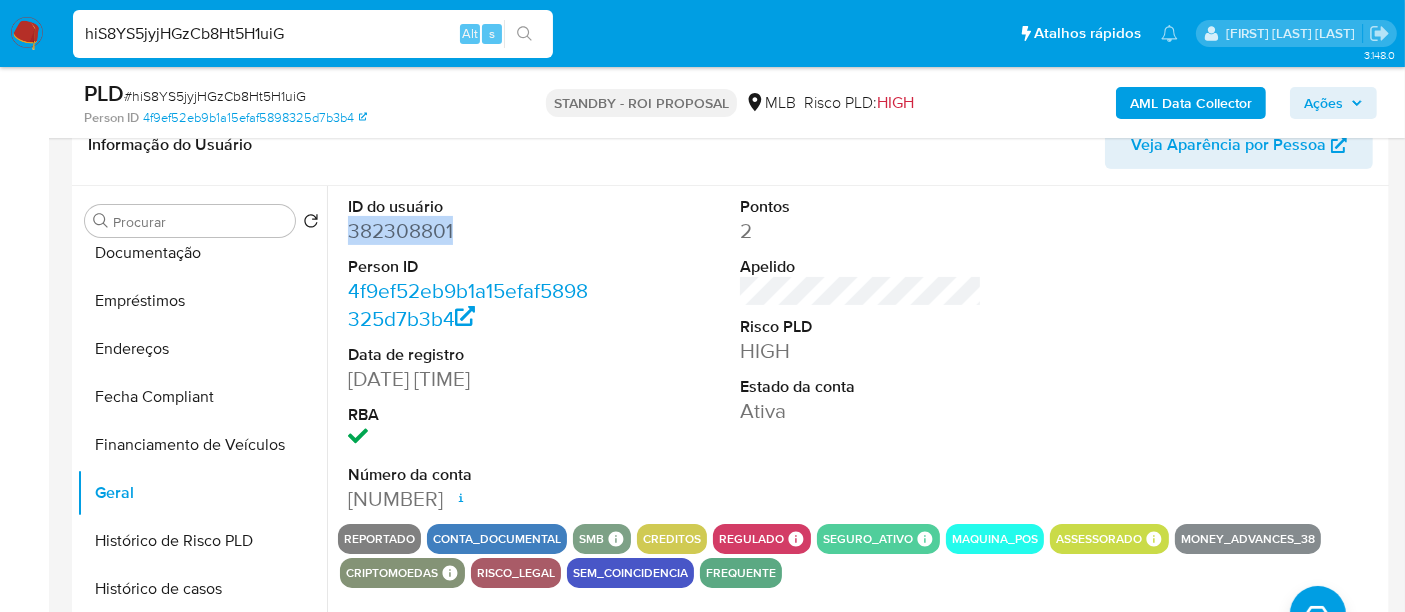 click on "382308801" at bounding box center (469, 231) 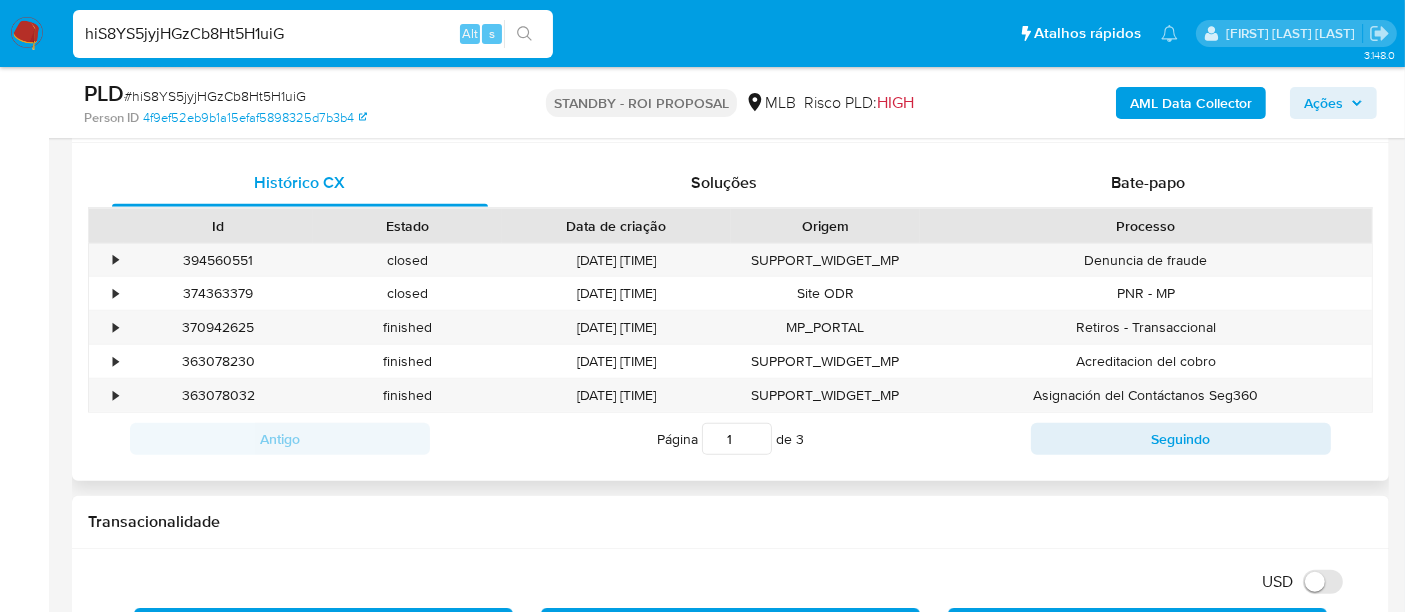 scroll, scrollTop: 888, scrollLeft: 0, axis: vertical 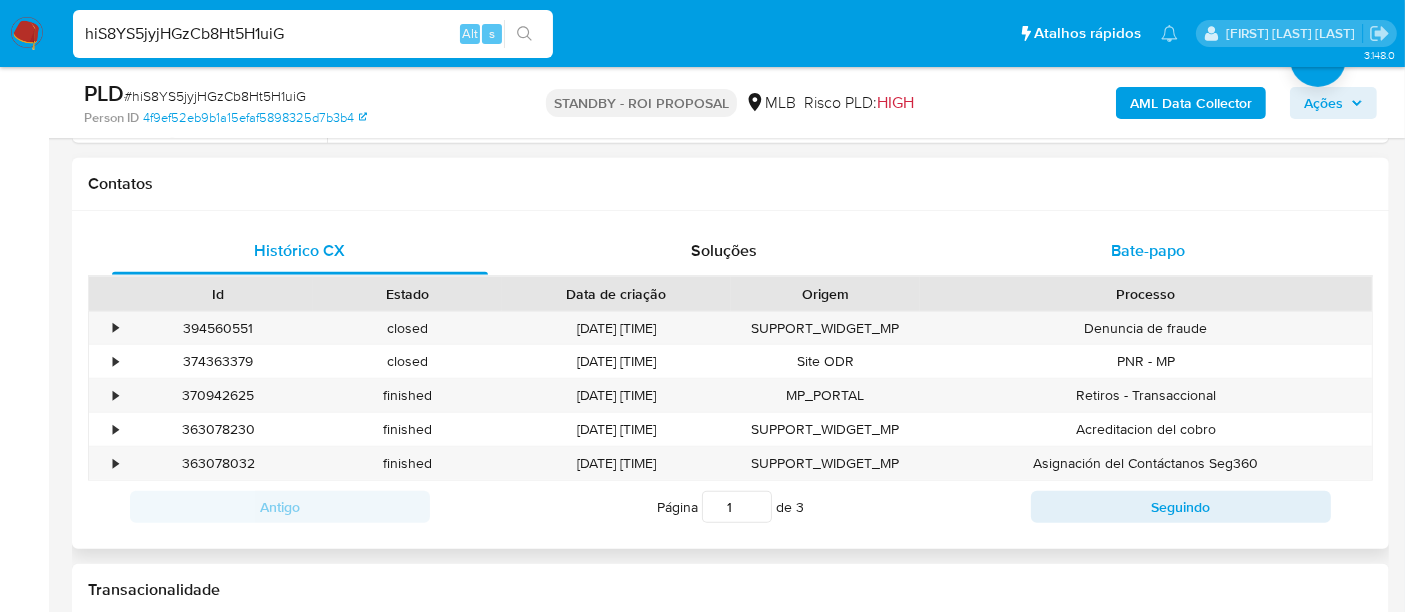 click on "Bate-papo" at bounding box center [1148, 251] 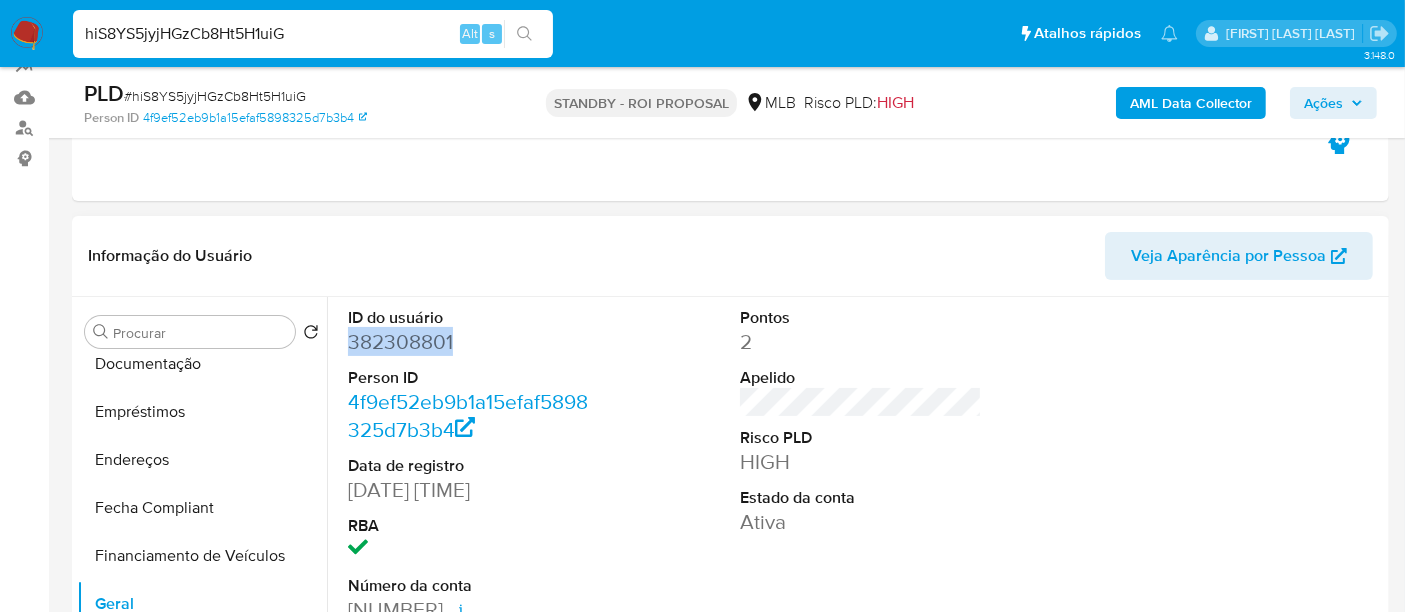 scroll, scrollTop: 222, scrollLeft: 0, axis: vertical 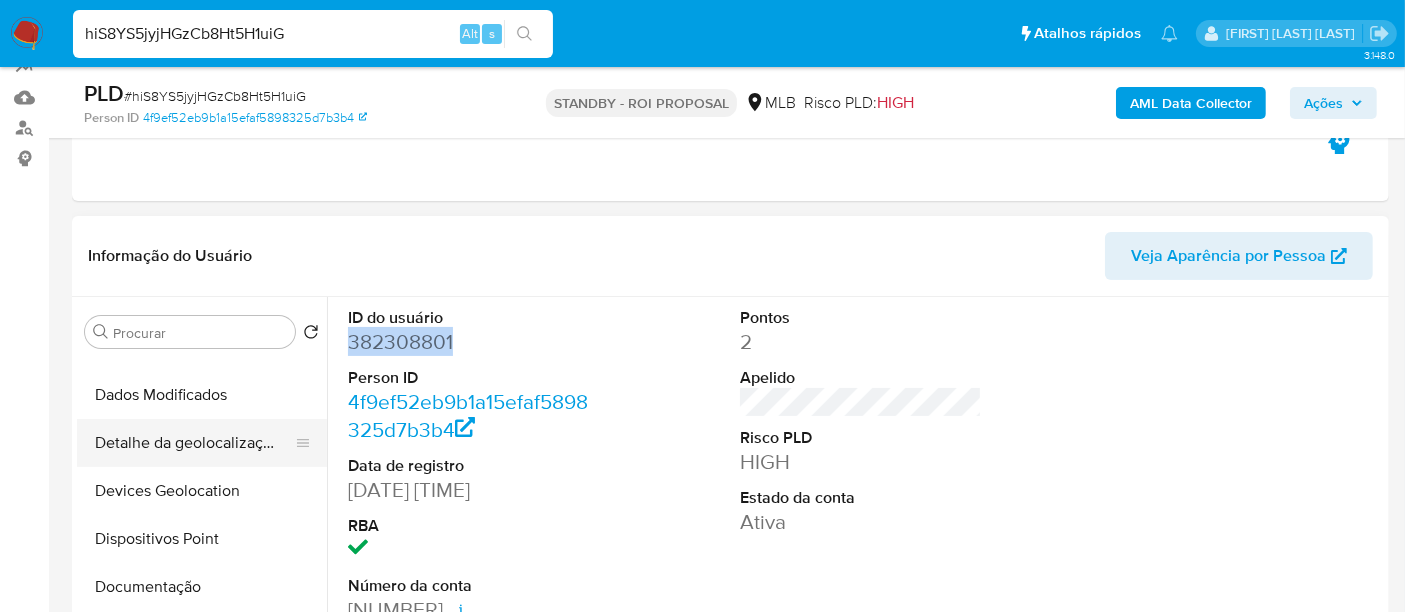 drag, startPoint x: 186, startPoint y: 572, endPoint x: 234, endPoint y: 463, distance: 119.1008 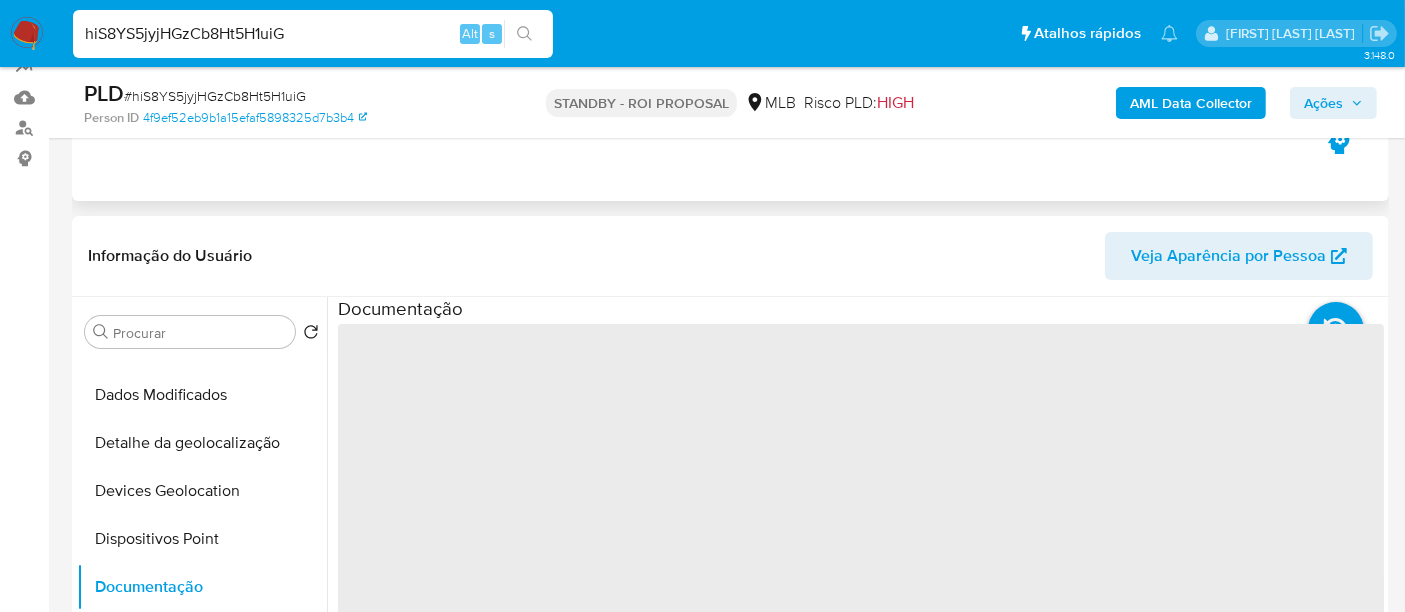 scroll, scrollTop: 333, scrollLeft: 0, axis: vertical 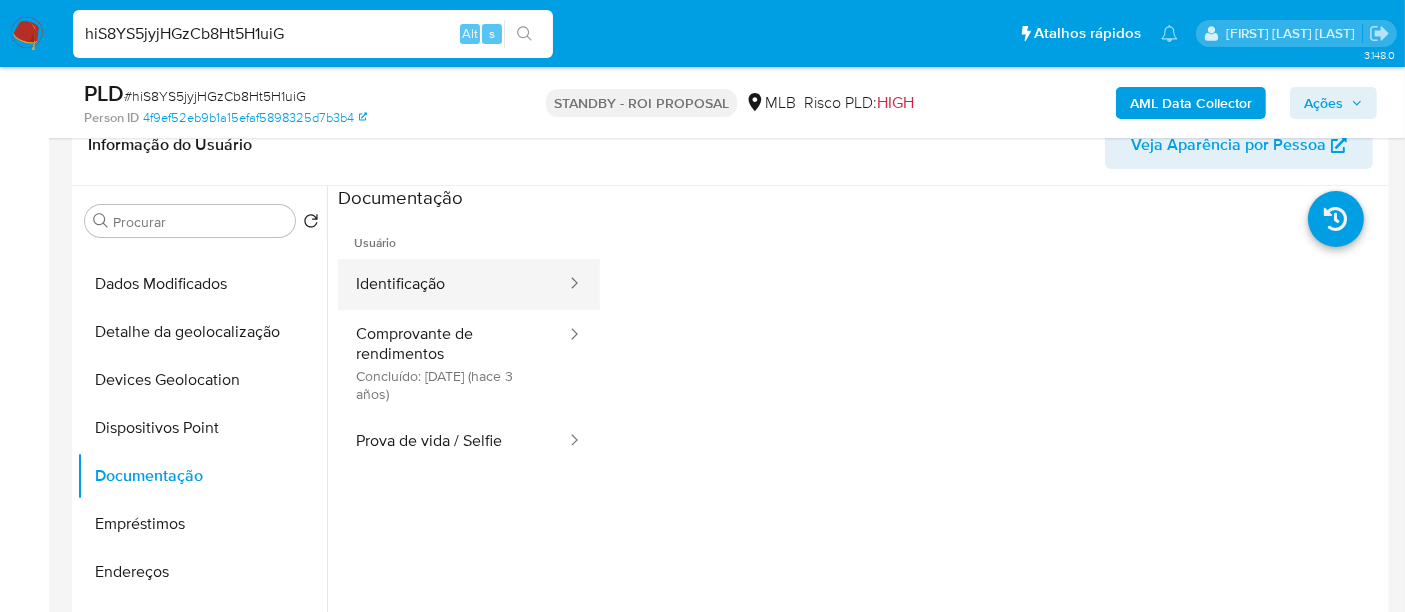 click on "Identificação" at bounding box center [453, 284] 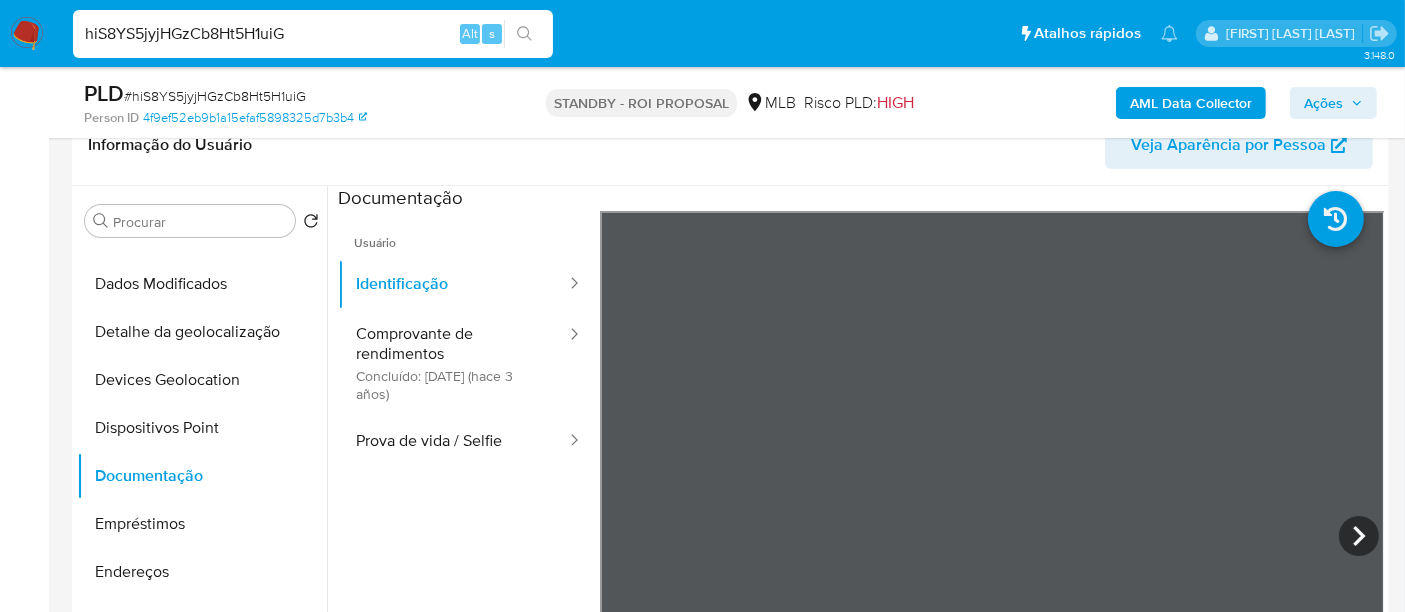 type 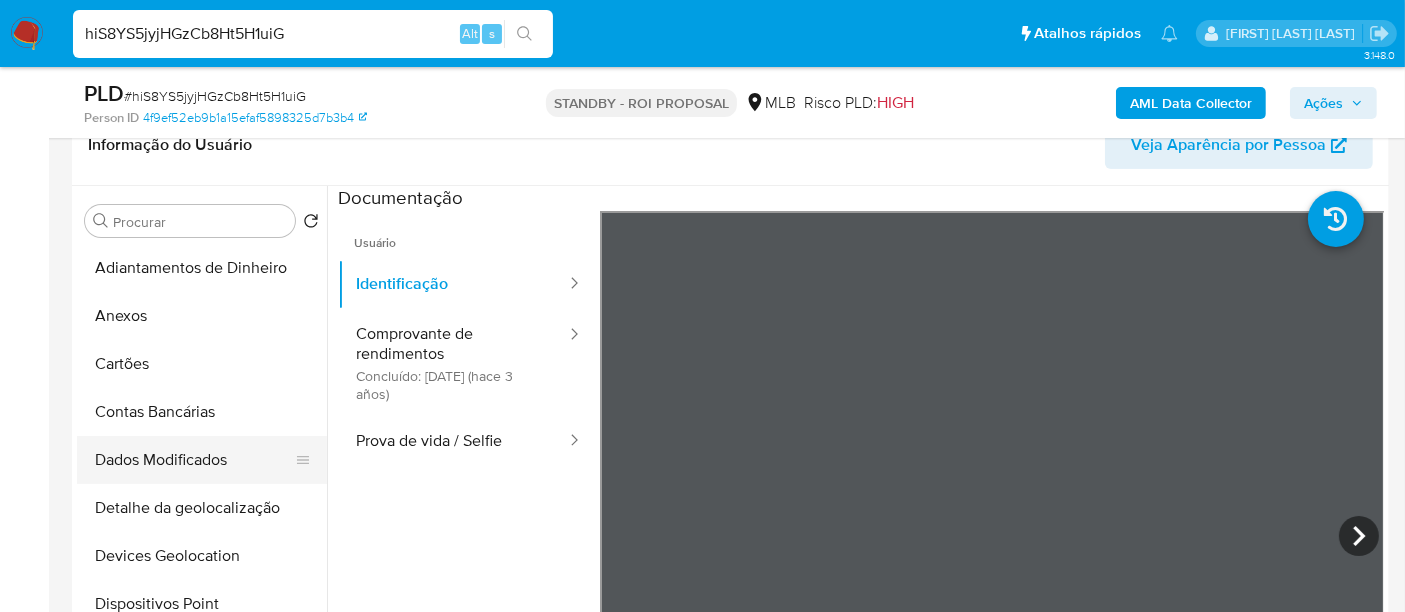 scroll, scrollTop: 0, scrollLeft: 0, axis: both 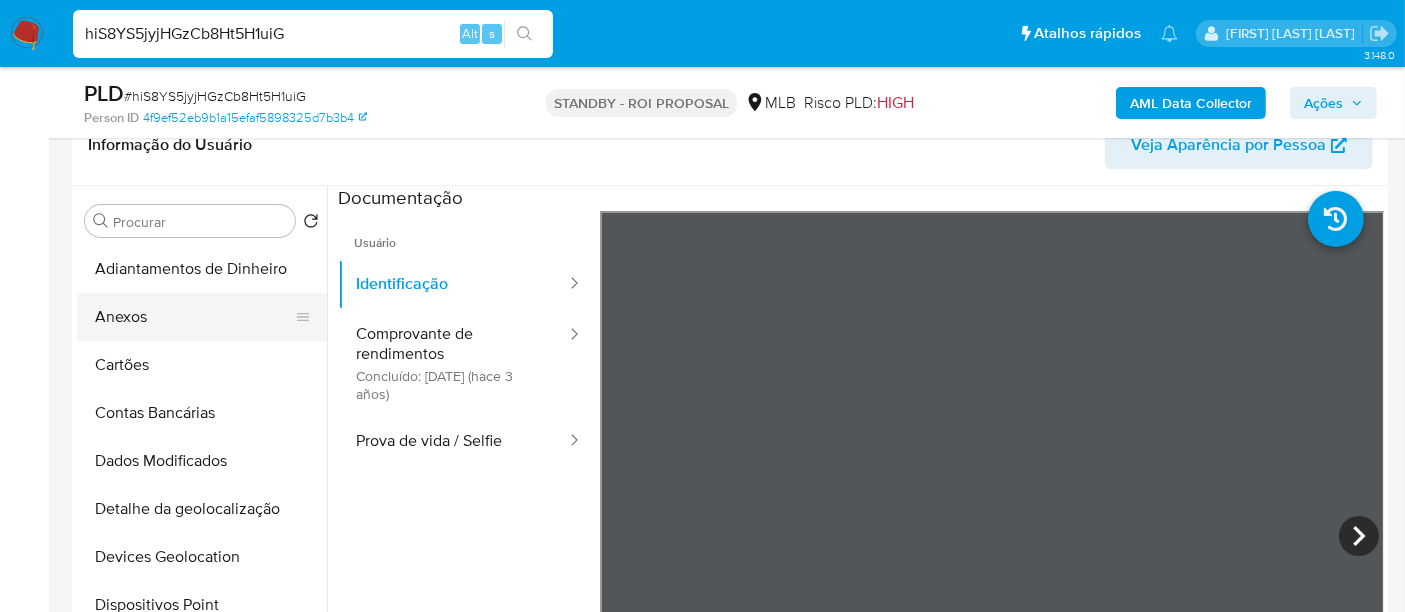 click on "Anexos" at bounding box center (194, 317) 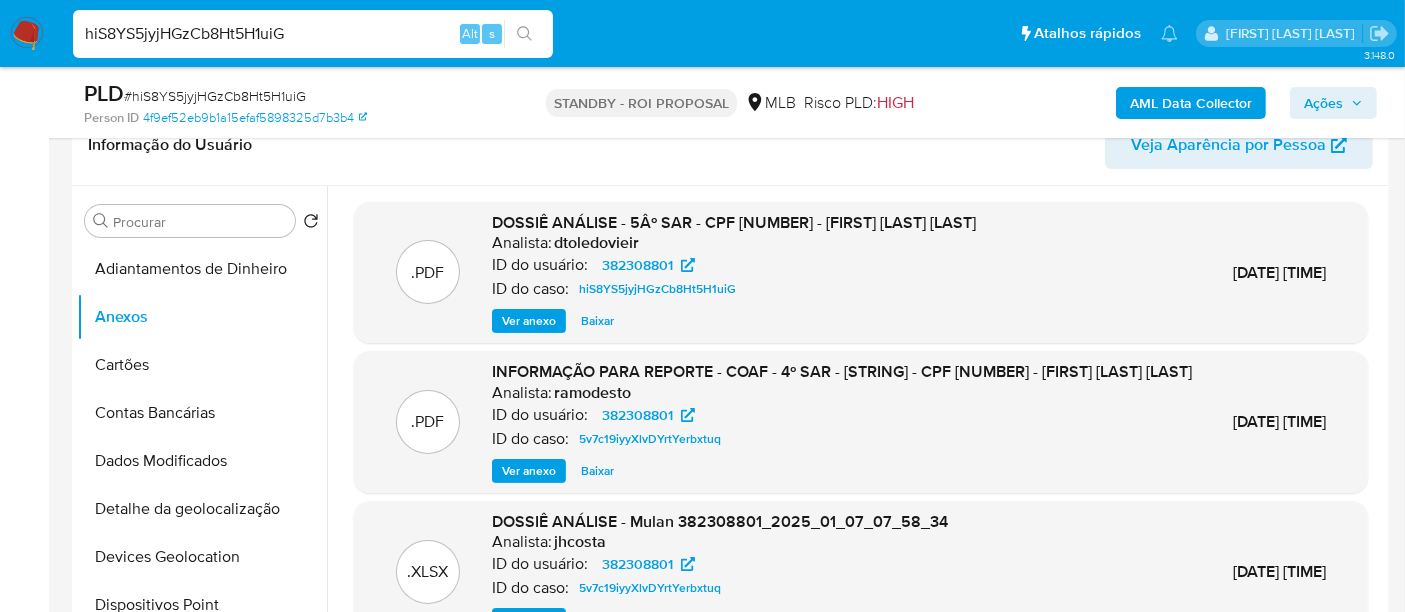 type 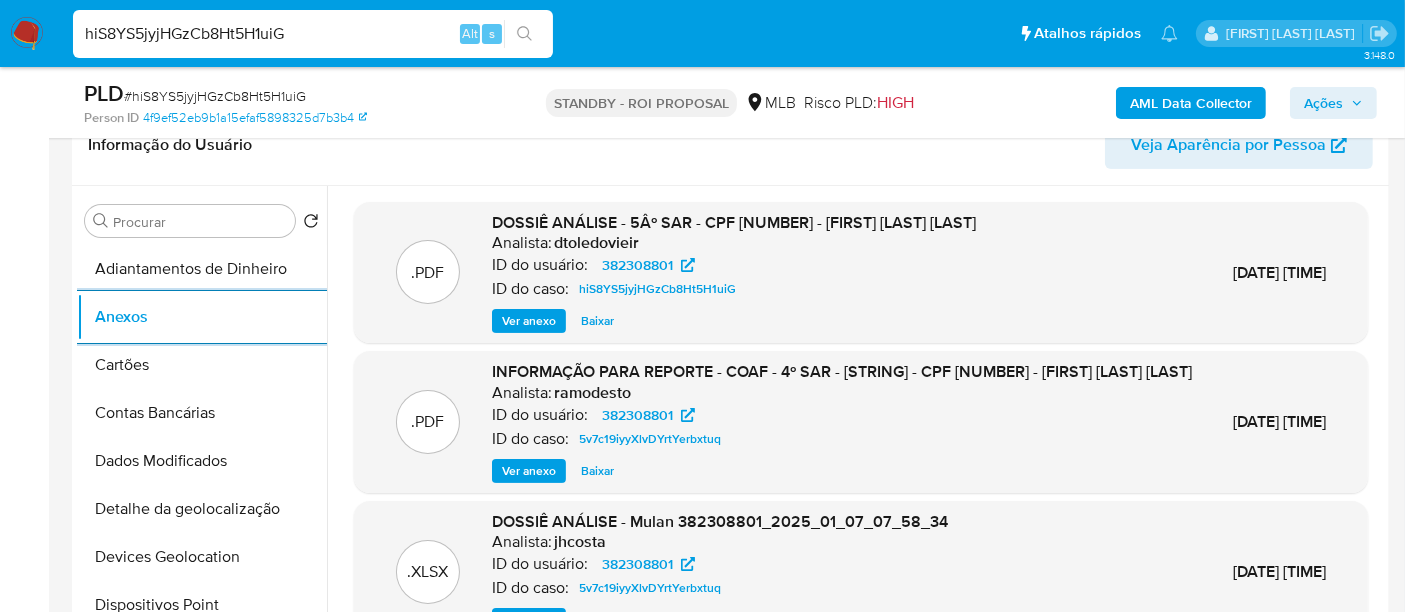 scroll, scrollTop: 111, scrollLeft: 0, axis: vertical 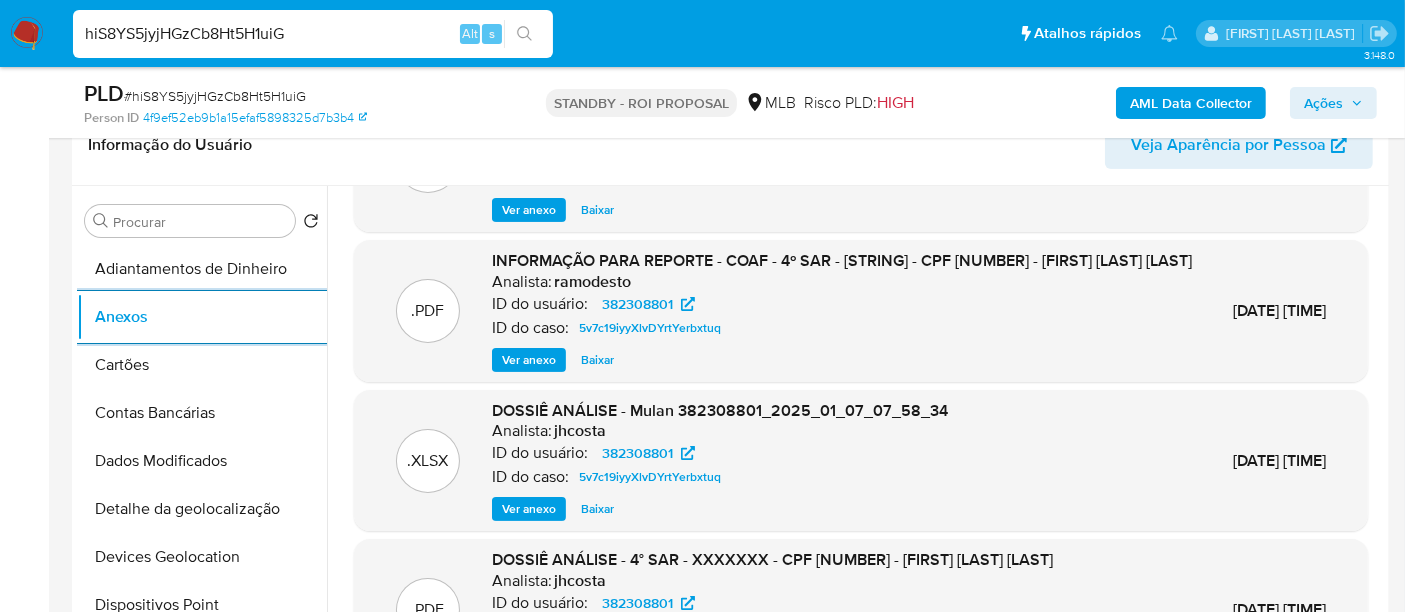 click on "Ver anexo" at bounding box center (529, 360) 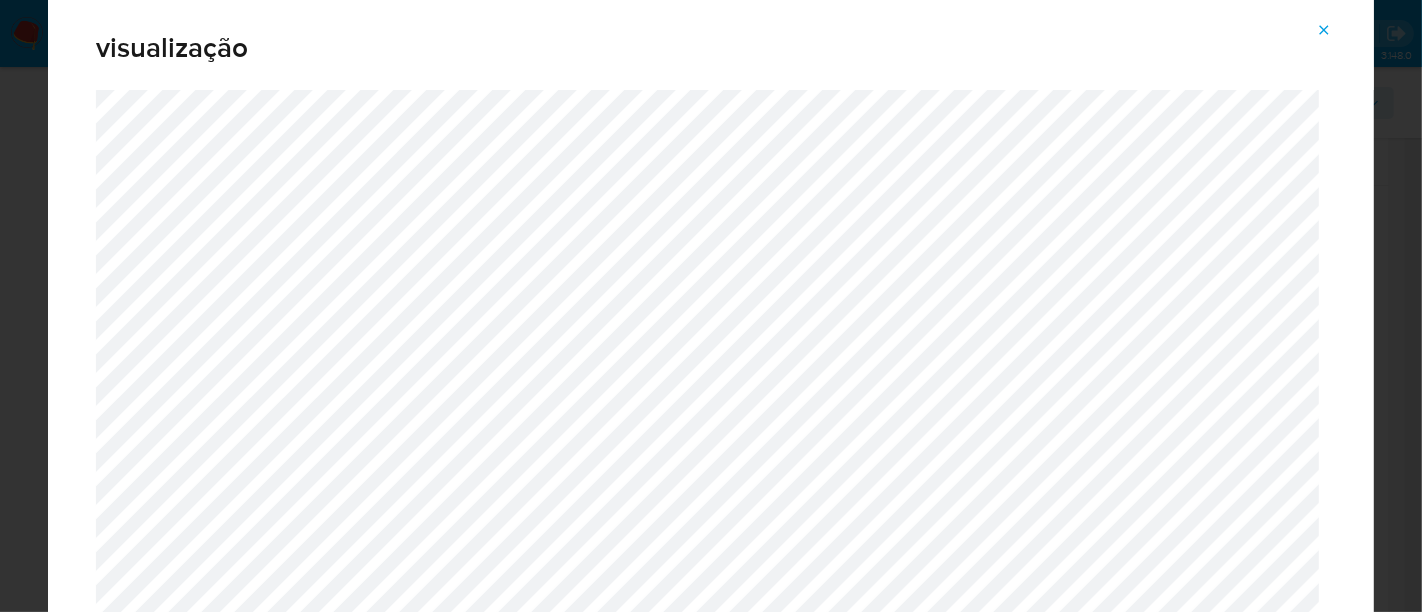 click 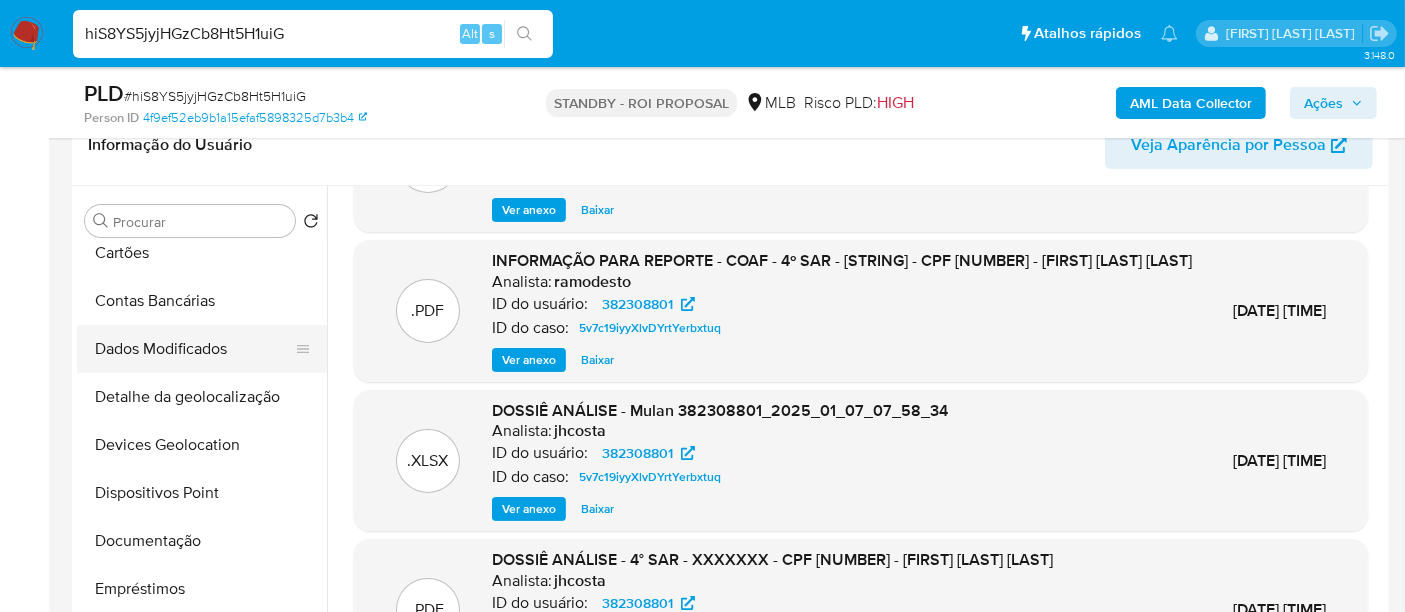 scroll, scrollTop: 333, scrollLeft: 0, axis: vertical 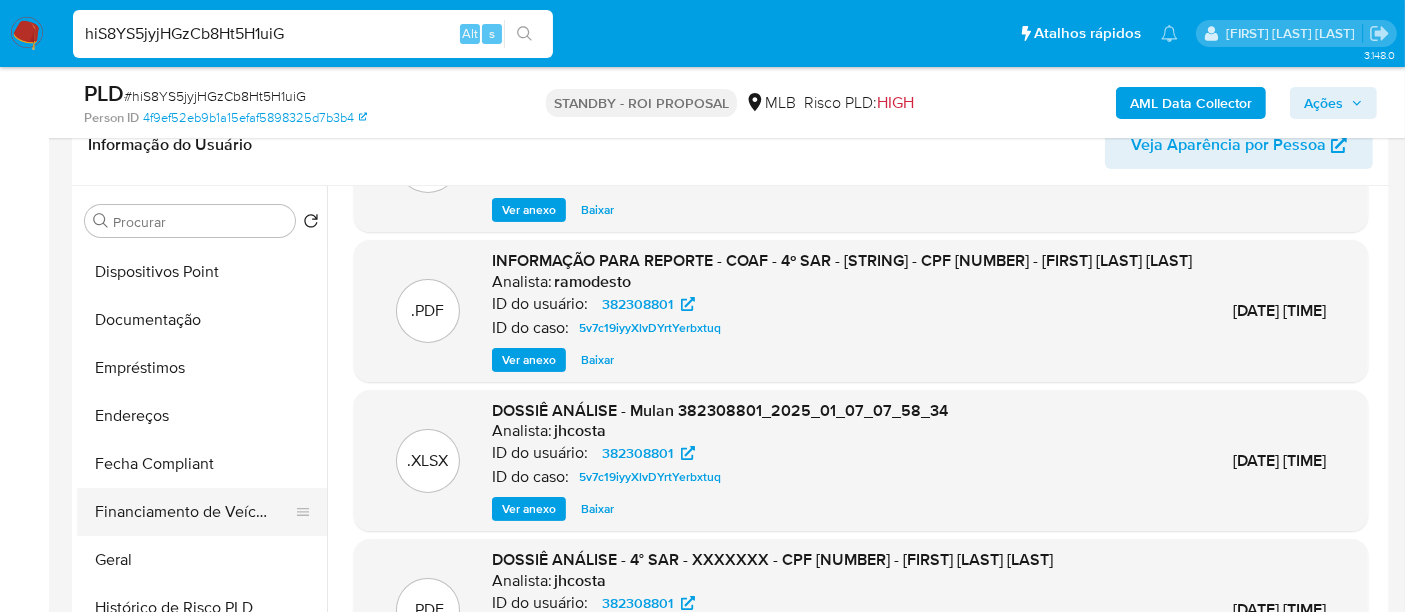 click on "Geral" at bounding box center (202, 560) 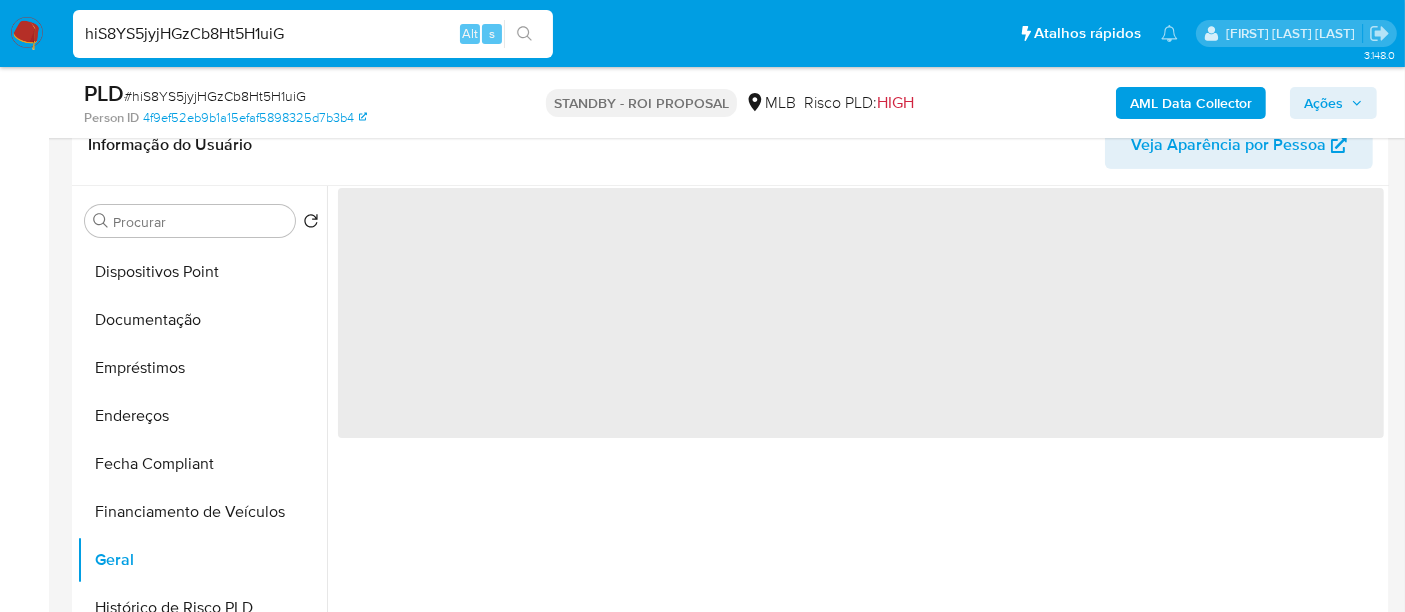 scroll, scrollTop: 0, scrollLeft: 0, axis: both 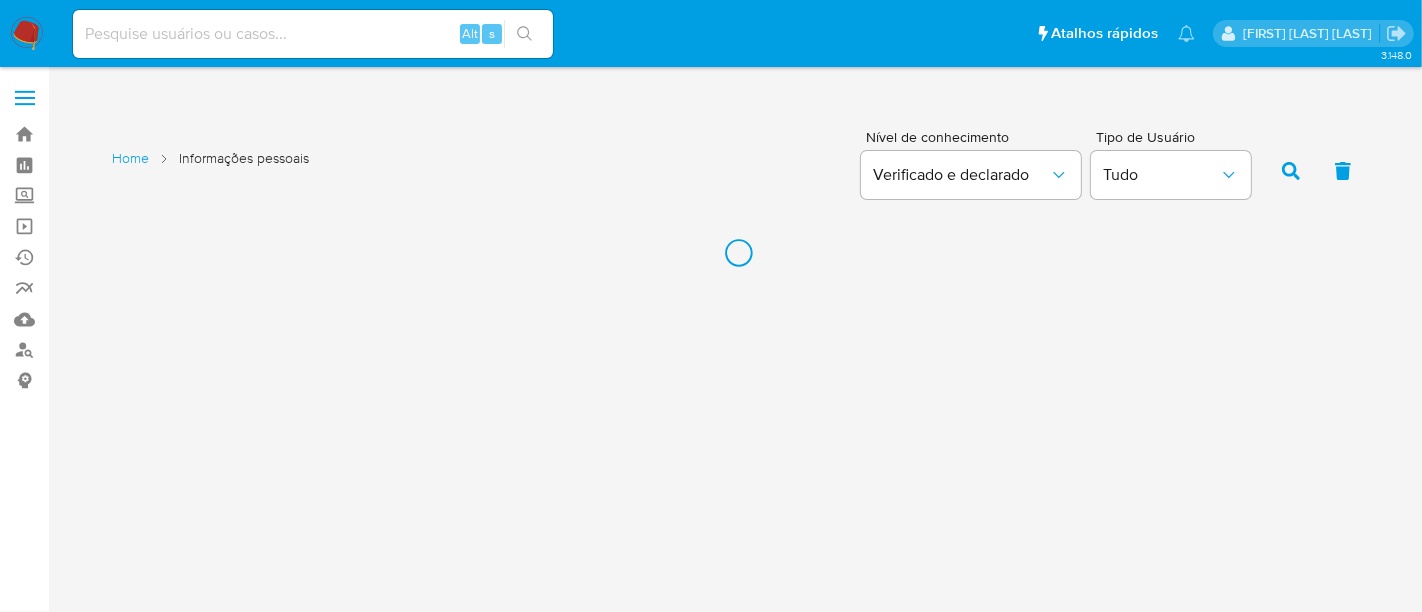 click at bounding box center (313, 34) 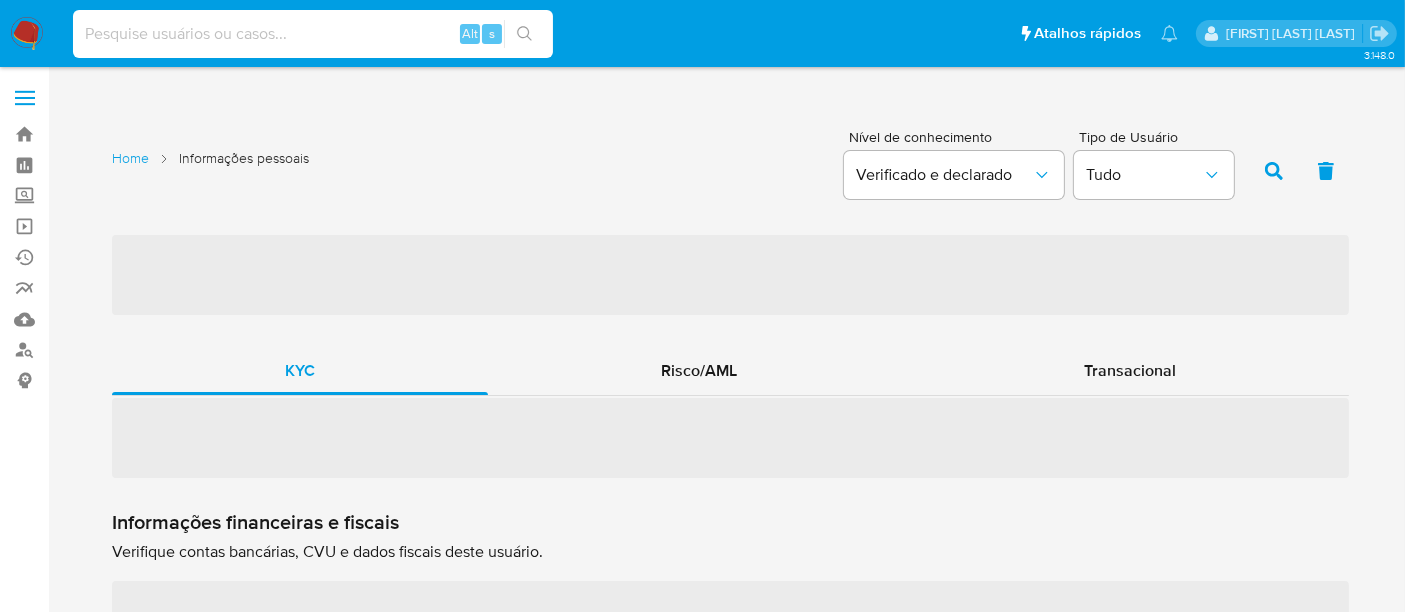 paste on "2449444872" 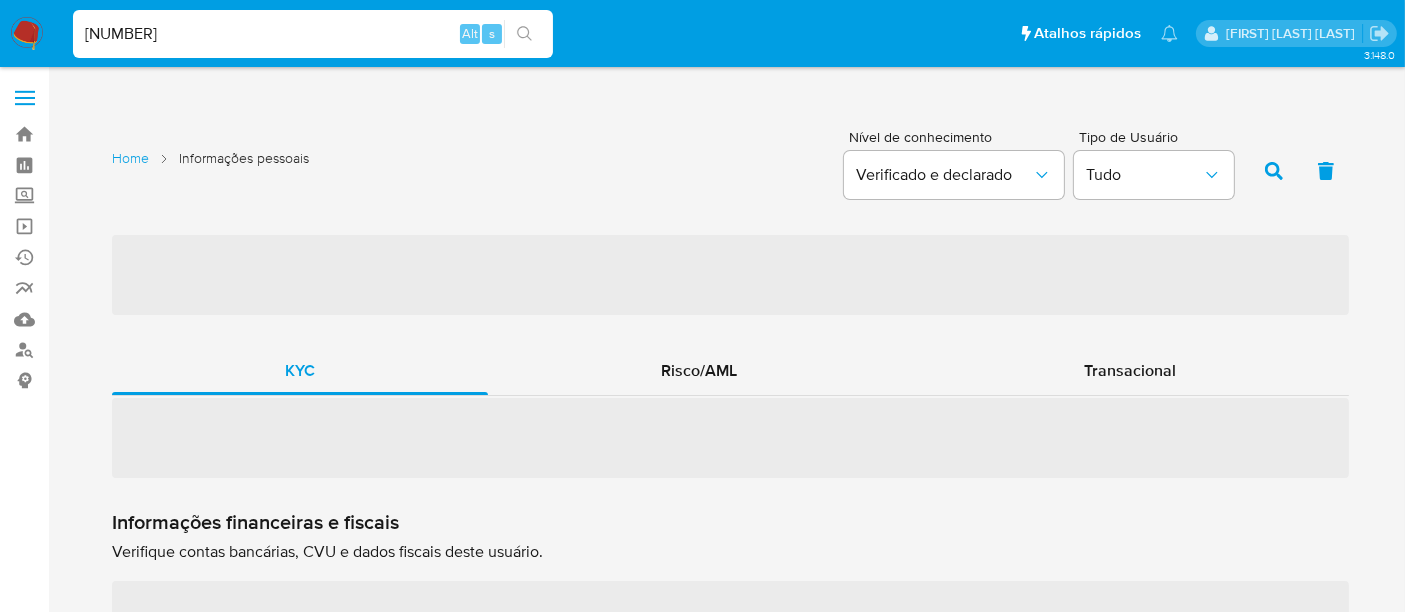 type on "2449444872" 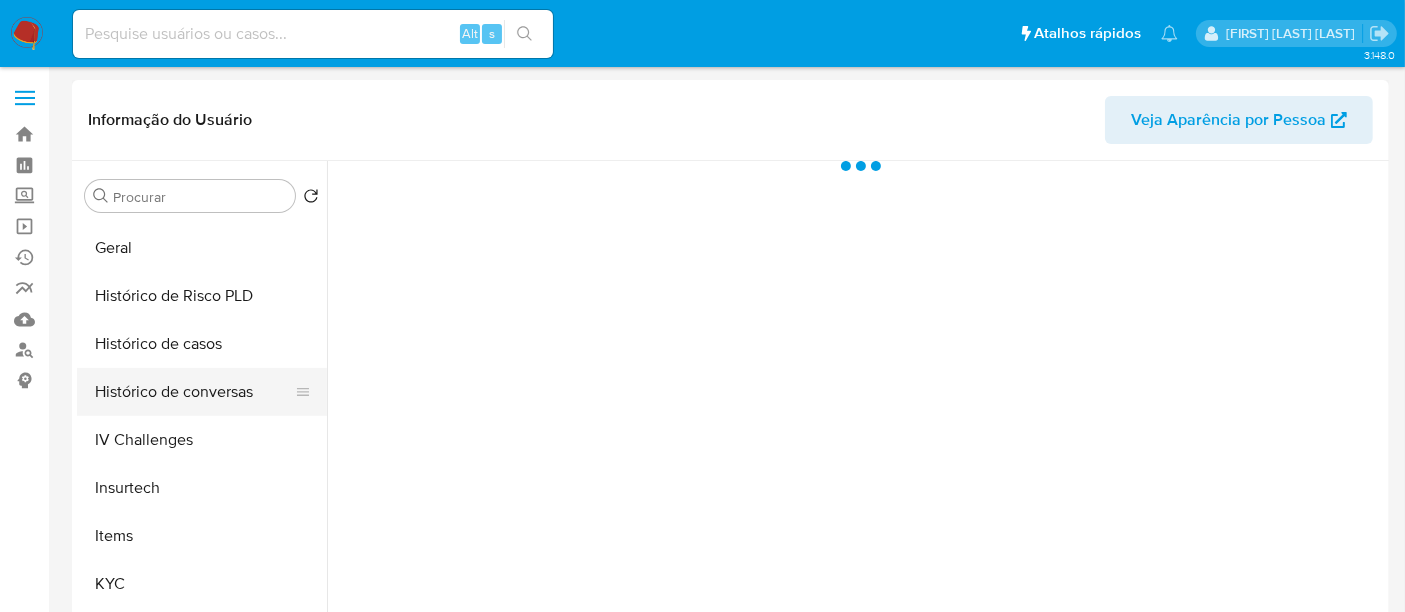 scroll, scrollTop: 666, scrollLeft: 0, axis: vertical 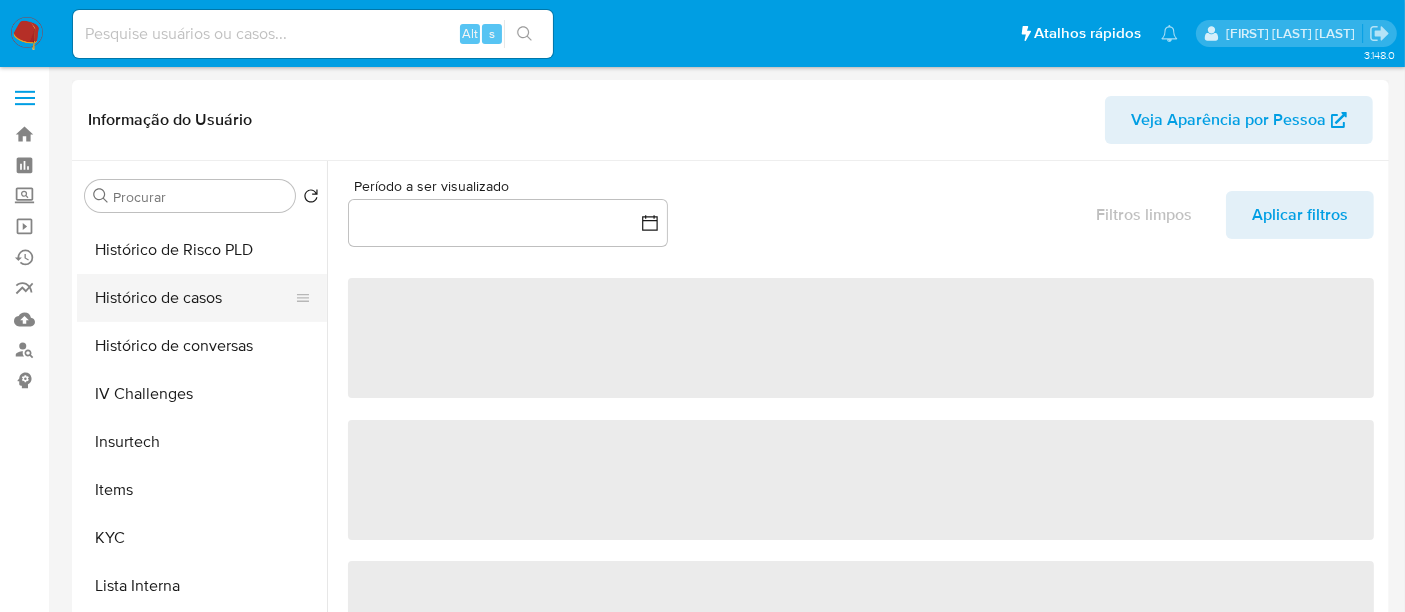 click on "Histórico de casos" at bounding box center [194, 298] 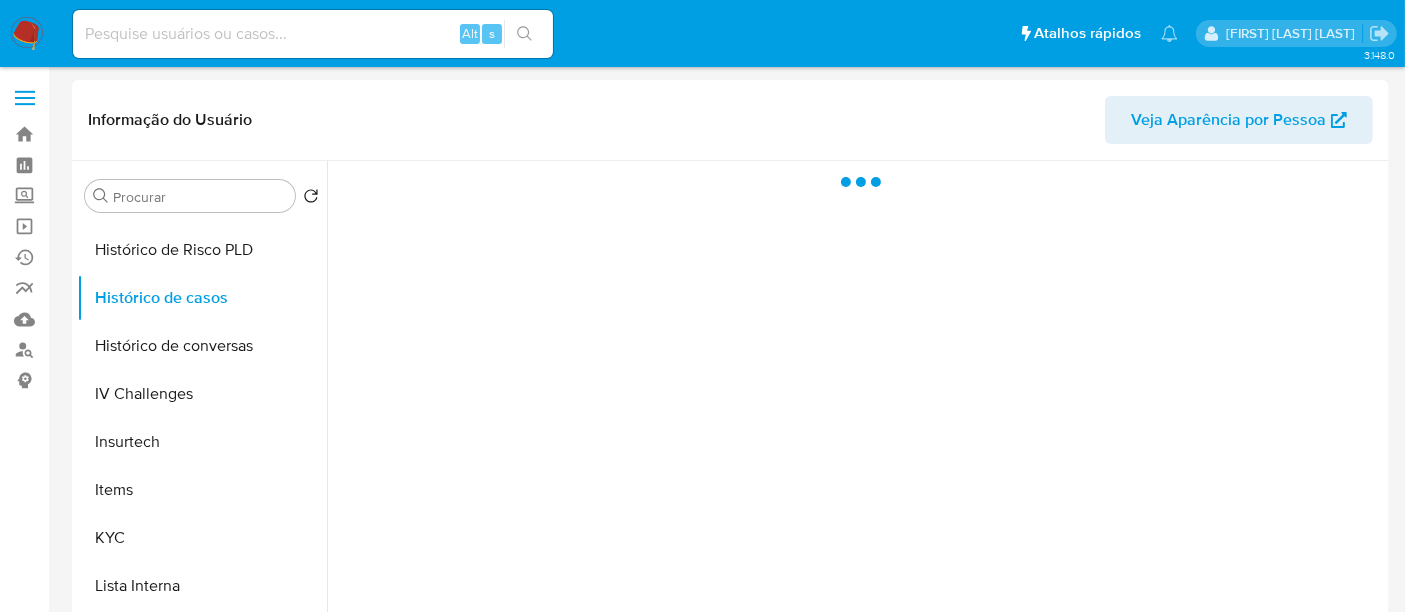 select on "10" 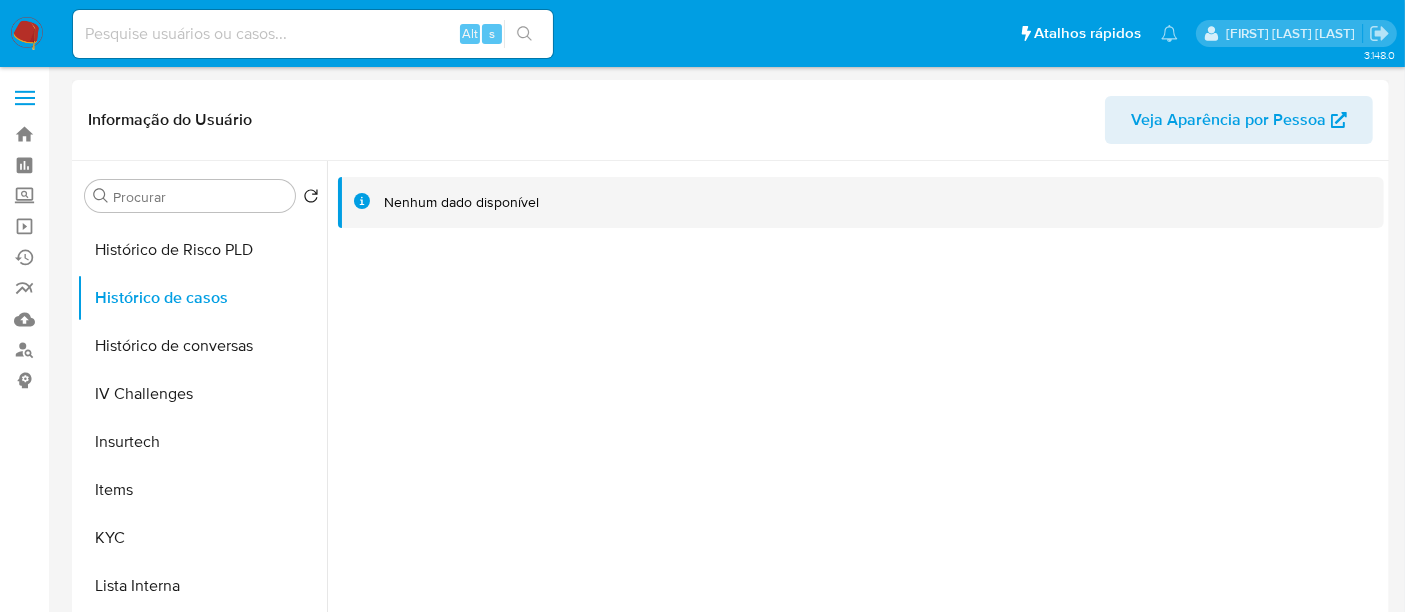 type 